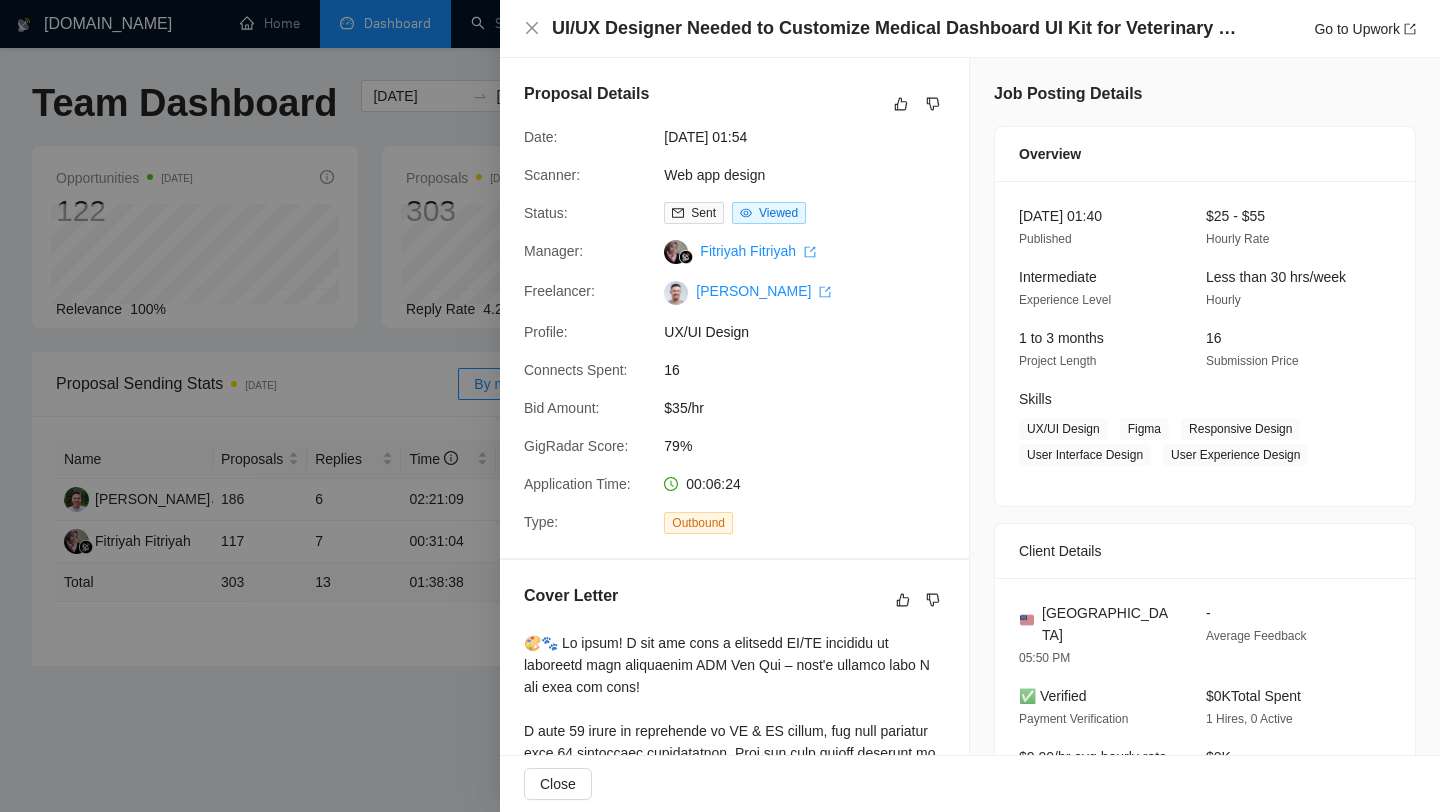 click at bounding box center [720, 406] 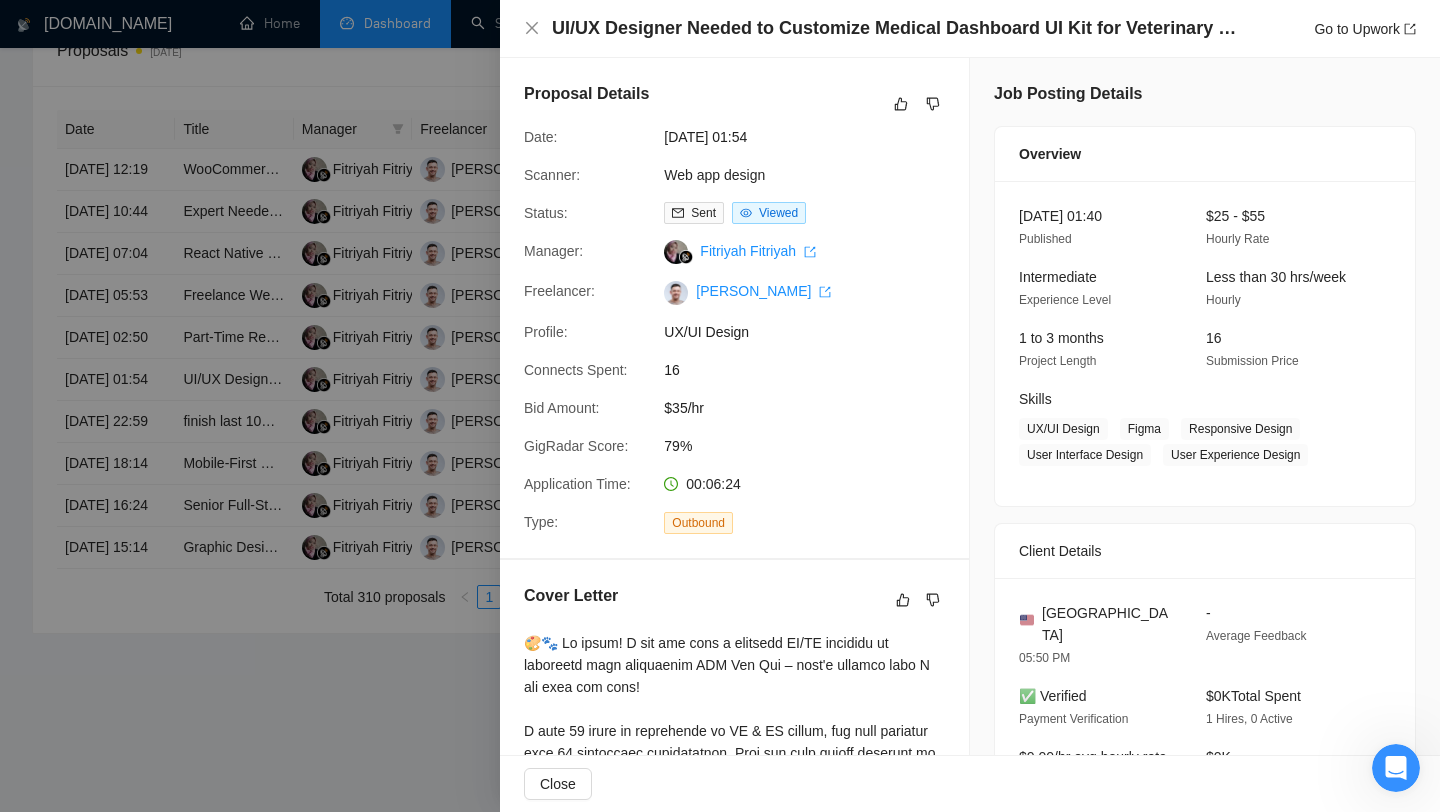 scroll, scrollTop: 0, scrollLeft: 0, axis: both 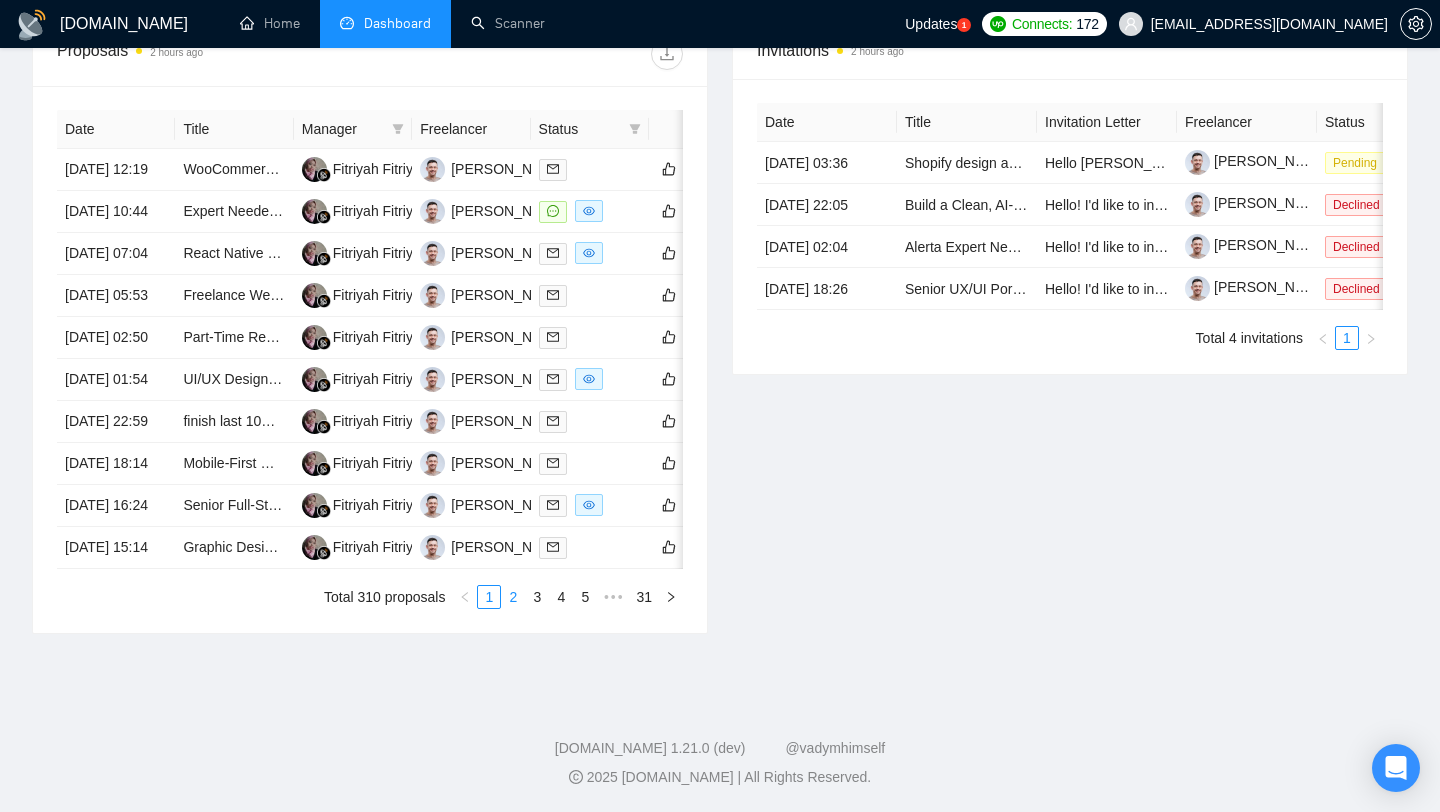 click on "2" at bounding box center [513, 597] 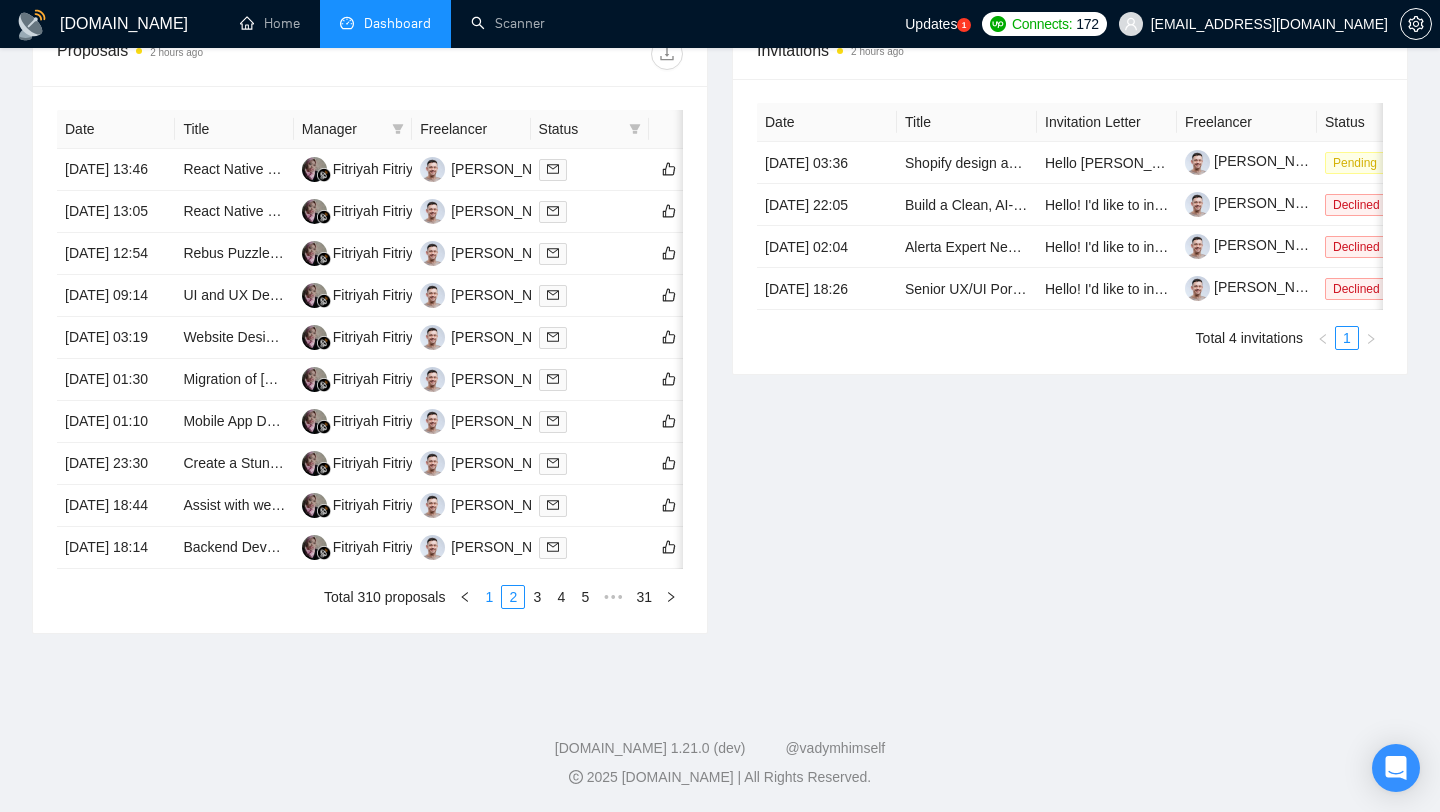 click on "1" at bounding box center (489, 597) 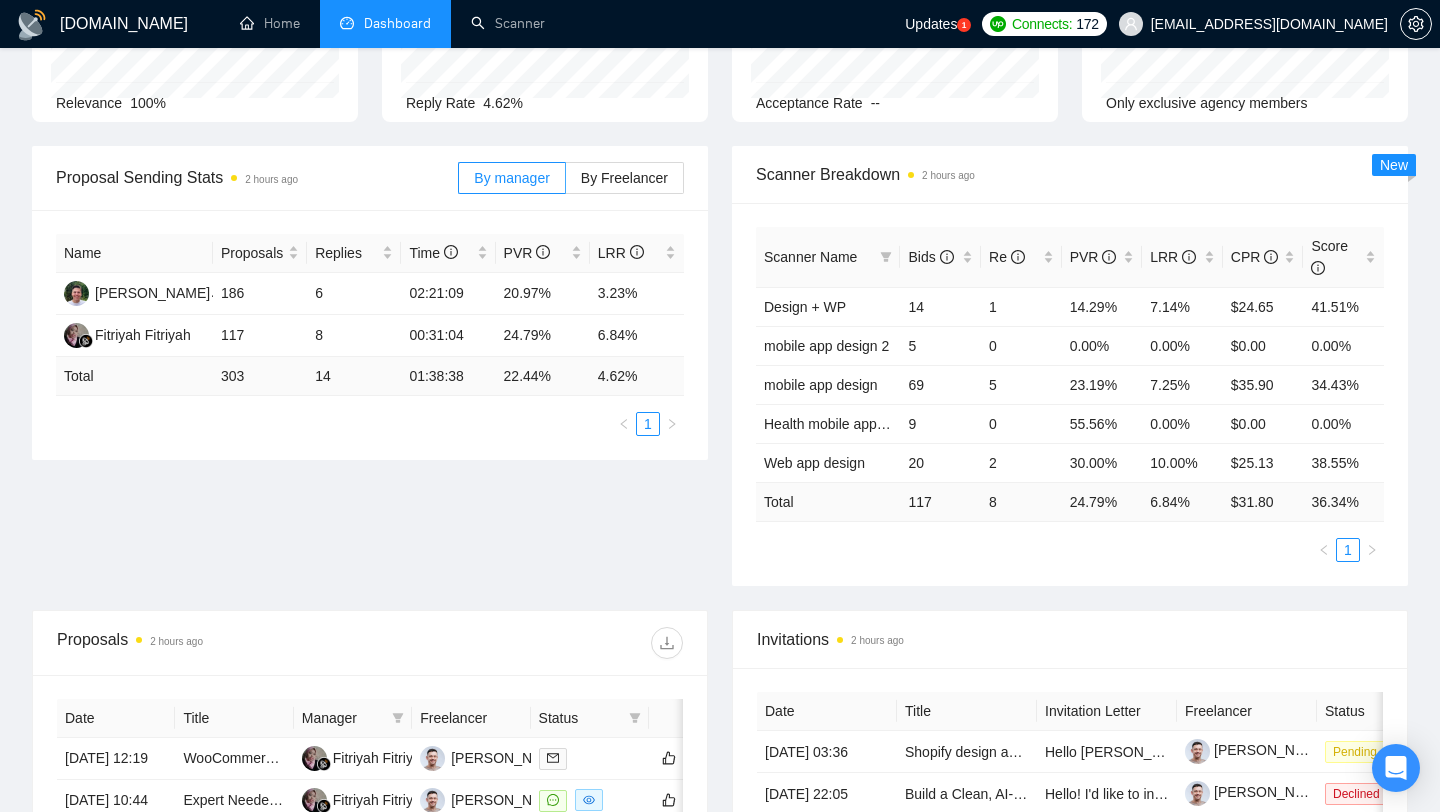 scroll, scrollTop: 351, scrollLeft: 0, axis: vertical 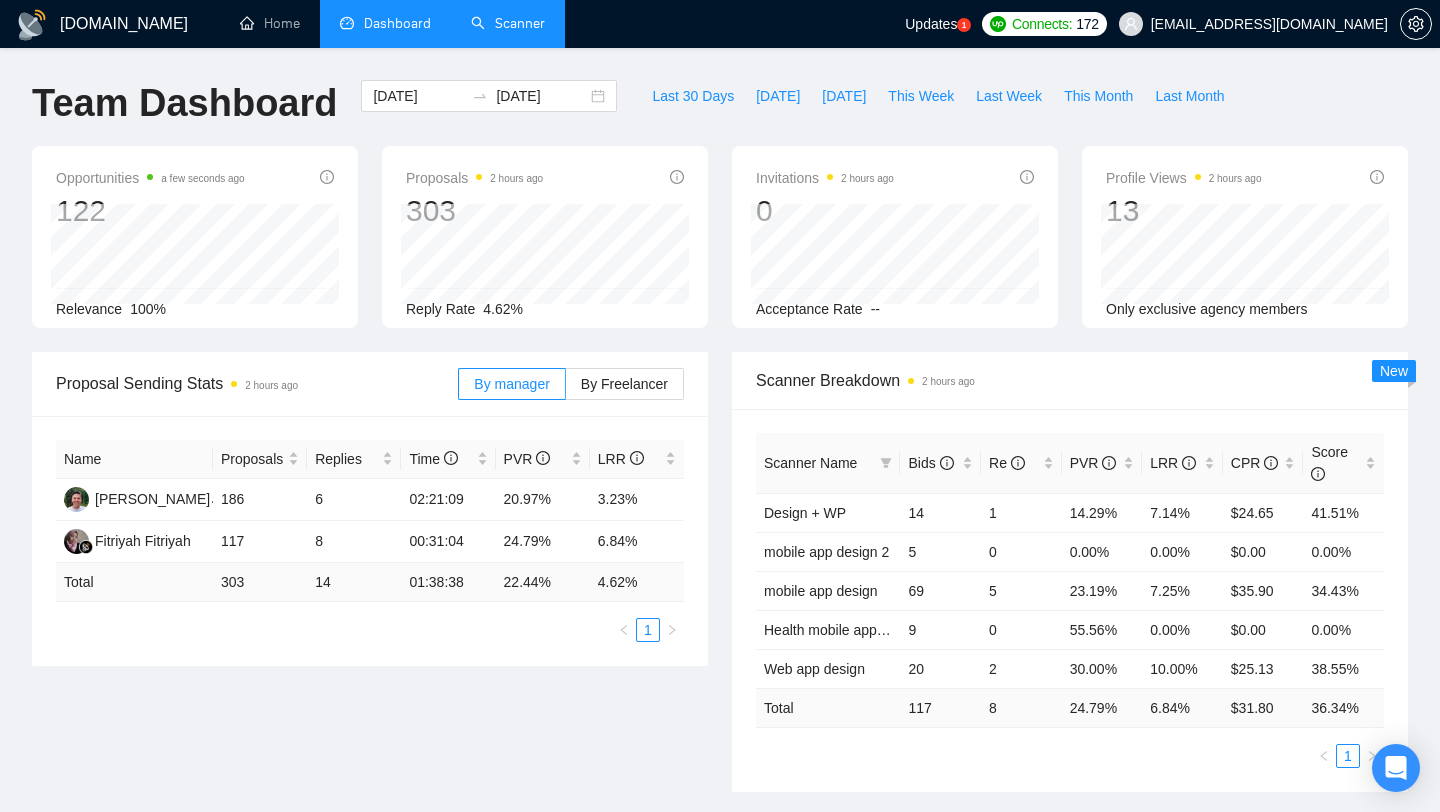 click on "Scanner" at bounding box center (508, 23) 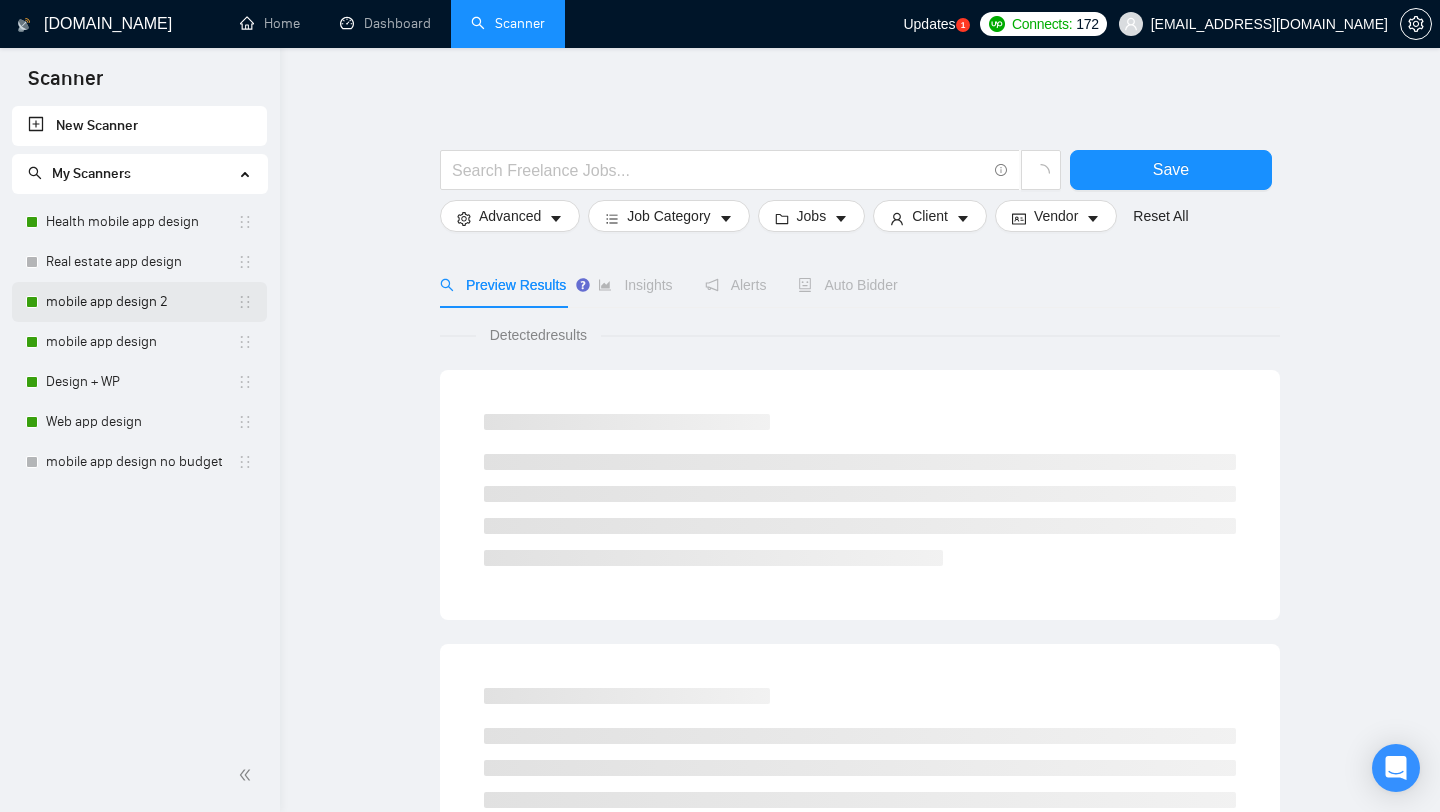 click on "mobile app design 2" at bounding box center [141, 302] 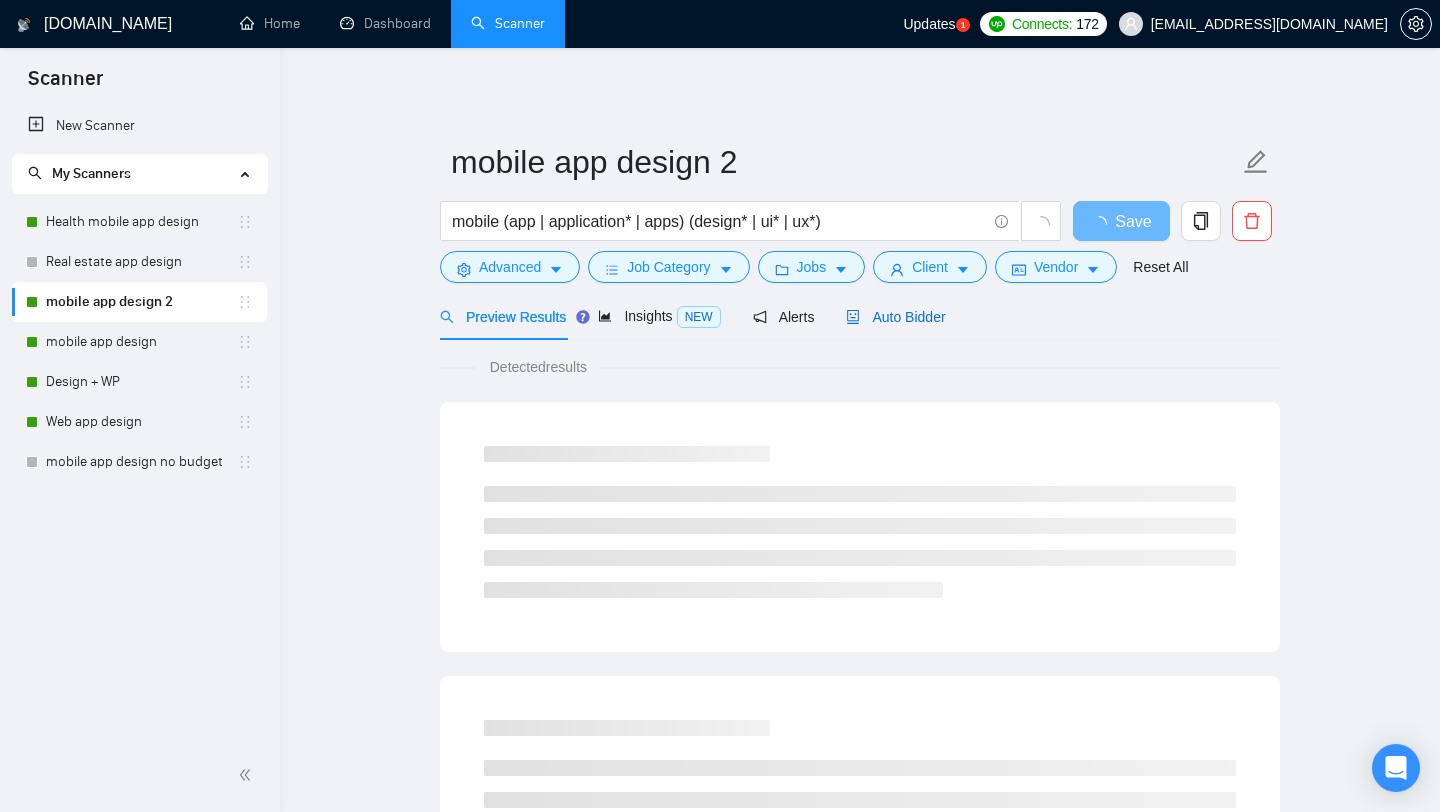 click on "Auto Bidder" at bounding box center [895, 317] 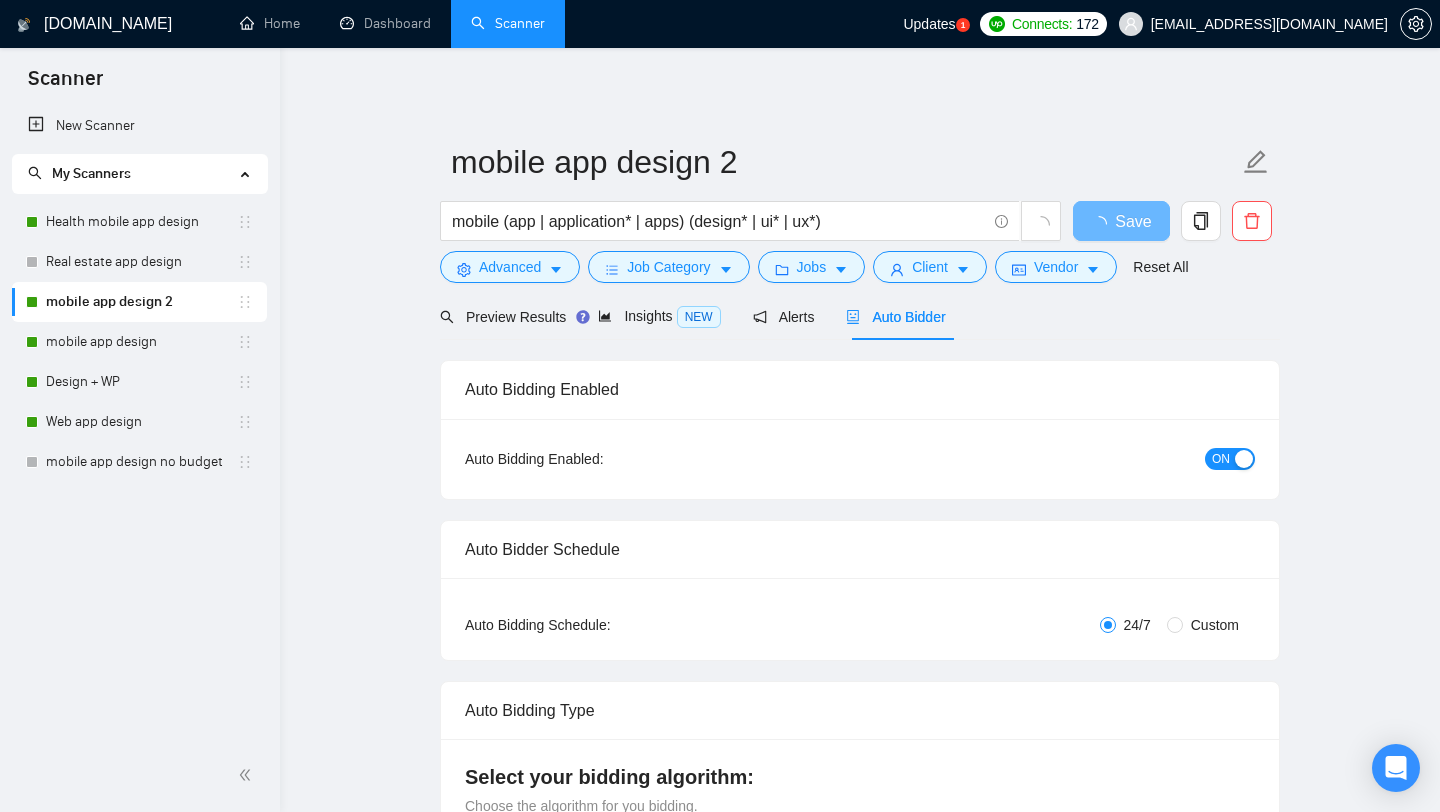 type 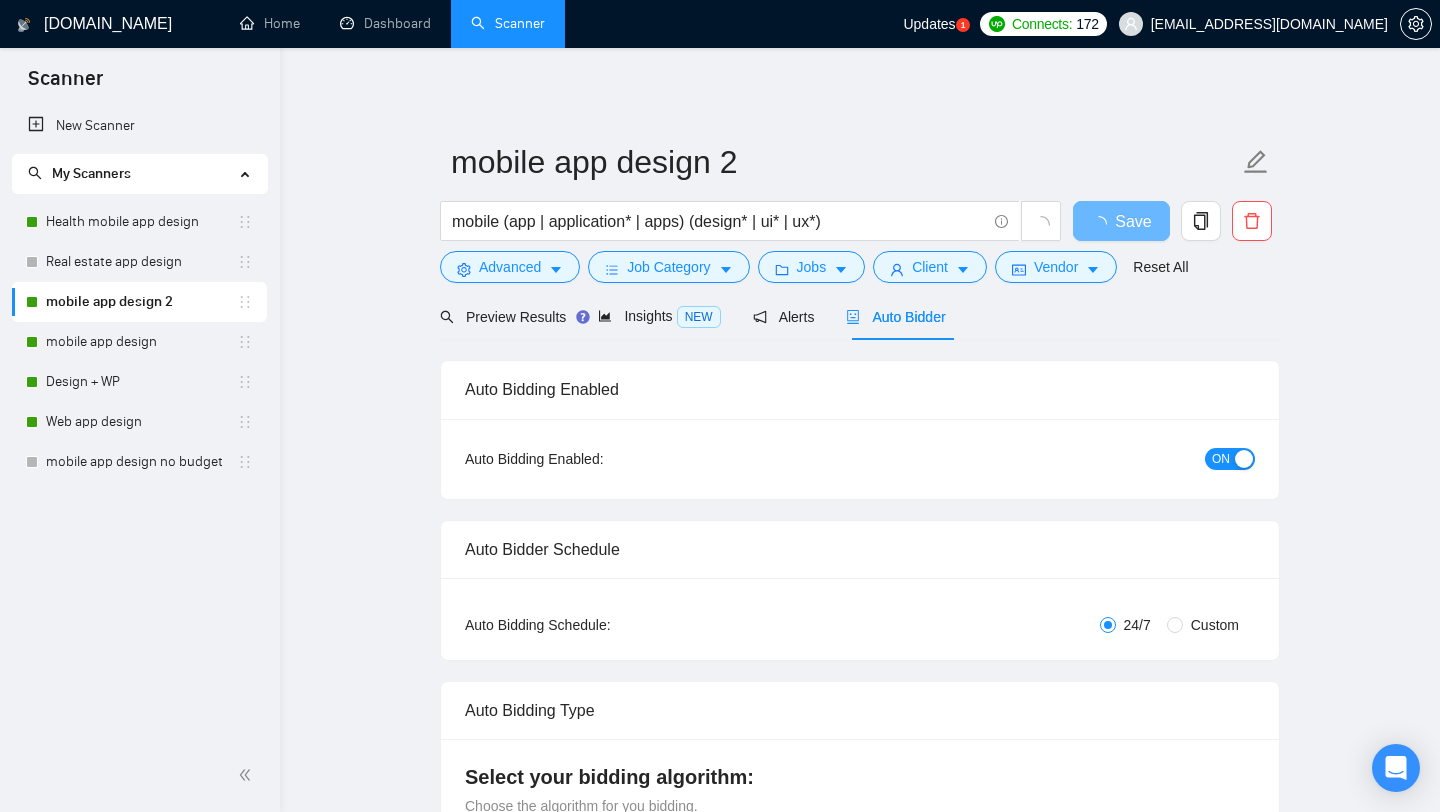 radio on "false" 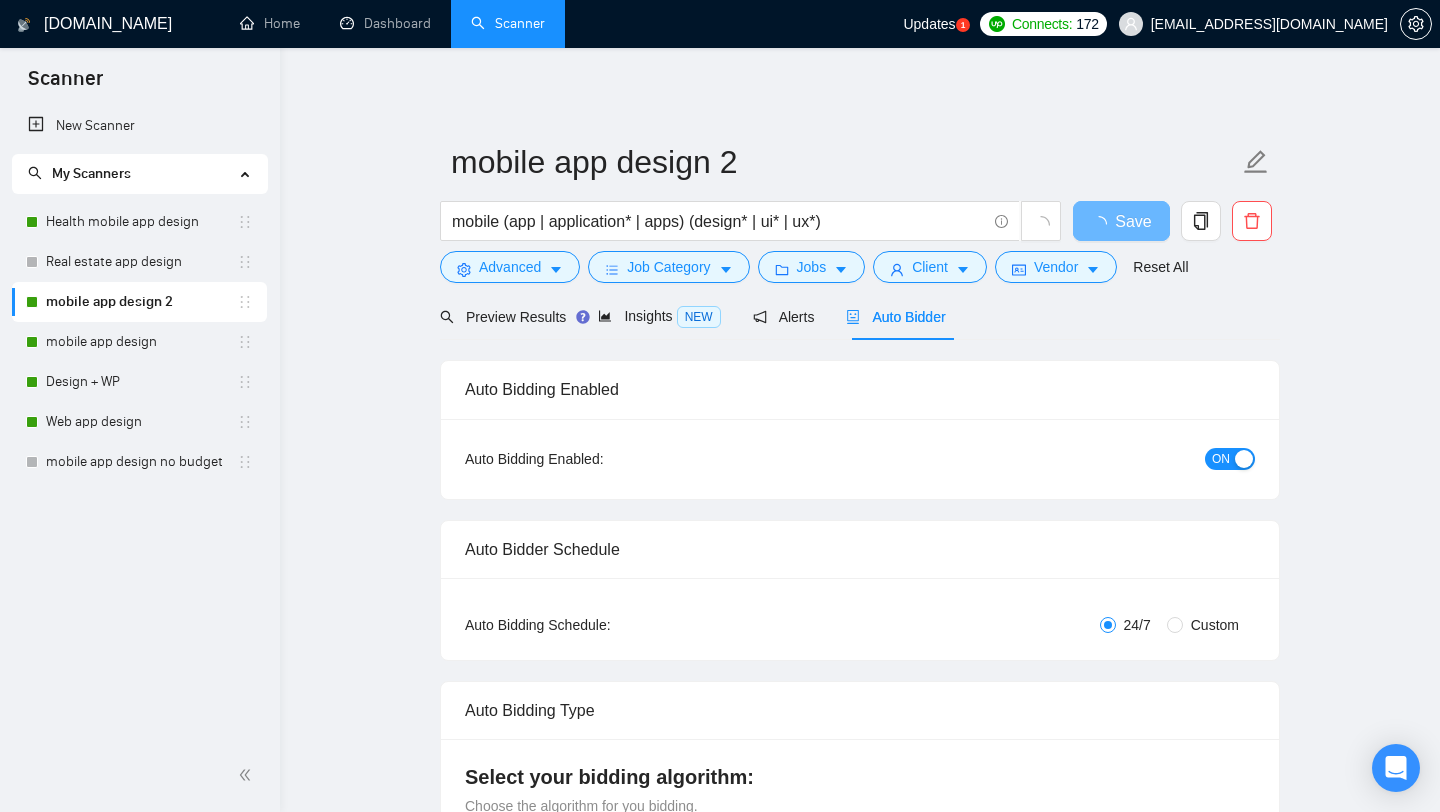 radio on "true" 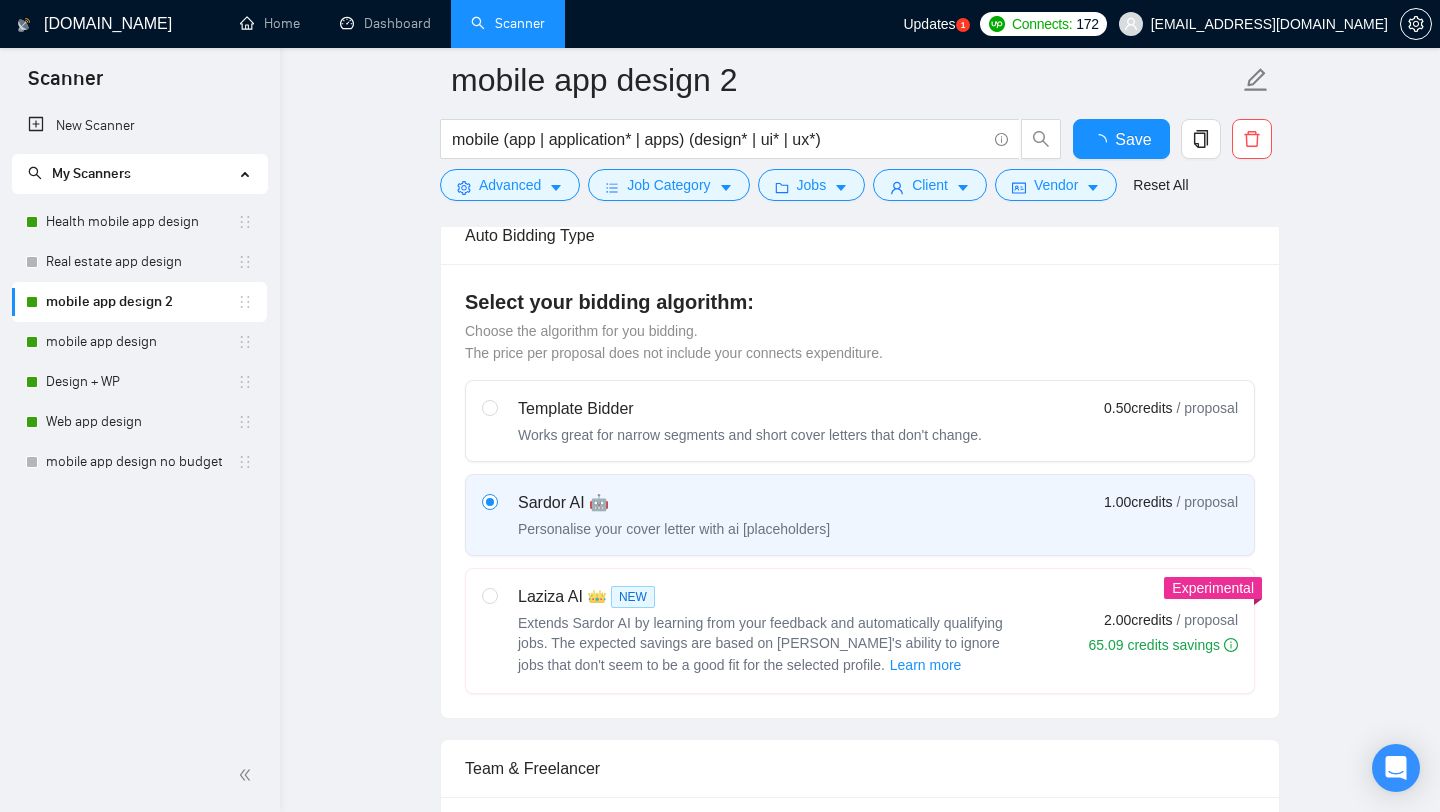 type 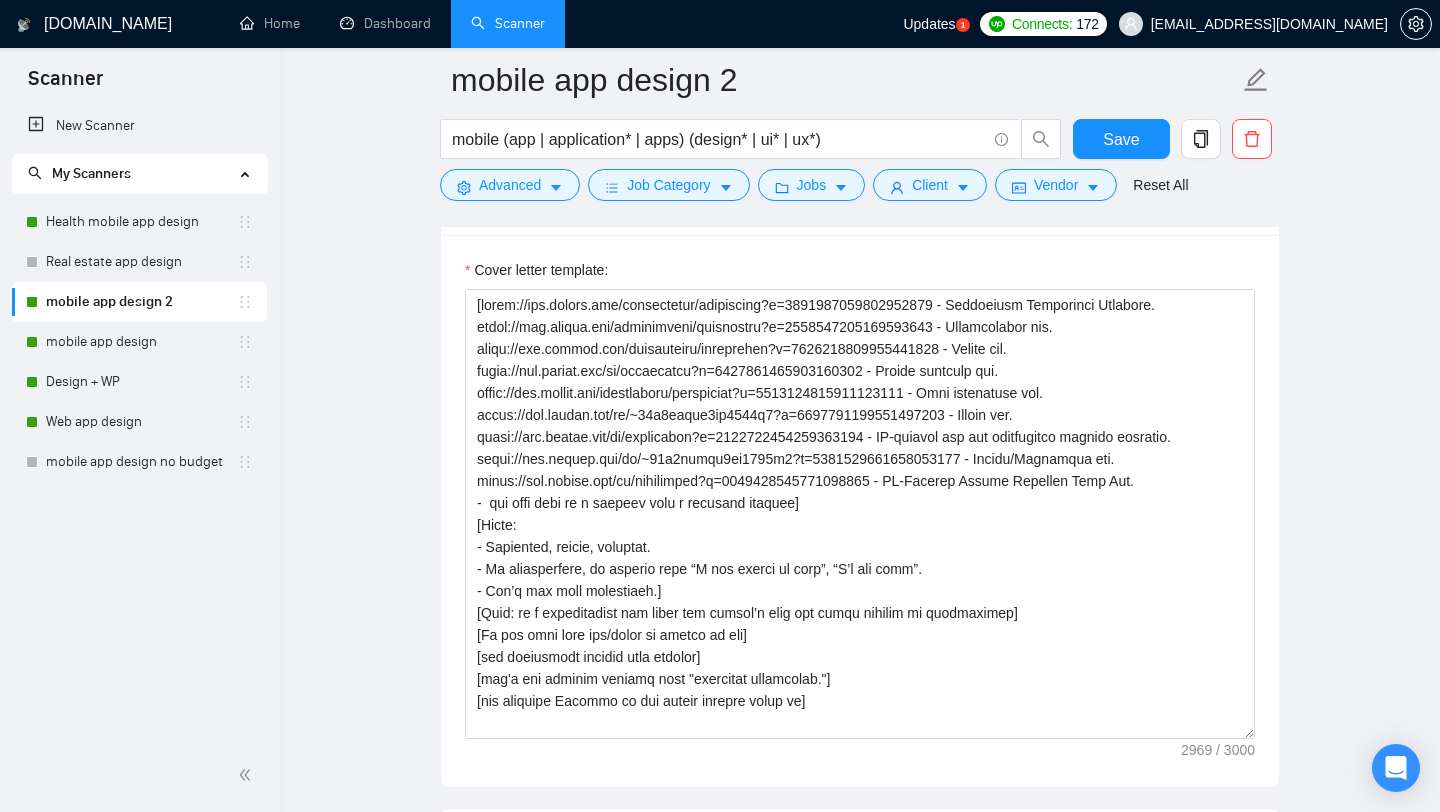 scroll, scrollTop: 1988, scrollLeft: 0, axis: vertical 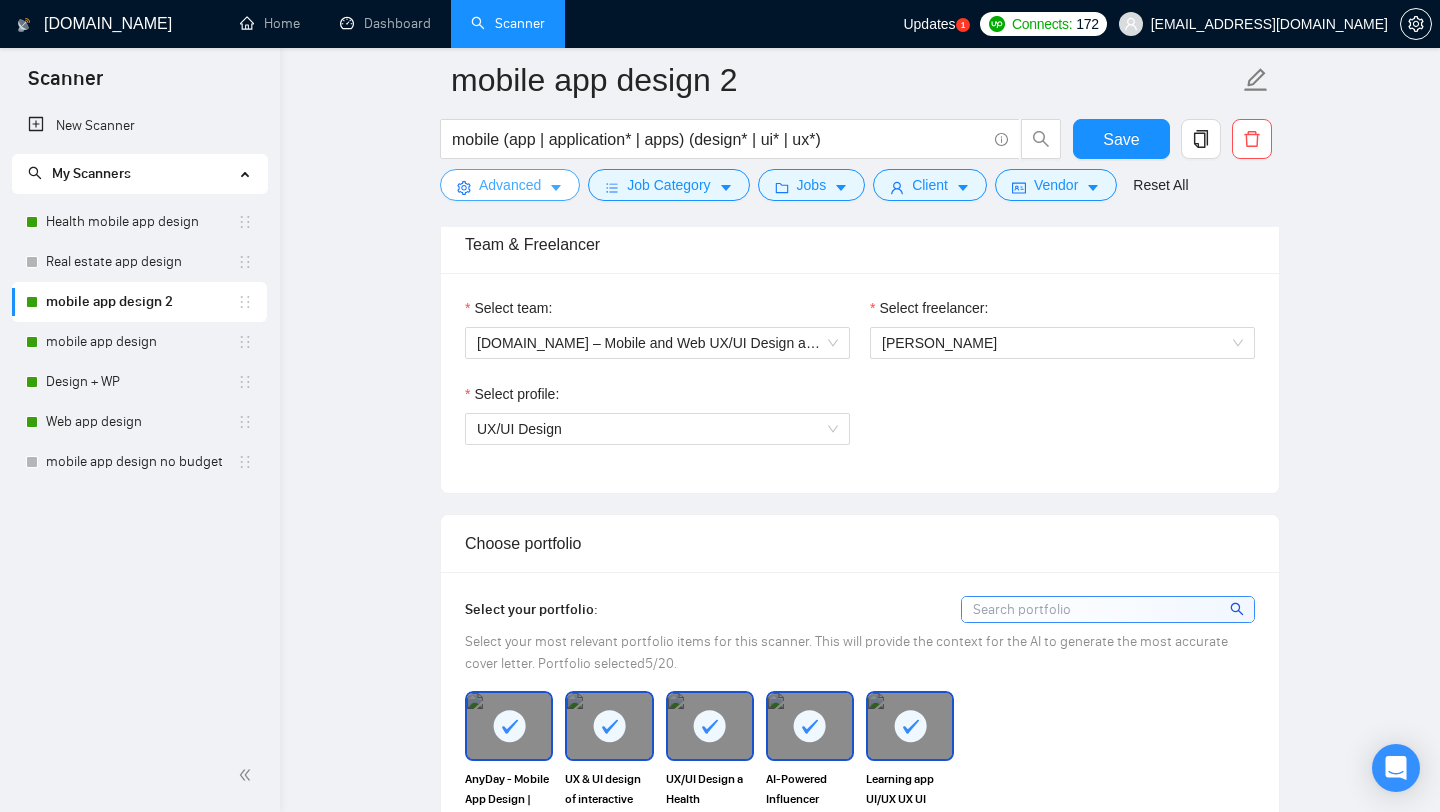 click on "Advanced" at bounding box center (510, 185) 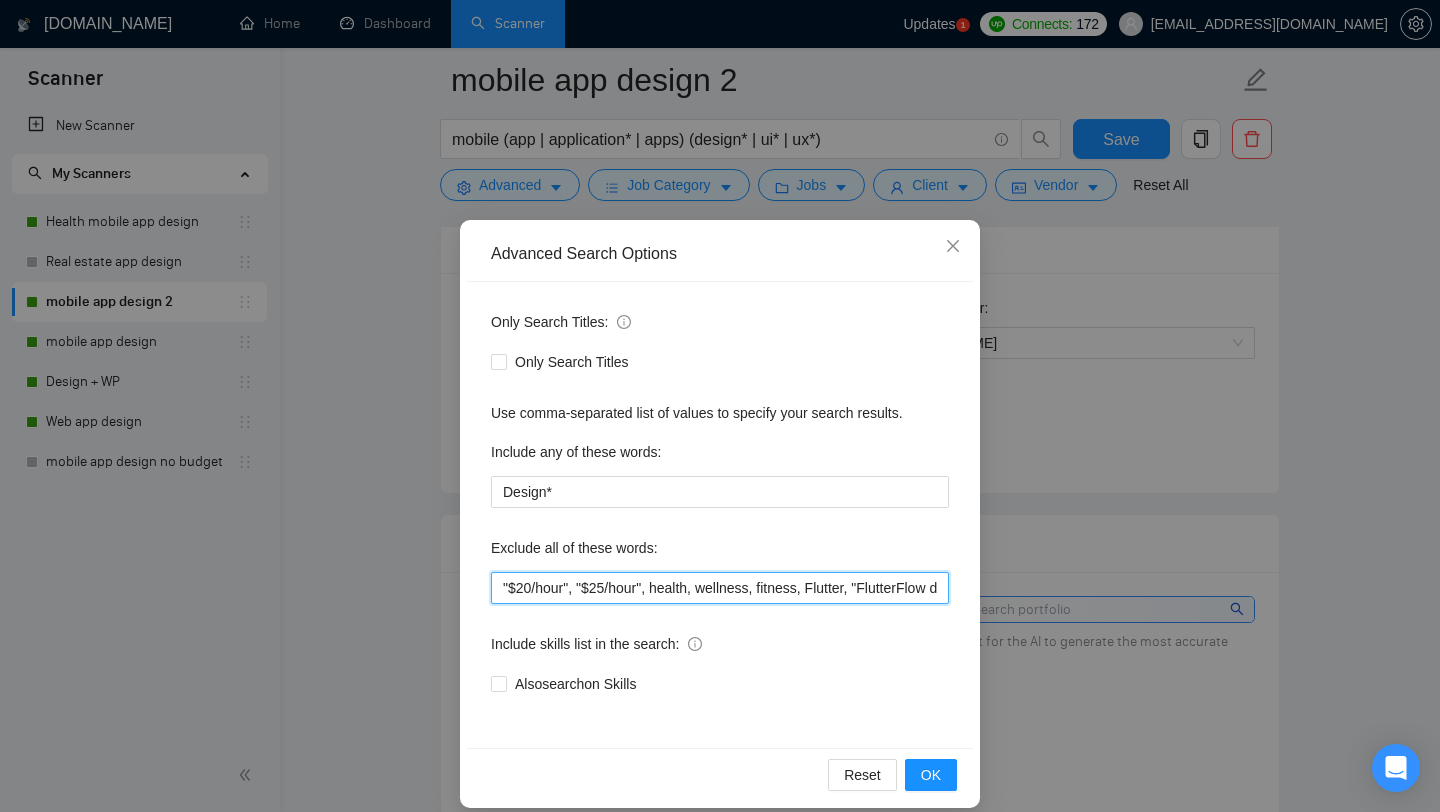click on ""$20/hour", "$25/hour", health, wellness, fitness, Flutter, "FlutterFlow developer", "Flutter developer", swift, SwiftUI, [PERSON_NAME], Java, Objective-C, "Collaborate with our design team", "The design is already completed", "We are looking for a skilled mobile developer", "I need a developer", "developer to join our team", "Website Development", "Fix Bugs", Content, "web app", Avada*, "web application", "low budget", "no agencies", Framer, *Freelancers only*" at bounding box center (720, 588) 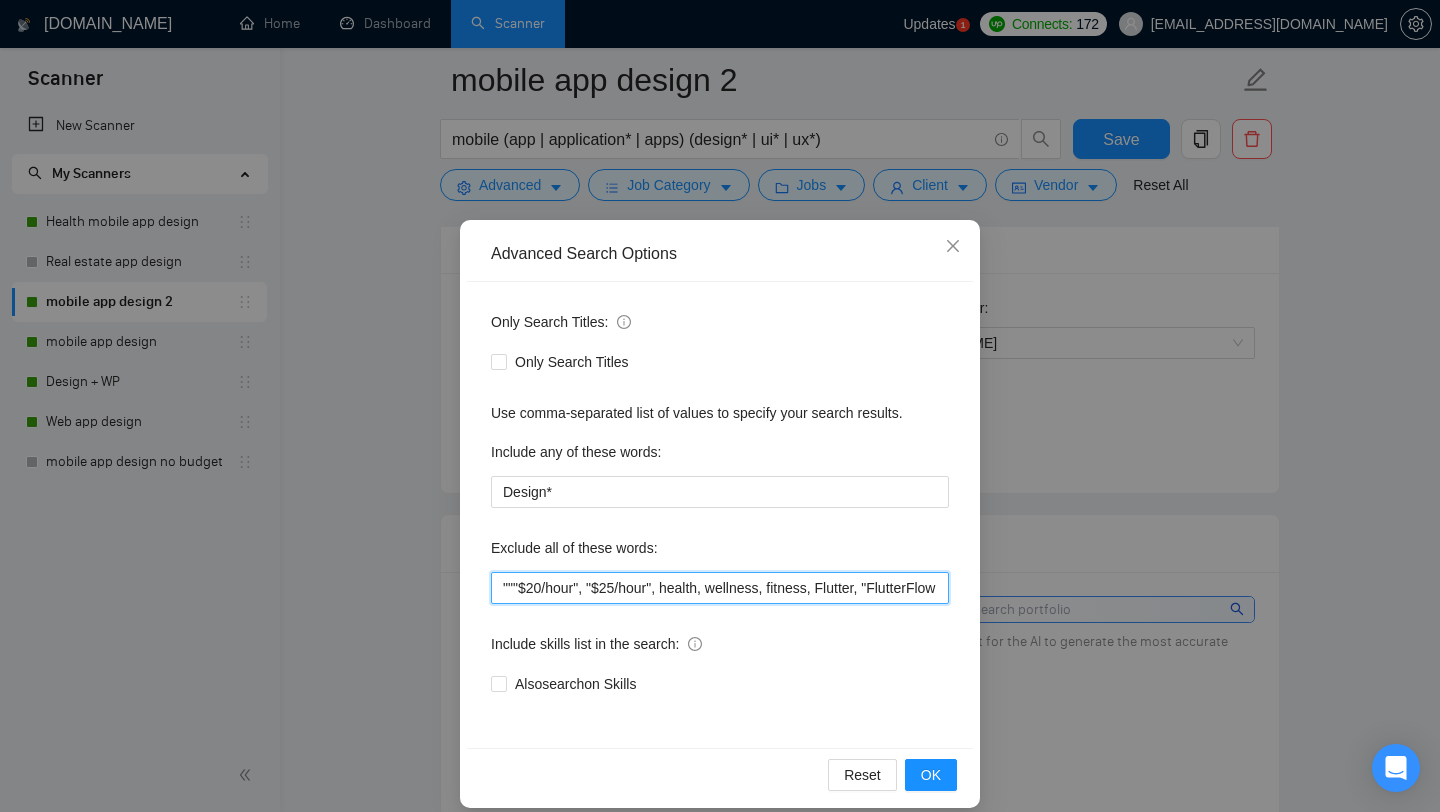 paste on ".NET MAUI" 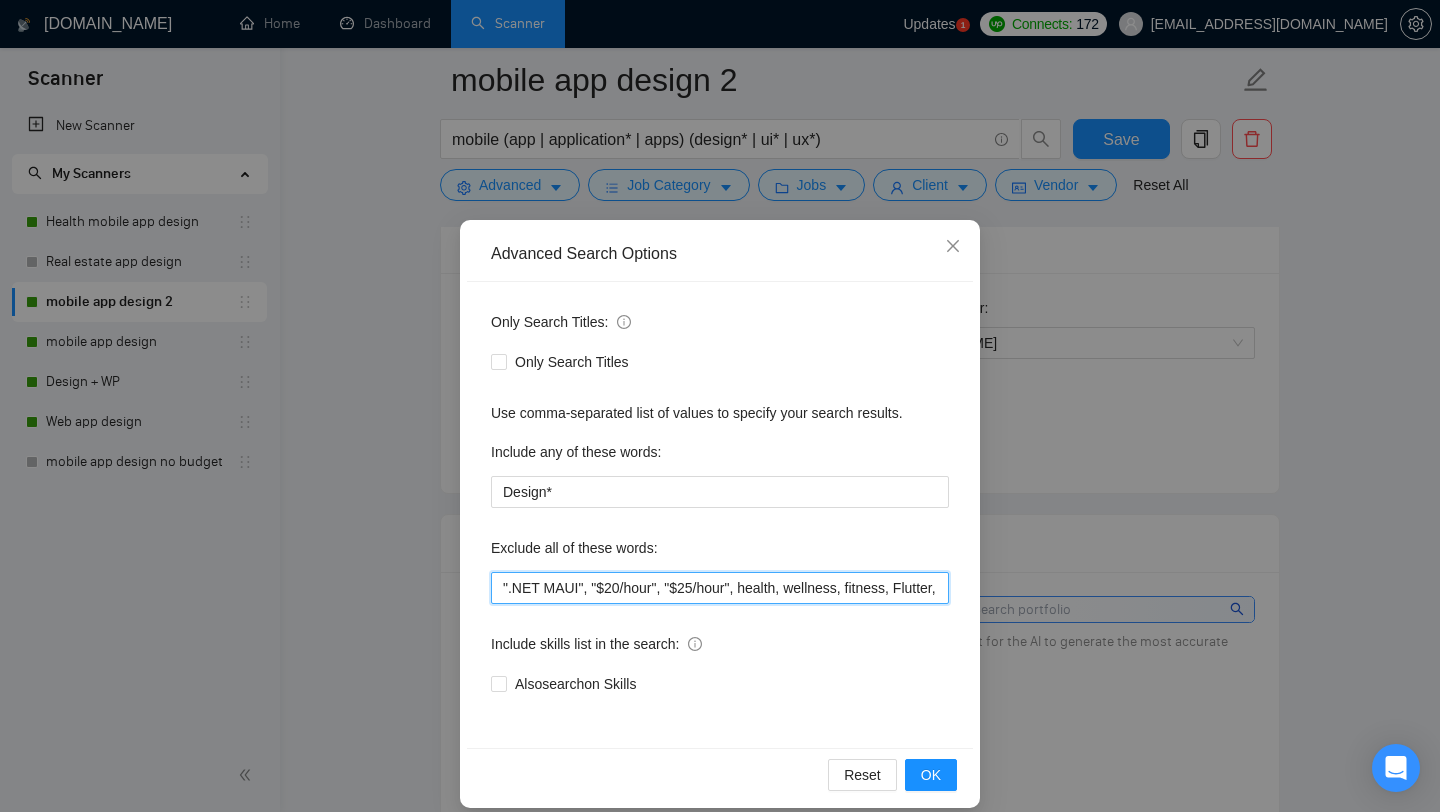click on "".NET MAUI", "$20/hour", "$25/hour", health, wellness, fitness, Flutter, "FlutterFlow developer", "Flutter developer", swift, SwiftUI, Kotlin, Java, Objective-C, "Collaborate with our design team", "The design is already completed", "We are looking for a skilled mobile developer", "I need a developer", "developer to join our team", "Website Development", "Fix Bugs", Content, "web app", Avada*, "web application", "low budget", "no agencies", Framer, *Freelancers only*" at bounding box center (720, 588) 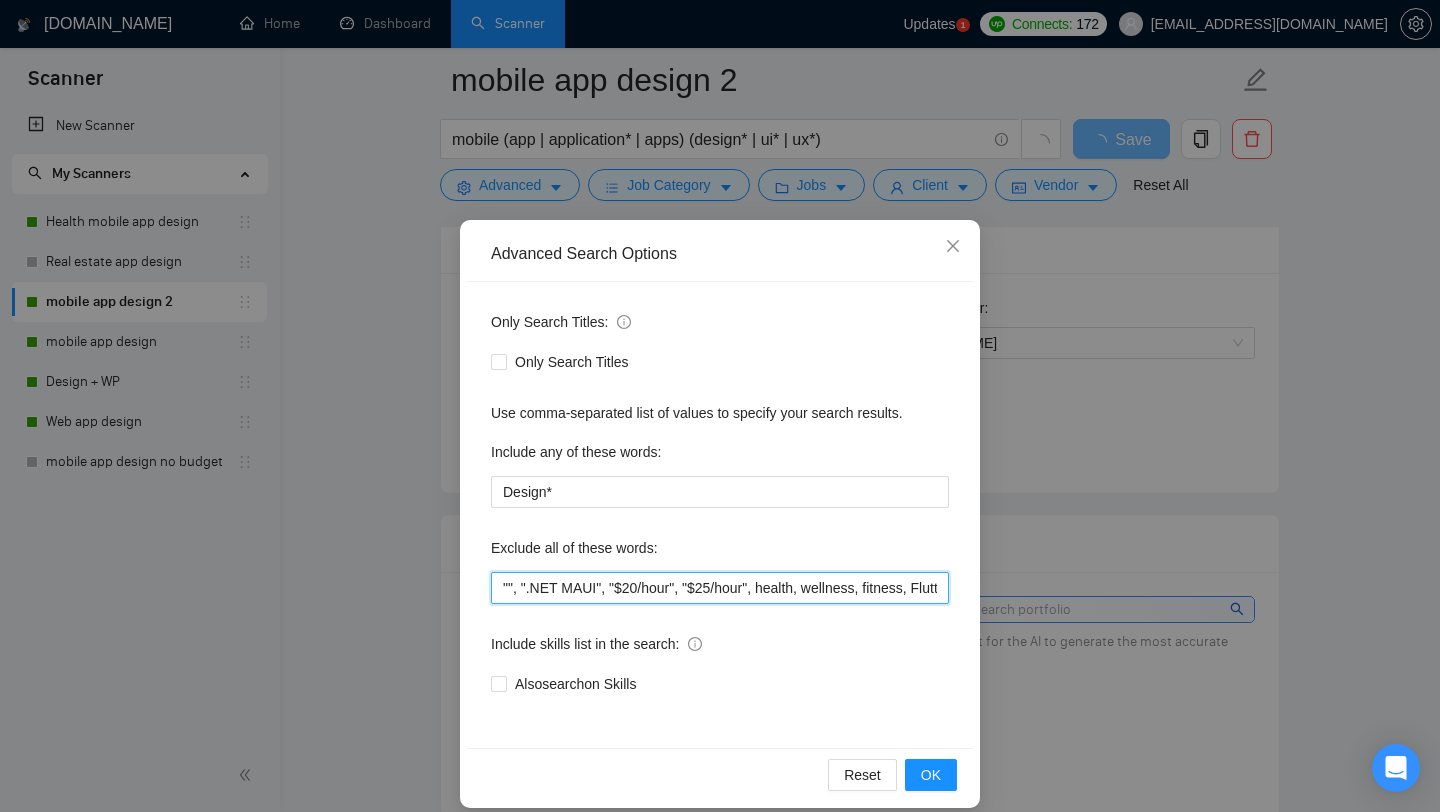 paste on "MAUI framework" 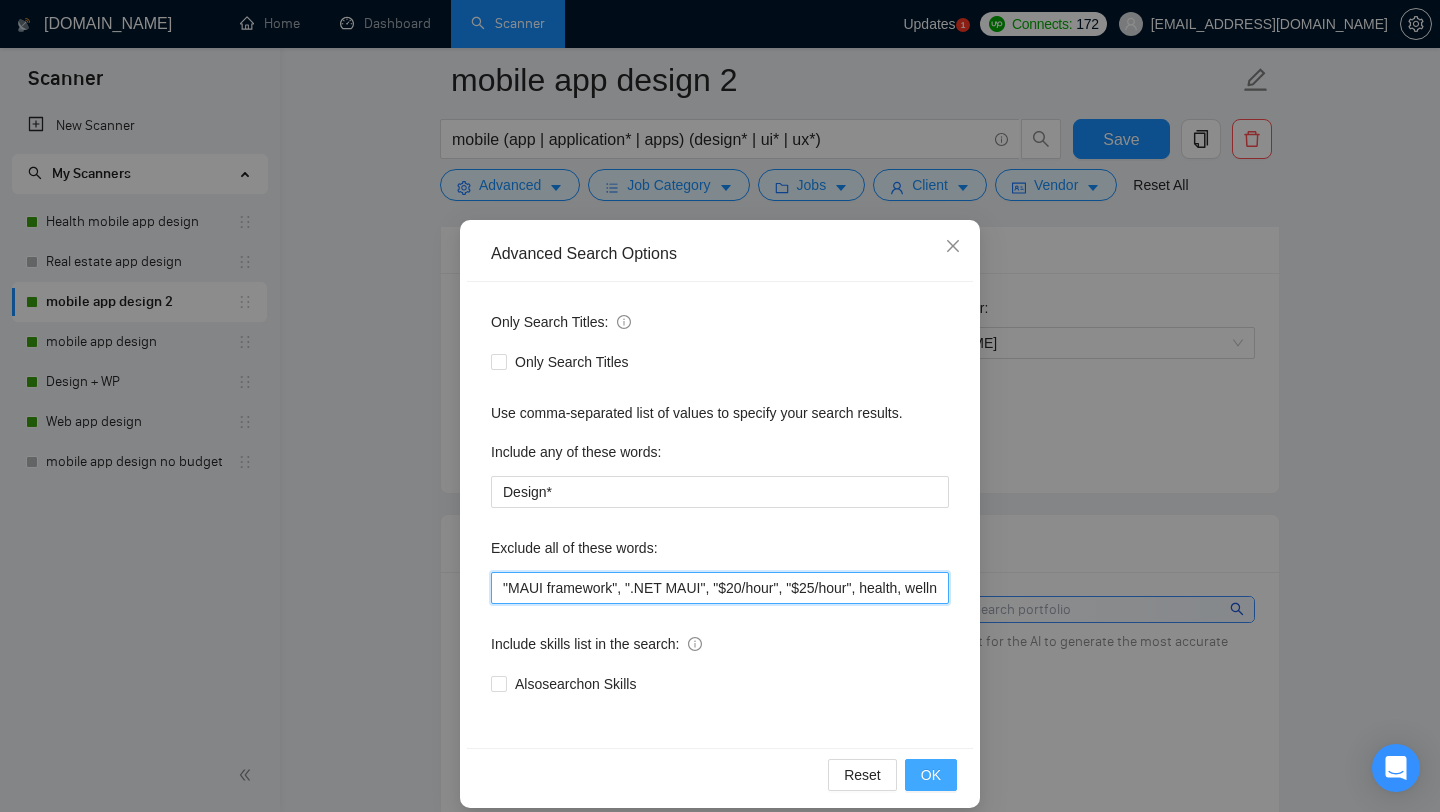 type on ""MAUI framework", ".NET MAUI", "$20/hour", "$25/hour", health, wellness, fitness, Flutter, "FlutterFlow developer", "Flutter developer", swift, SwiftUI, Kotlin, Java, Objective-C, "Collaborate with our design team", "The design is already completed", "We are looking for a skilled mobile developer", "I need a developer", "developer to join our team", "Website Development", "Fix Bugs", Content, "web app", Avada*, "web application", "low budget", "no agencies", Framer, *Freelancers only*" 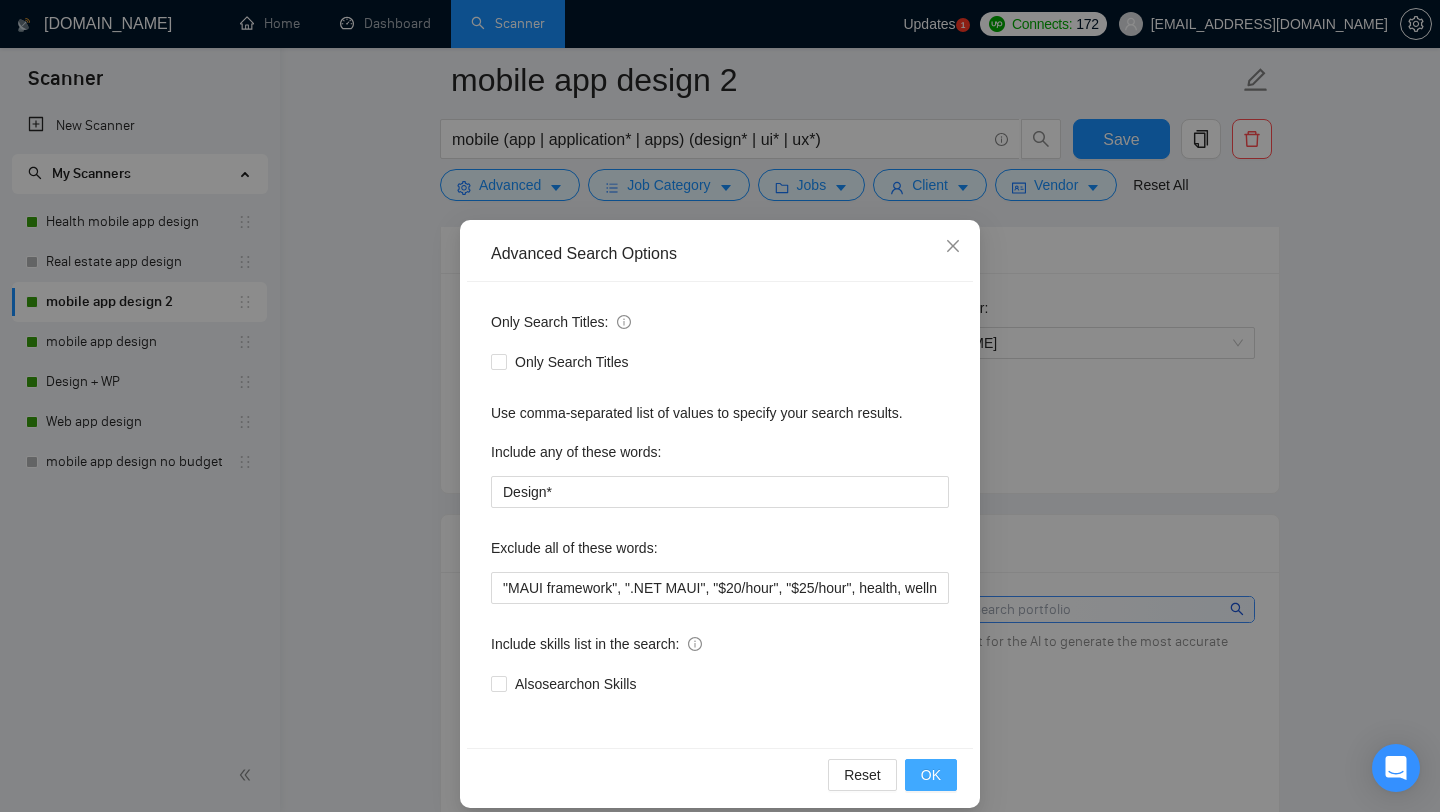 click on "OK" at bounding box center [931, 775] 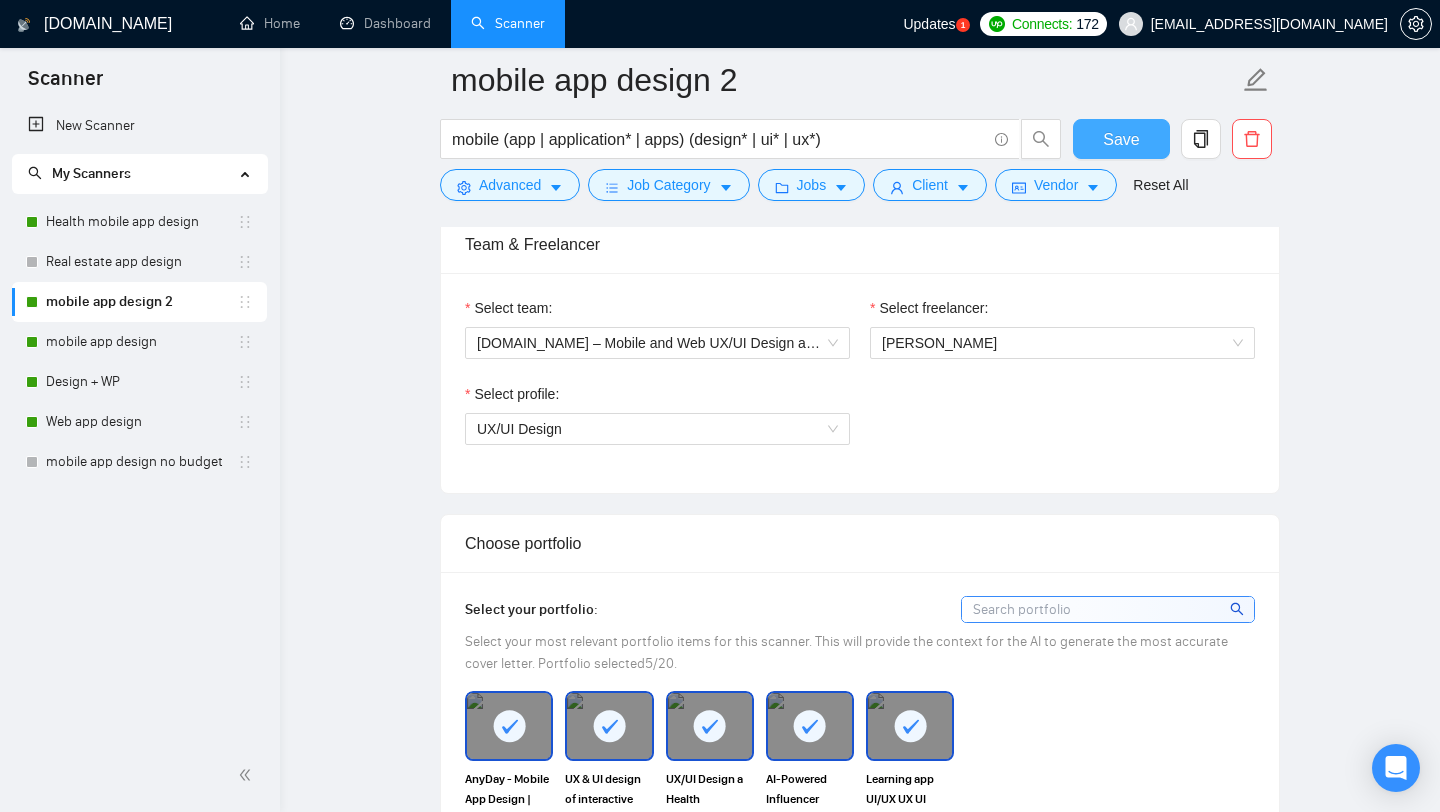 click on "Save" at bounding box center (1121, 139) 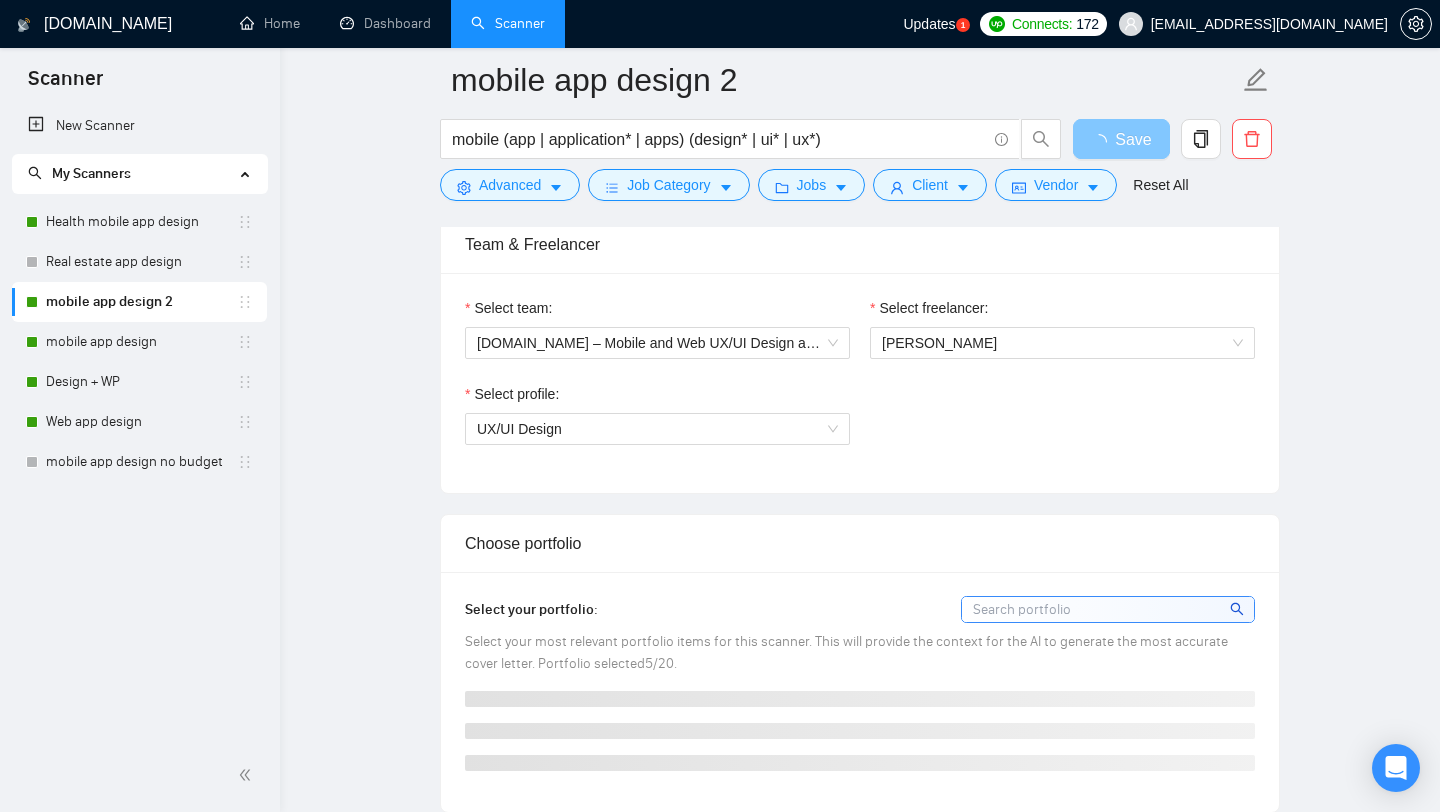 type 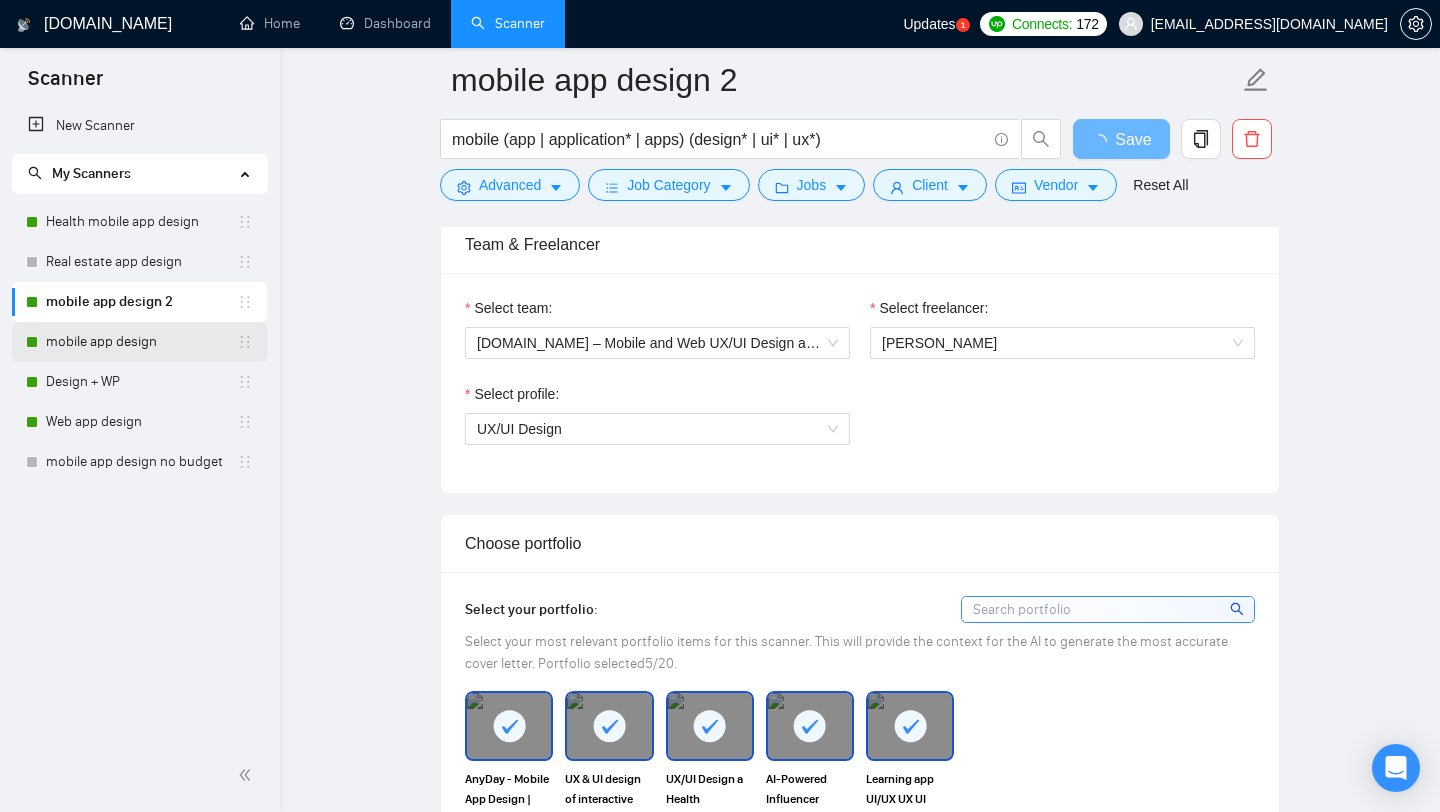 click on "mobile app design" at bounding box center [141, 342] 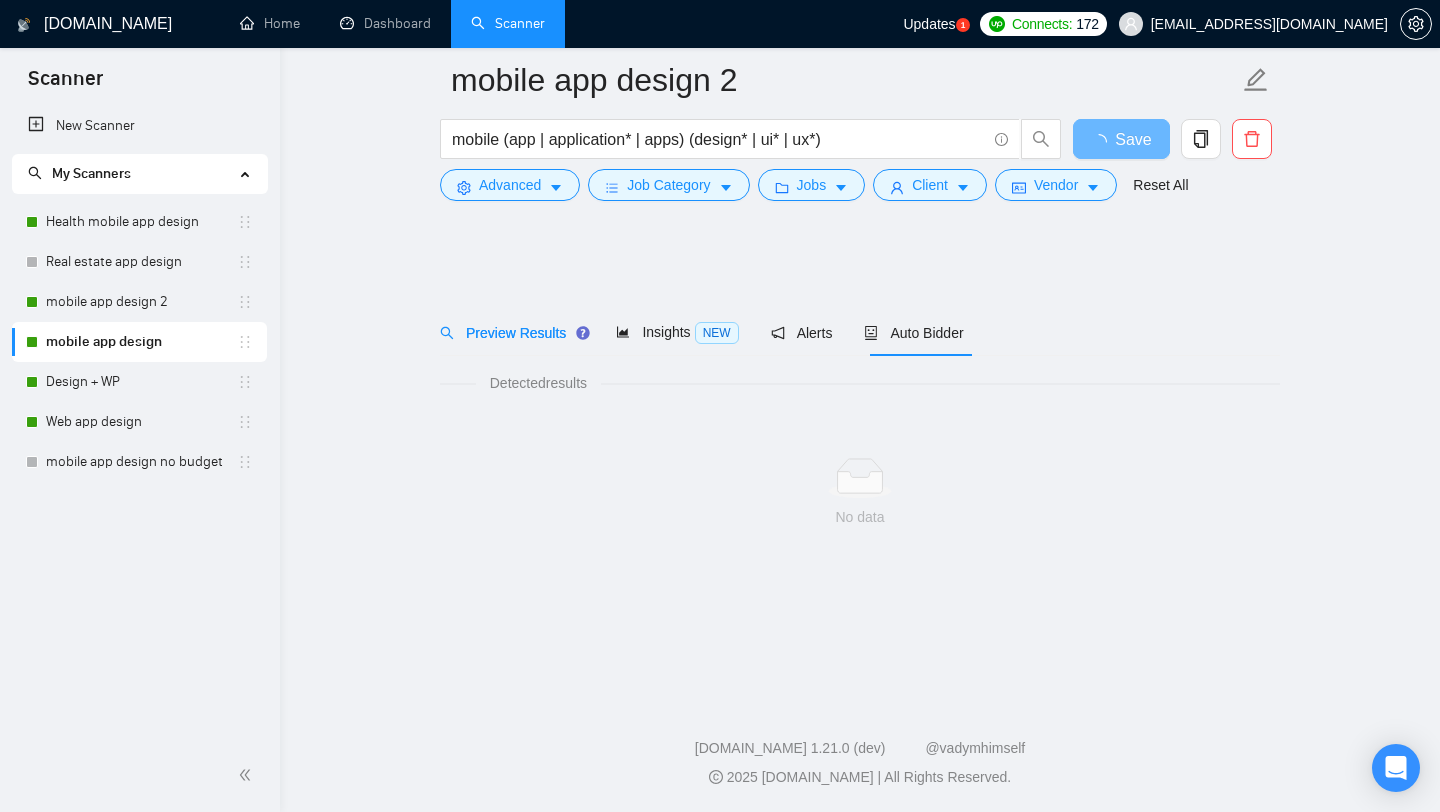 scroll, scrollTop: 0, scrollLeft: 0, axis: both 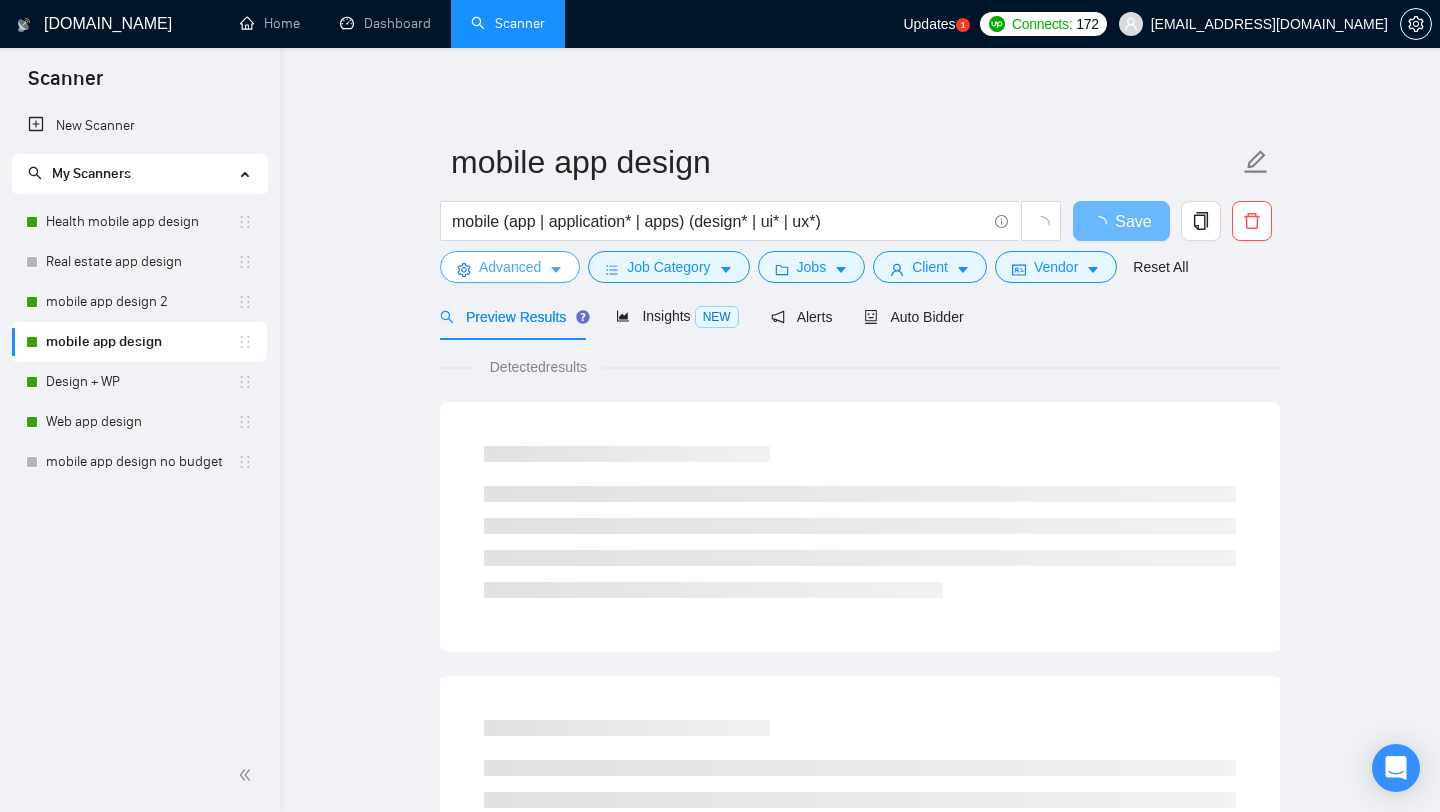 click on "Advanced" at bounding box center (510, 267) 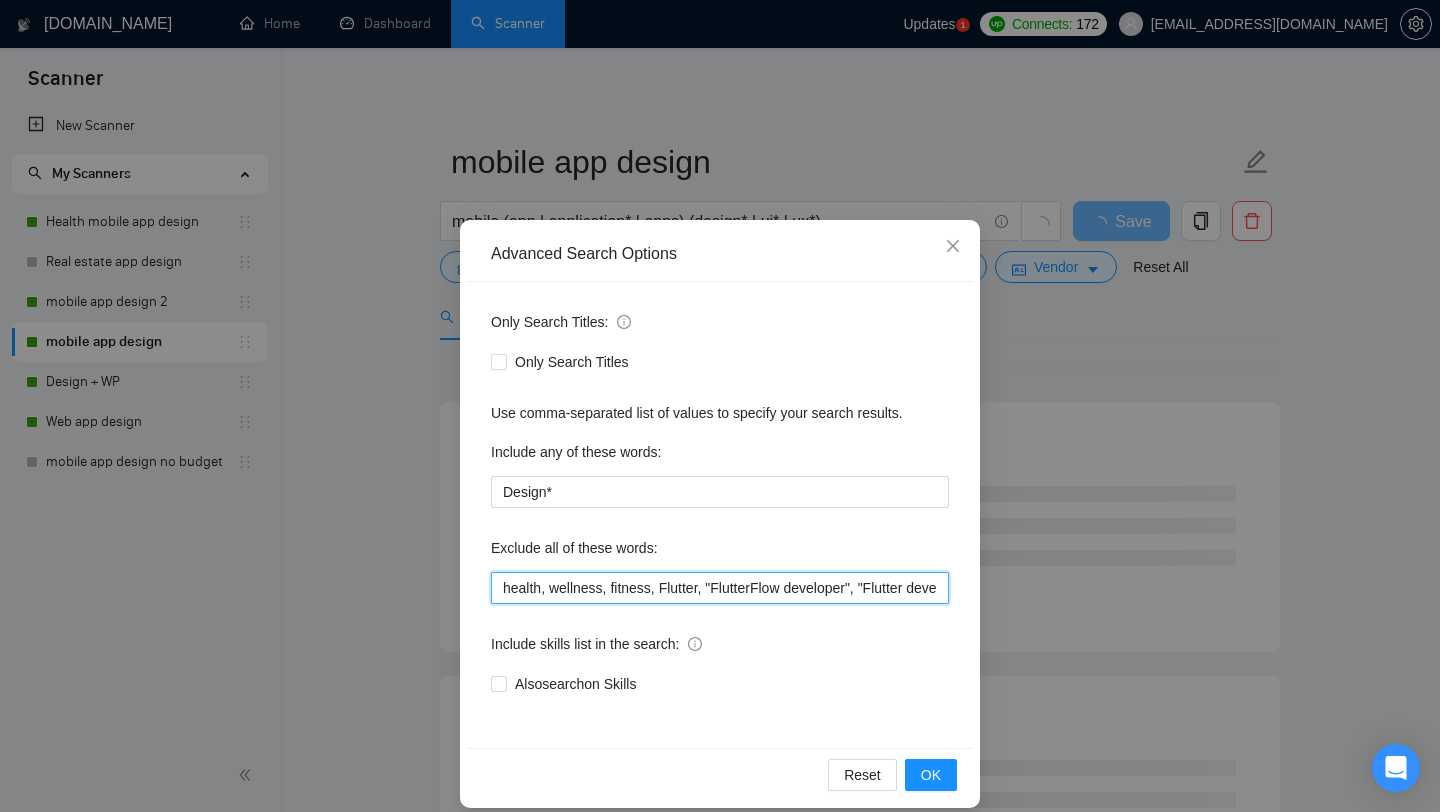click on "health, wellness, fitness, Flutter, "FlutterFlow developer", "Flutter developer", swift, SwiftUI, Kotlin, Java, Objective-C, "Collaborate with our design team", "The design is already completed", "We are looking for a skilled mobile developer", "I need a developer", "developer to join our team", "Website Development", "Fix Bugs", Content, "web app", Avada*, "web application", "low budget", "no agencies", Framer, *Freelancers only*" at bounding box center [720, 588] 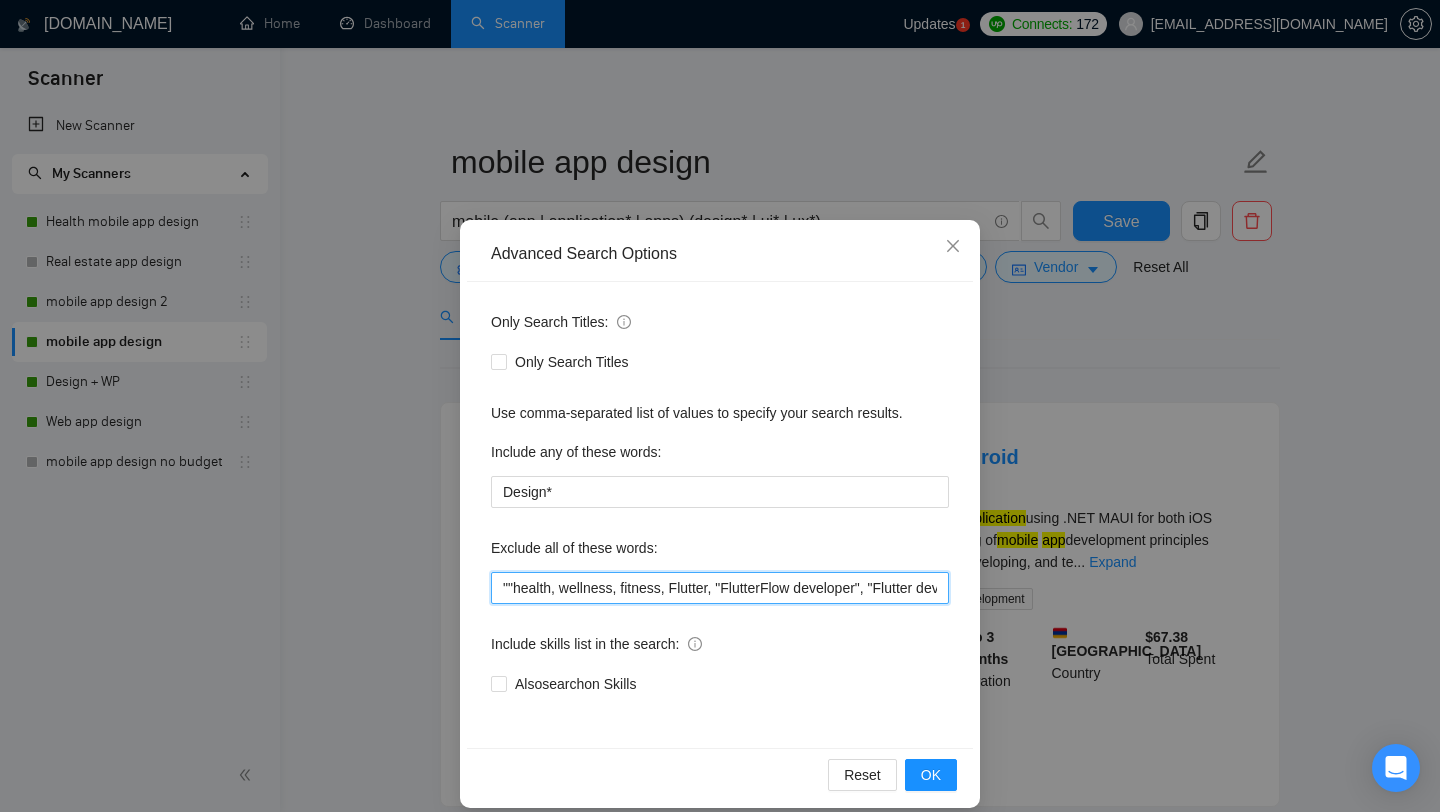paste on "MAUI framework" 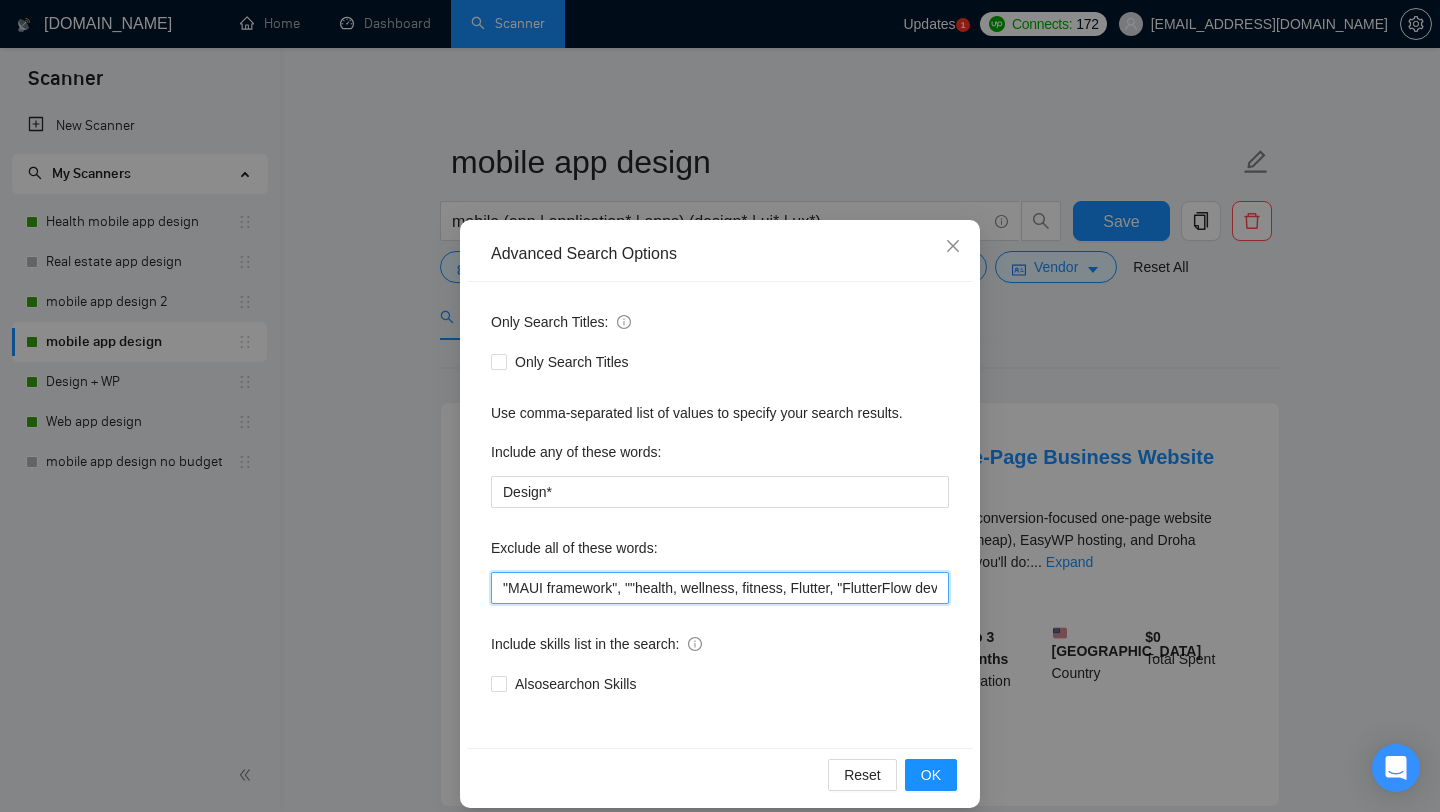 paste on ".NET MAUI" 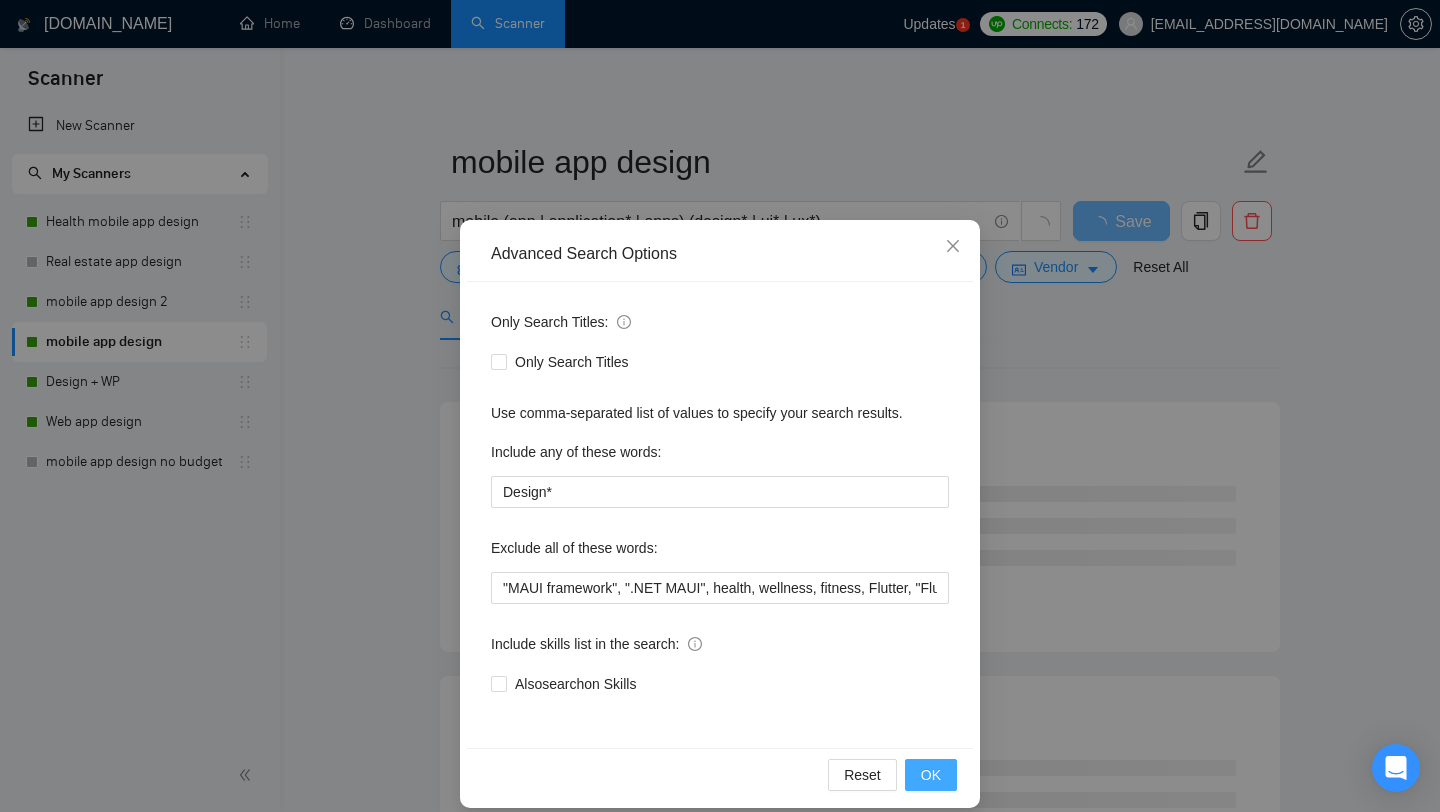 click on "OK" at bounding box center [931, 775] 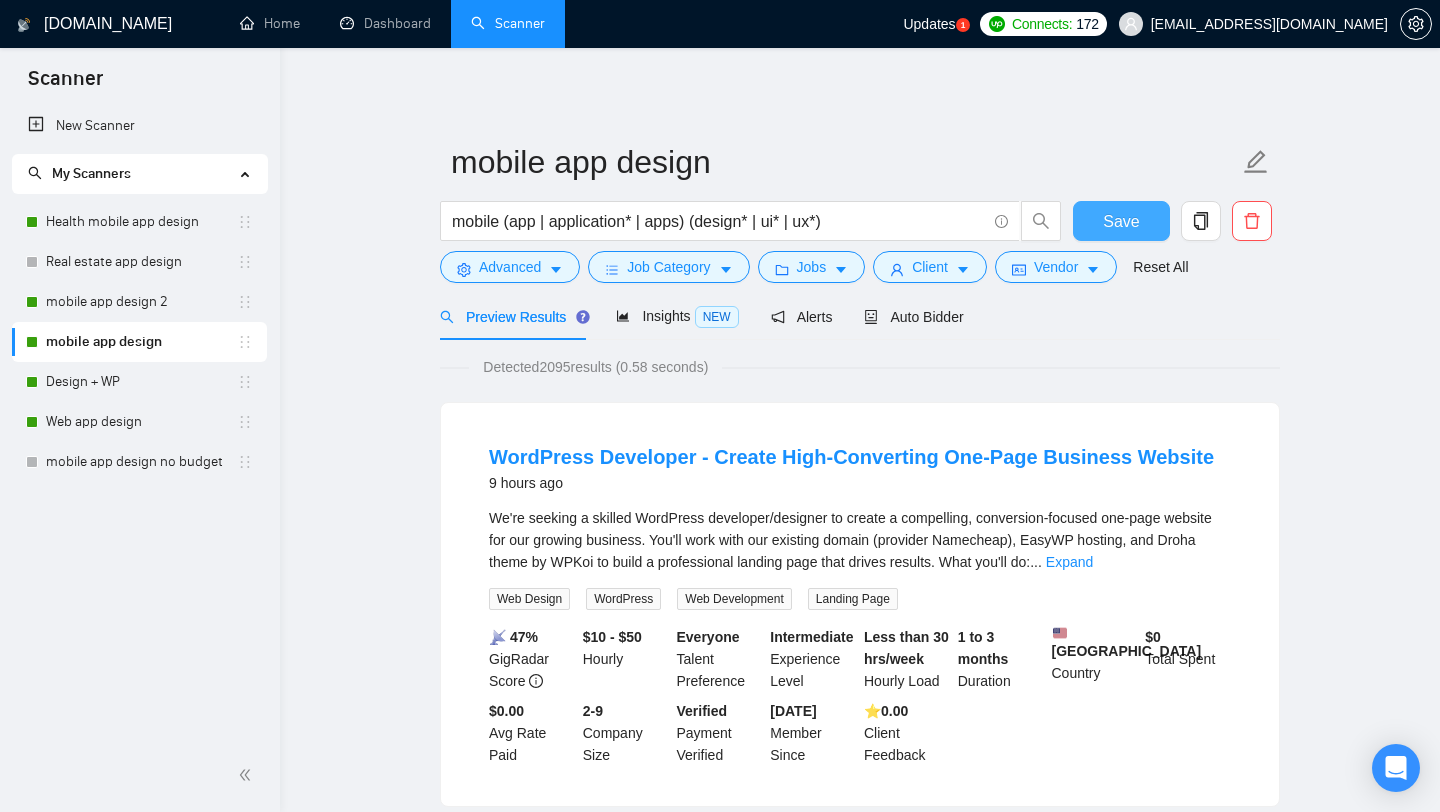 click on "Save" at bounding box center [1121, 221] 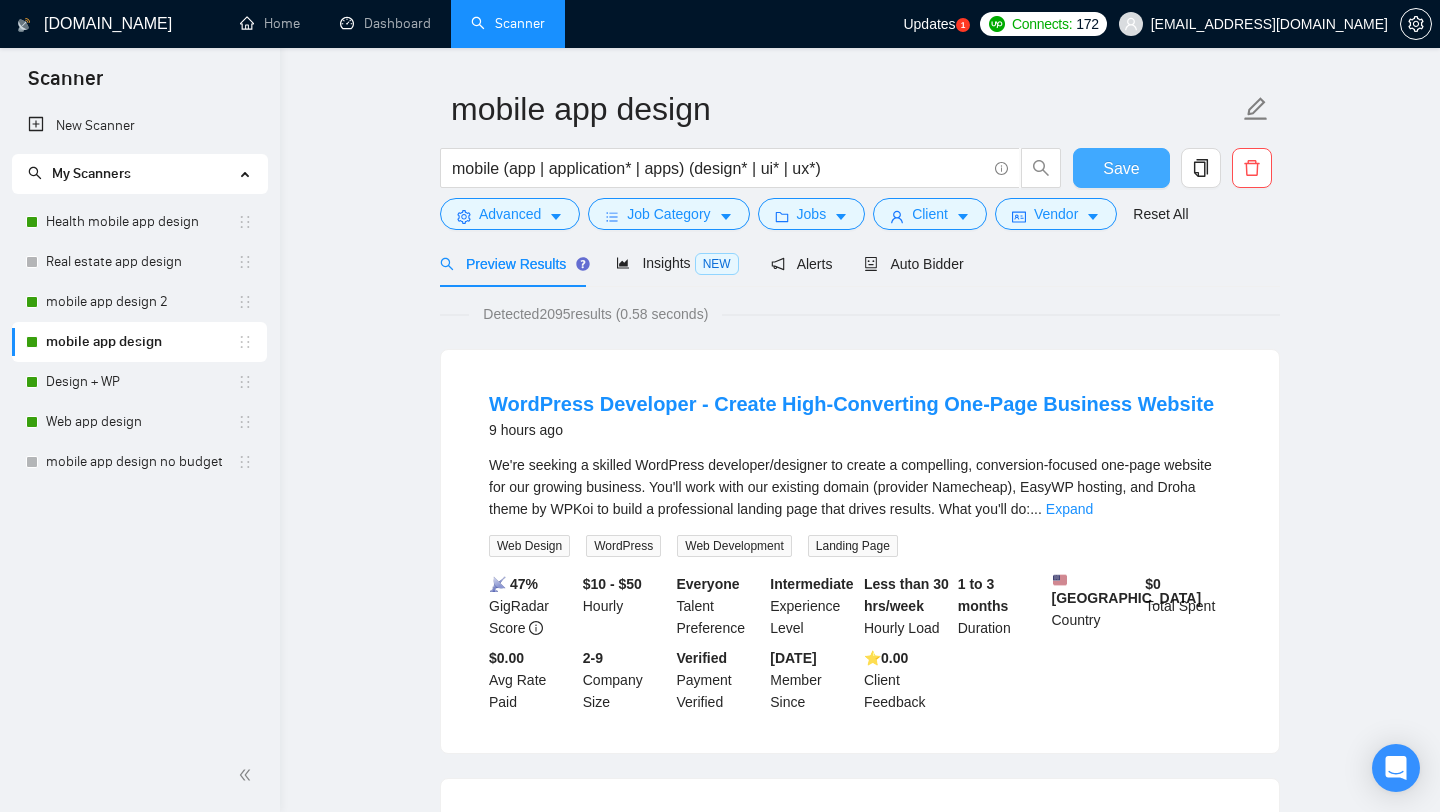 scroll, scrollTop: 54, scrollLeft: 0, axis: vertical 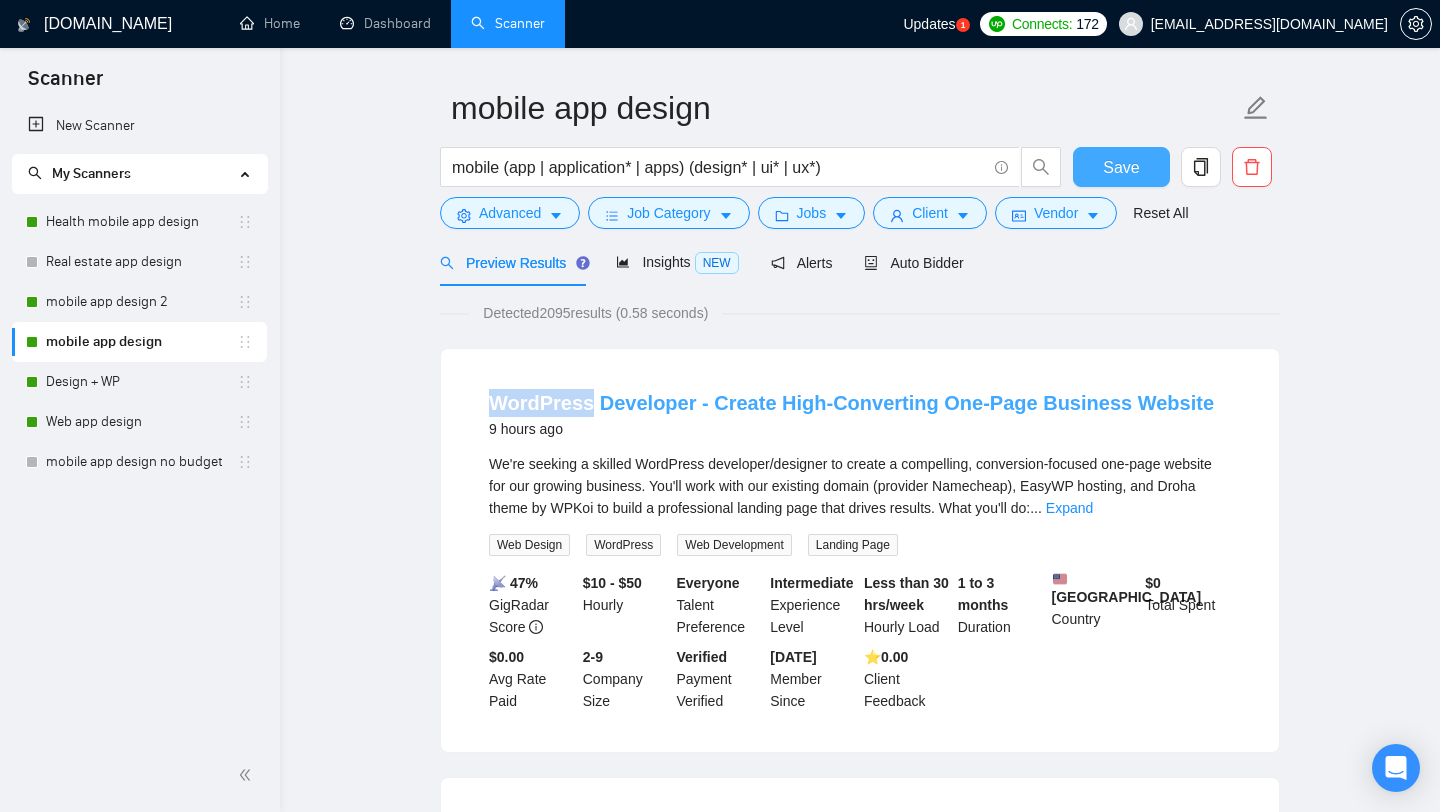 drag, startPoint x: 473, startPoint y: 394, endPoint x: 588, endPoint y: 393, distance: 115.00435 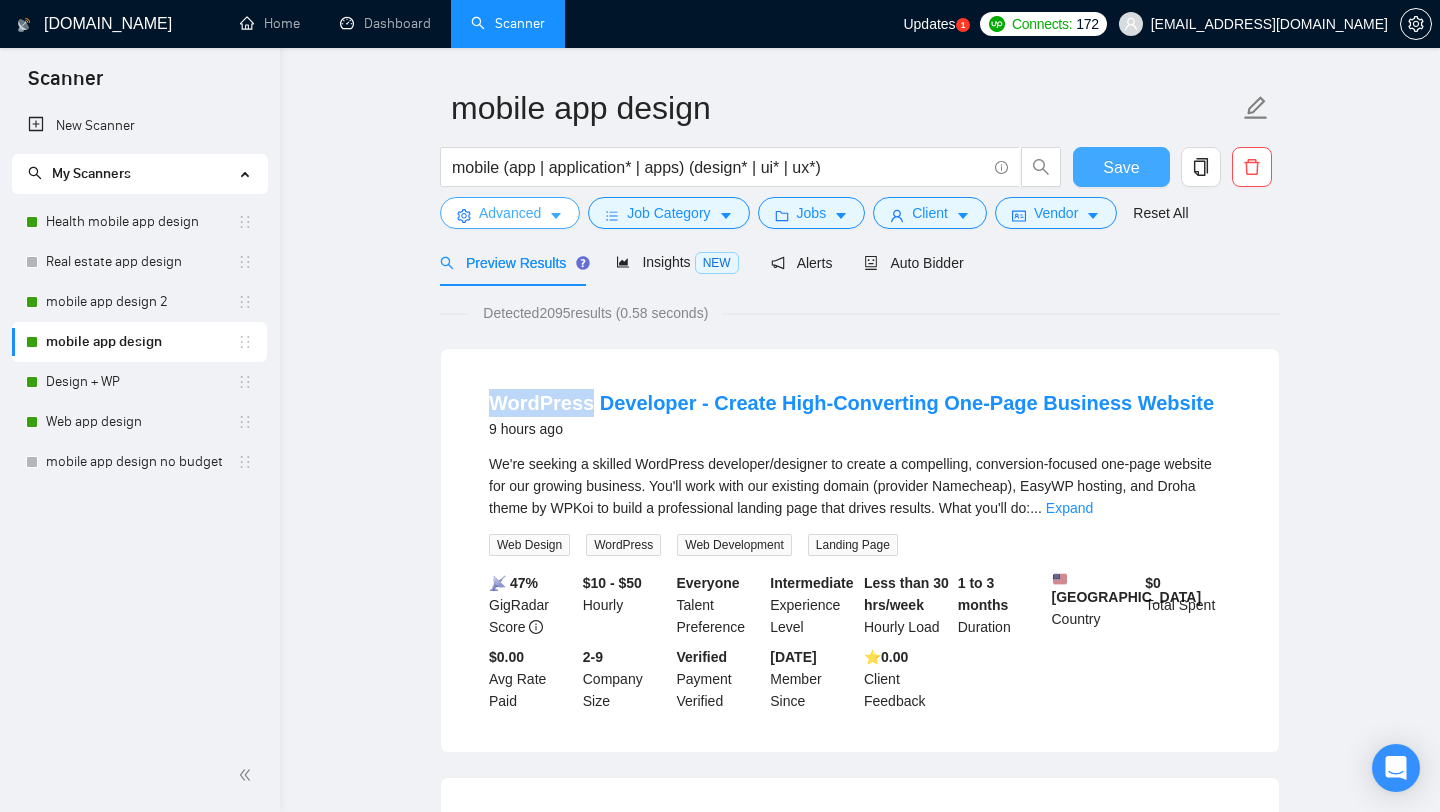 click on "Advanced" at bounding box center (510, 213) 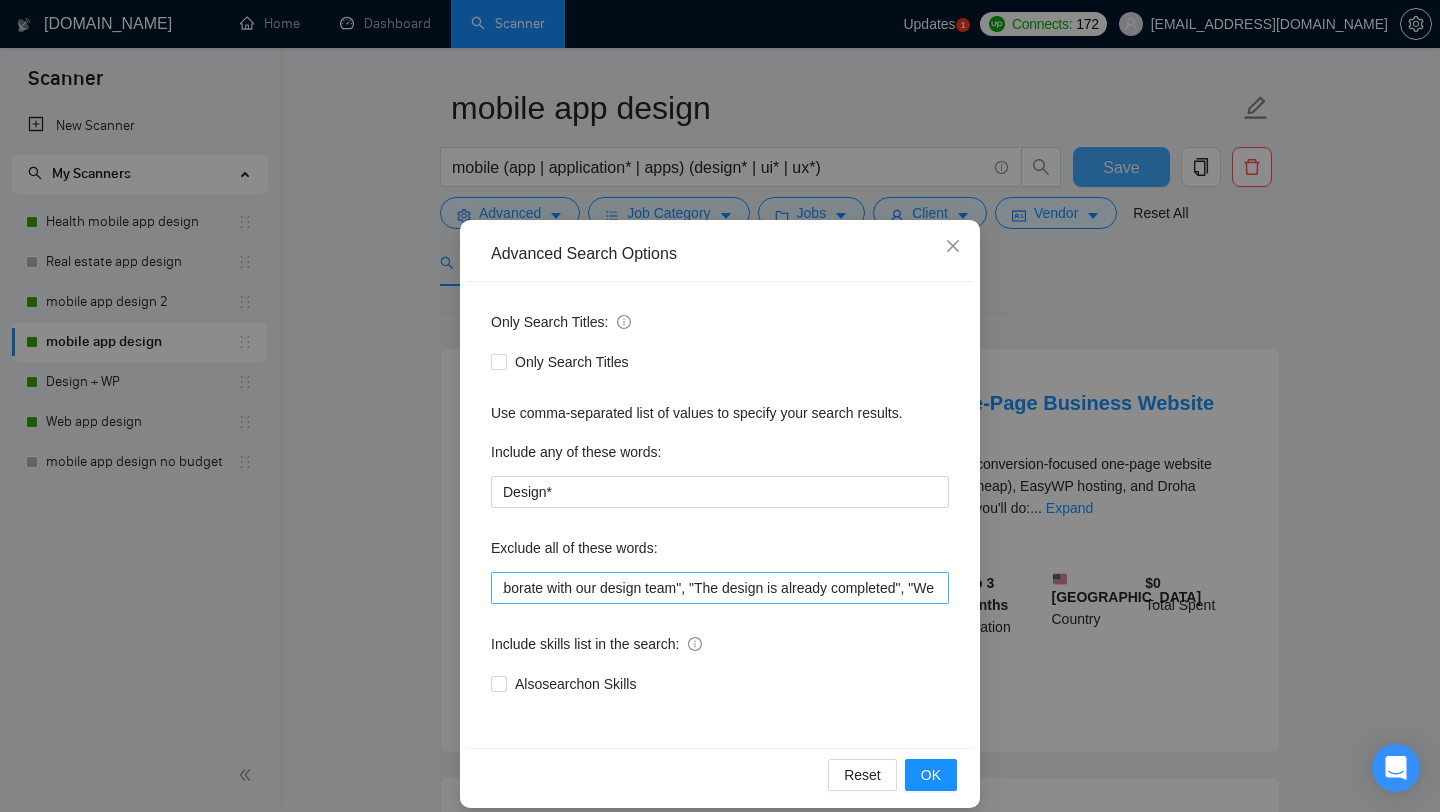 scroll, scrollTop: 0, scrollLeft: 0, axis: both 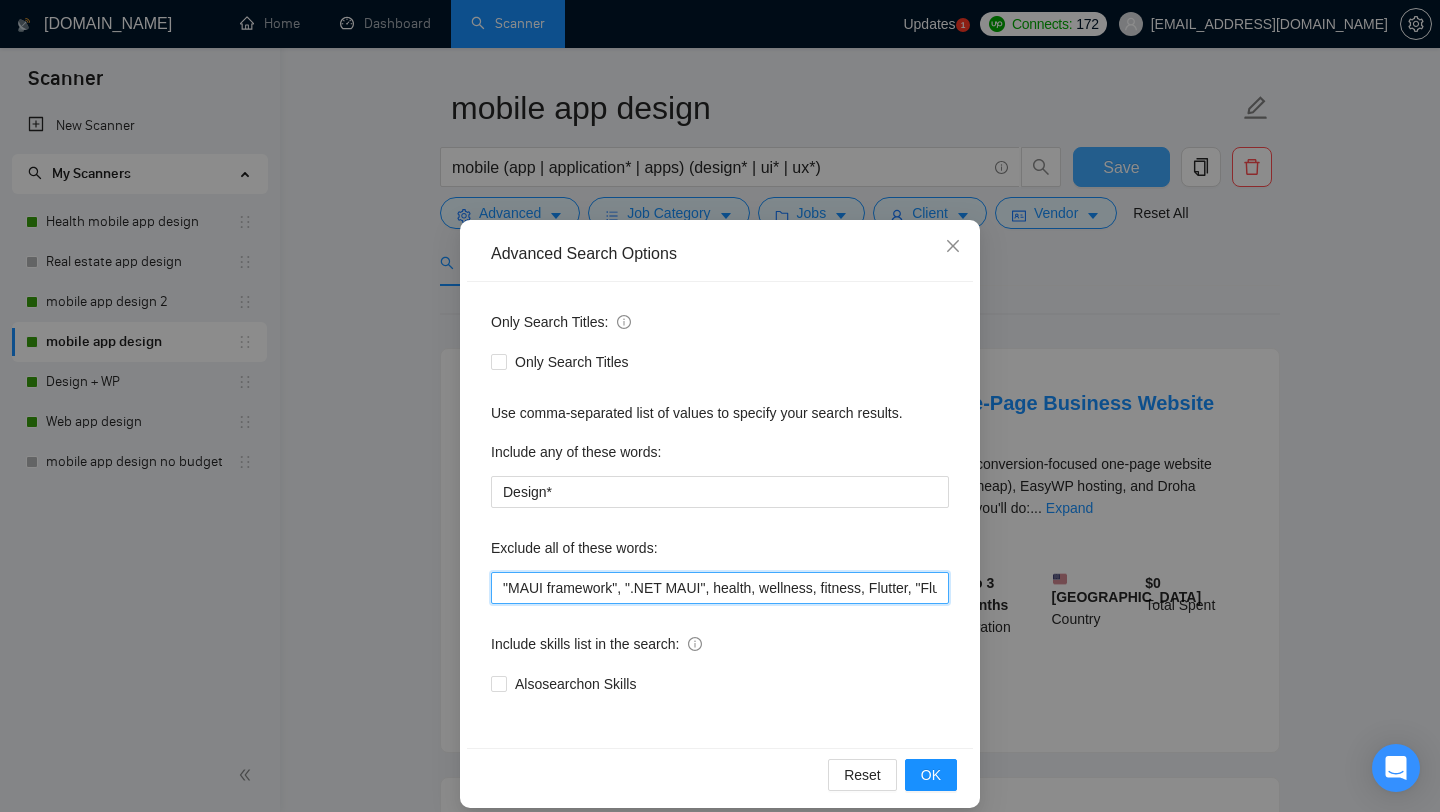 click on ""MAUI framework", ".NET MAUI", health, wellness, fitness, Flutter, "FlutterFlow developer", "Flutter developer", swift, SwiftUI, Kotlin, Java, Objective-C, "Collaborate with our design team", "The design is already completed", "We are looking for a skilled mobile developer", "I need a developer", "developer to join our team", "Website Development", "Fix Bugs", Content, "web app", Avada*, "web application", "low budget", "no agencies", Framer, *Freelancers only*" at bounding box center [720, 588] 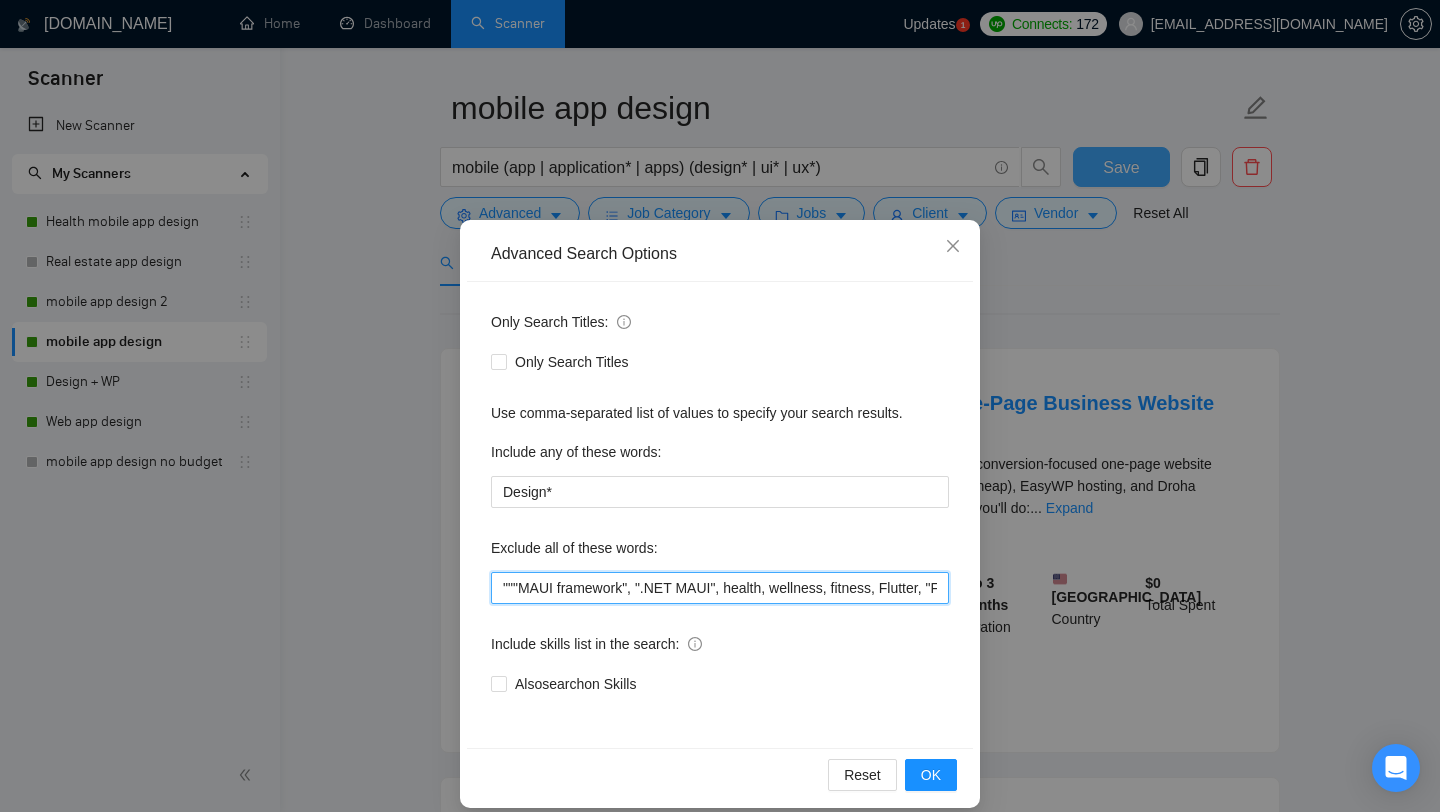 paste on "WordPress" 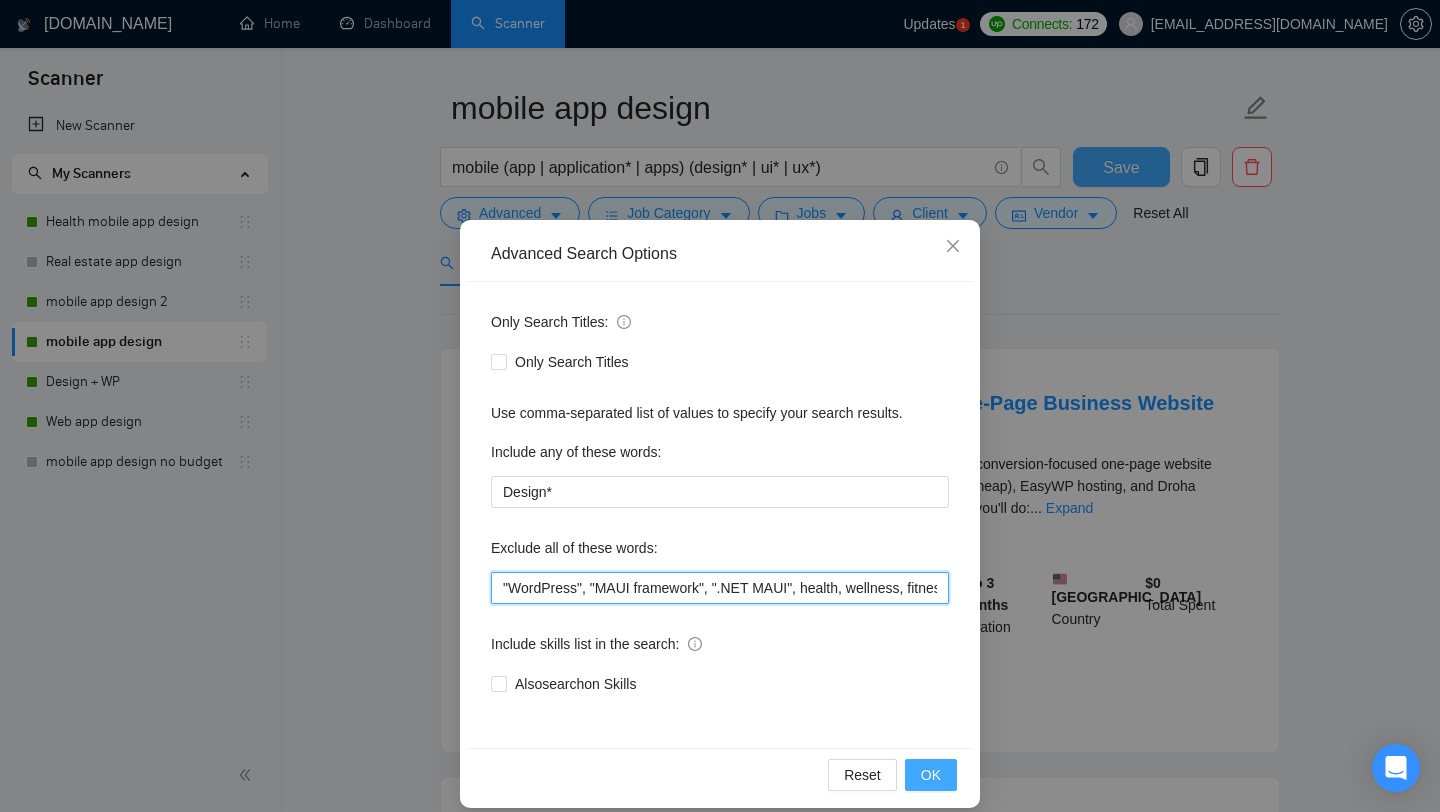 type on ""WordPress", "MAUI framework", ".NET MAUI", health, wellness, fitness, Flutter, "FlutterFlow developer", "Flutter developer", swift, SwiftUI, Kotlin, Java, Objective-C, "Collaborate with our design team", "The design is already completed", "We are looking for a skilled mobile developer", "I need a developer", "developer to join our team", "Website Development", "Fix Bugs", Content, "web app", Avada*, "web application", "low budget", "no agencies", Framer, *Freelancers only*" 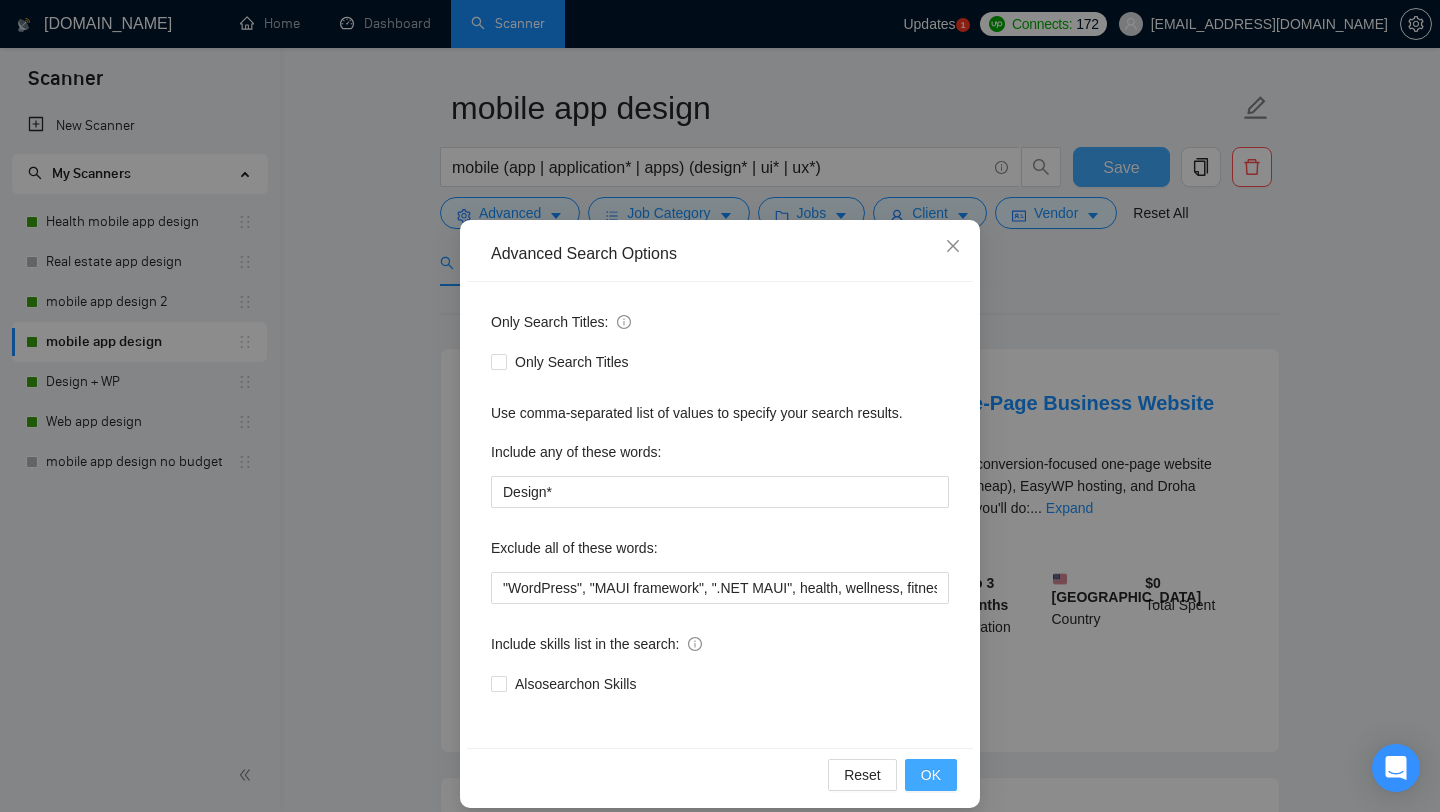 click on "OK" at bounding box center [931, 775] 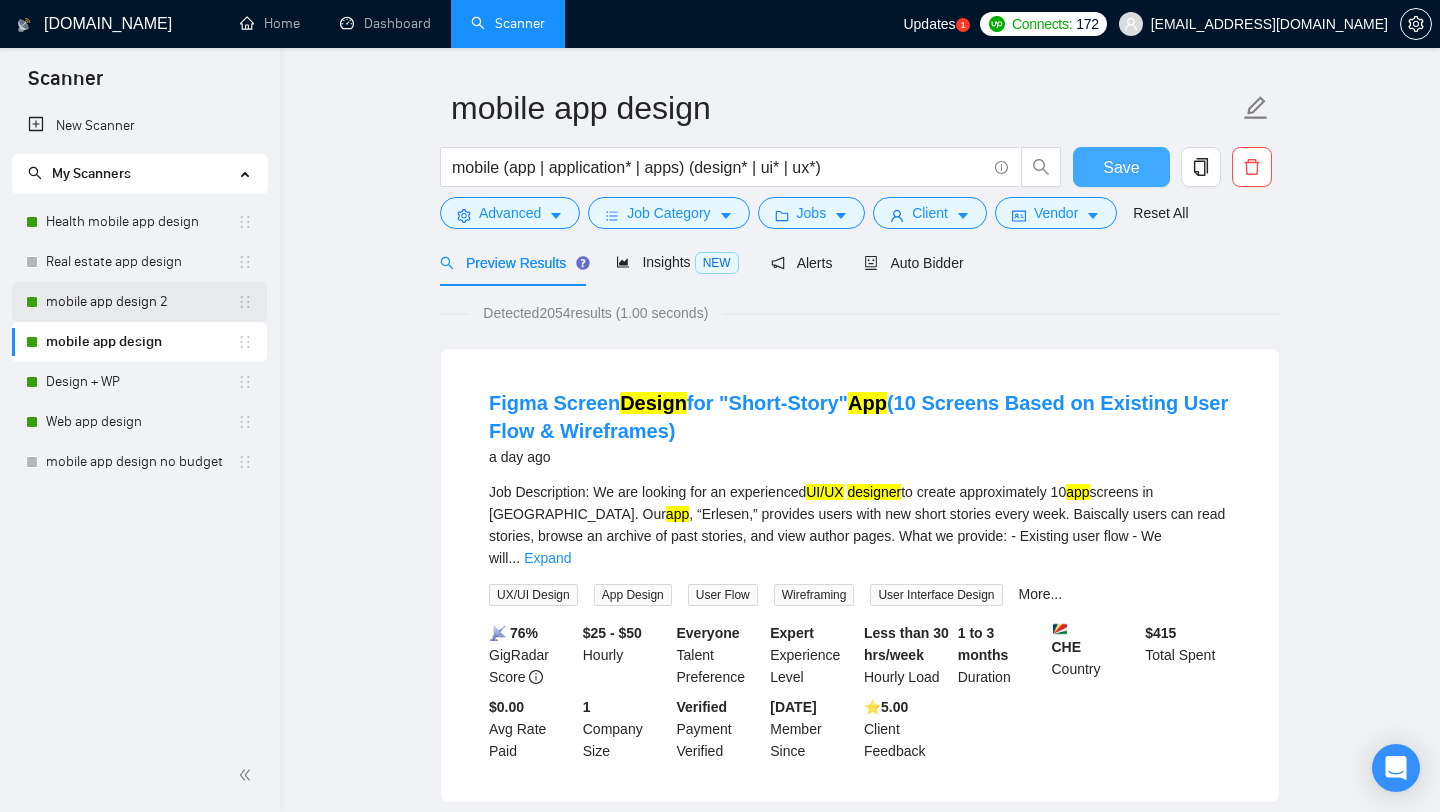 click on "mobile app design 2" at bounding box center [141, 302] 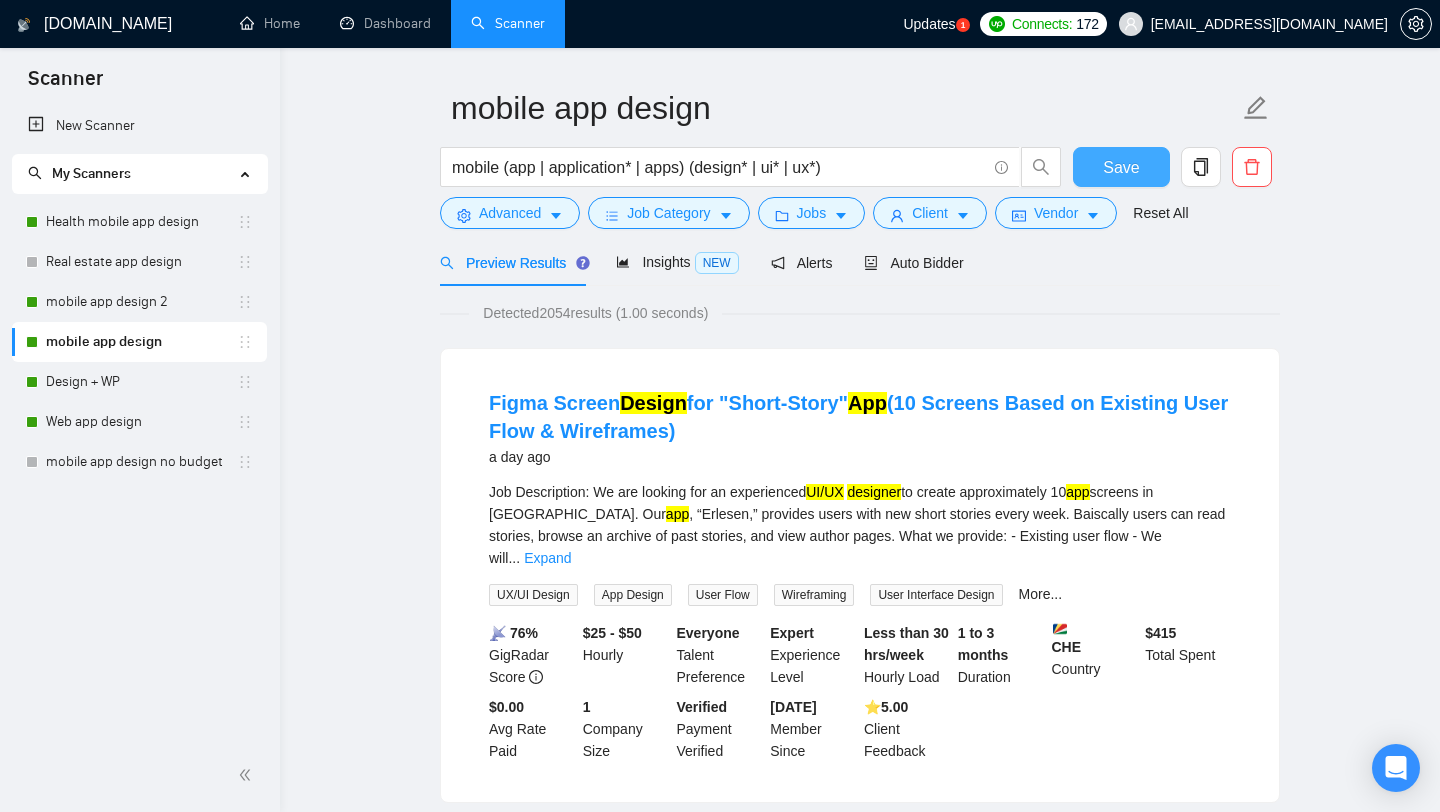 click on "Save" at bounding box center (1121, 167) 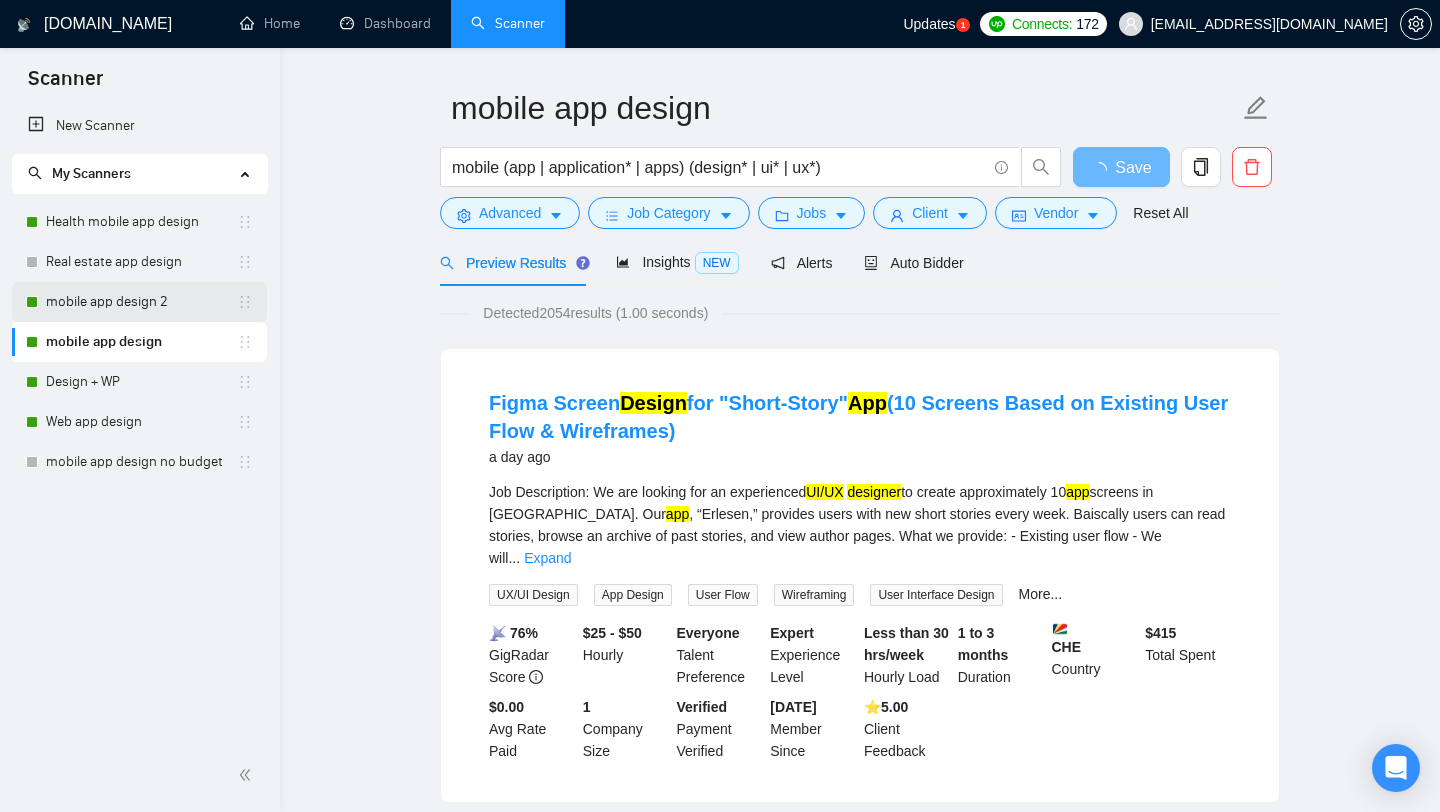 click on "mobile app design 2" at bounding box center (141, 302) 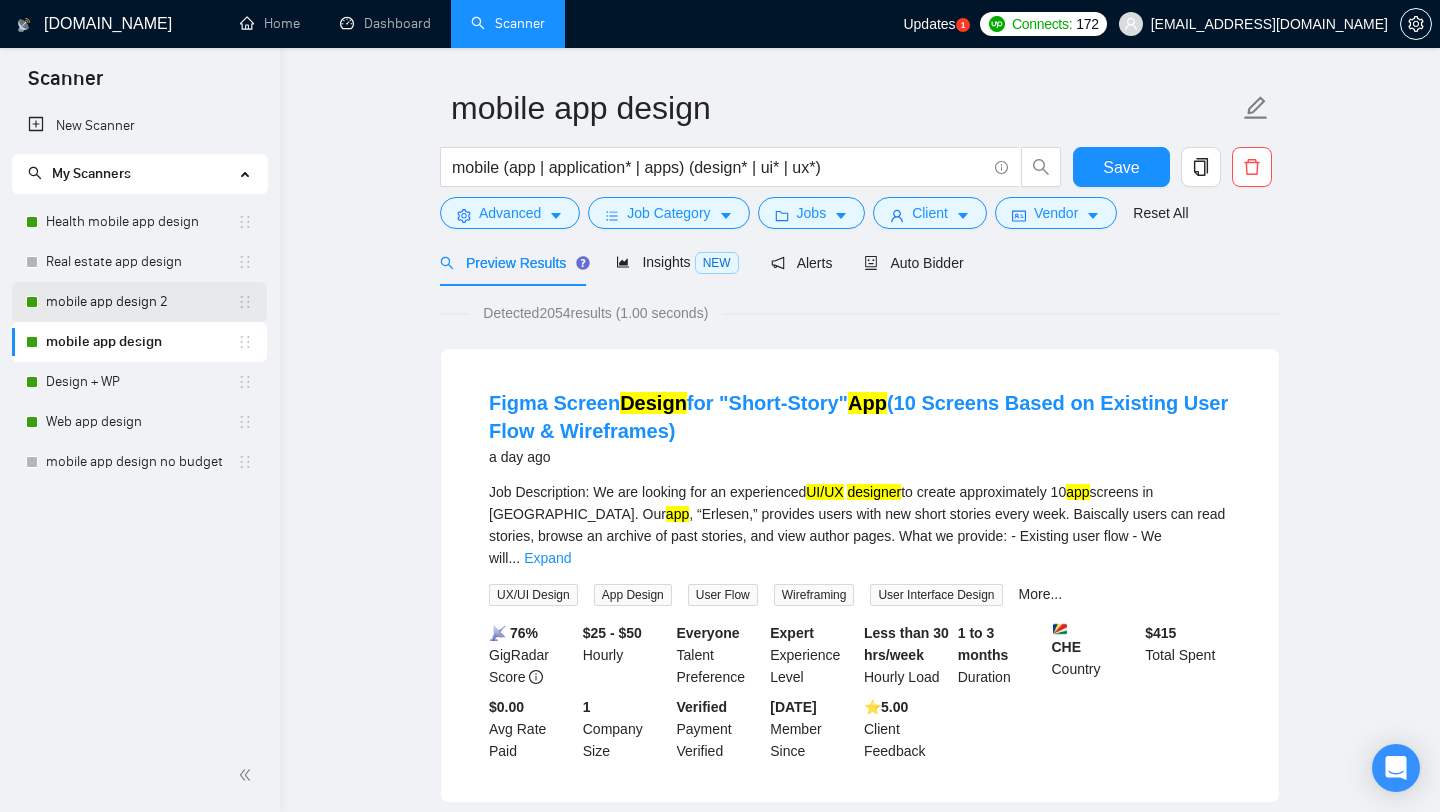 click on "mobile app design 2" at bounding box center (141, 302) 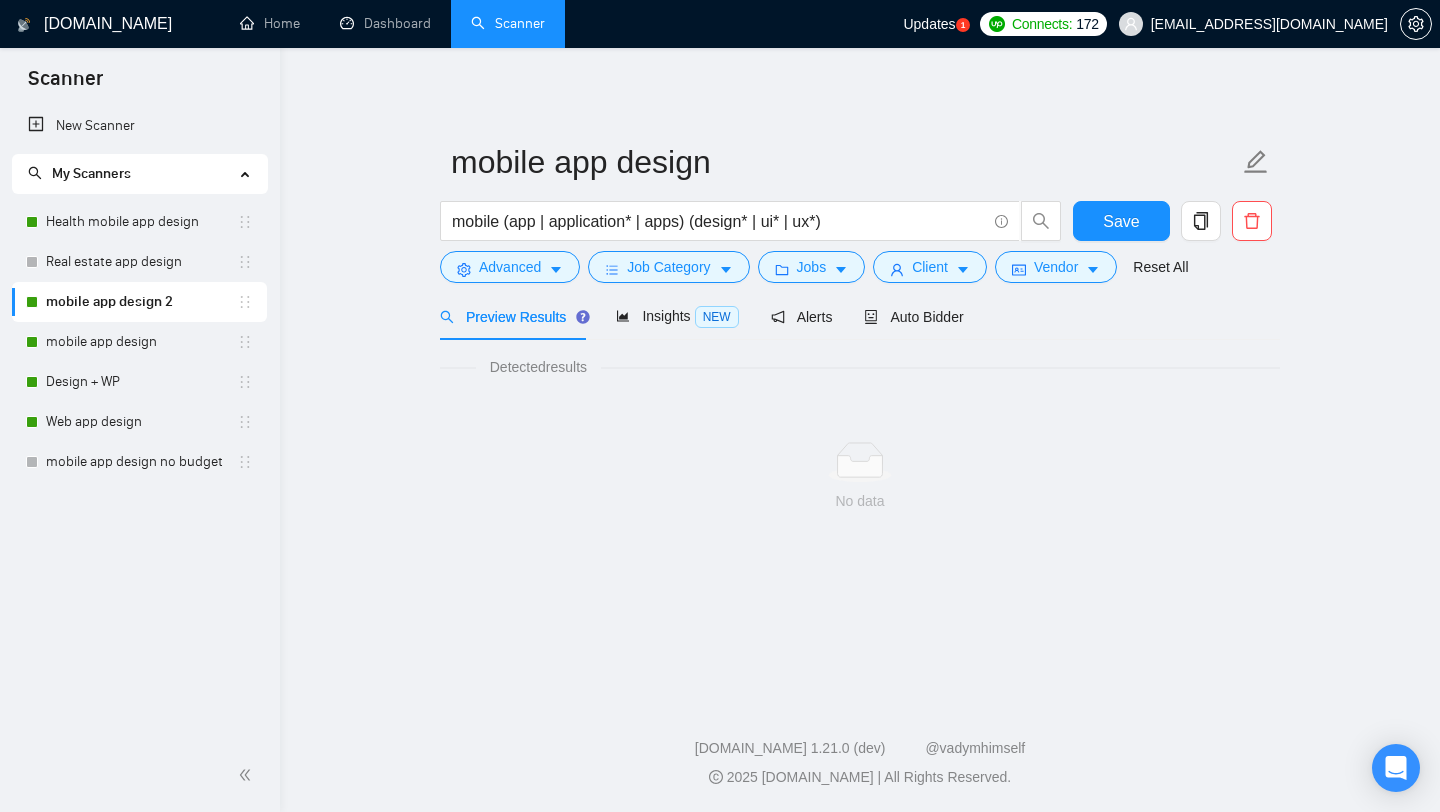 scroll, scrollTop: 0, scrollLeft: 0, axis: both 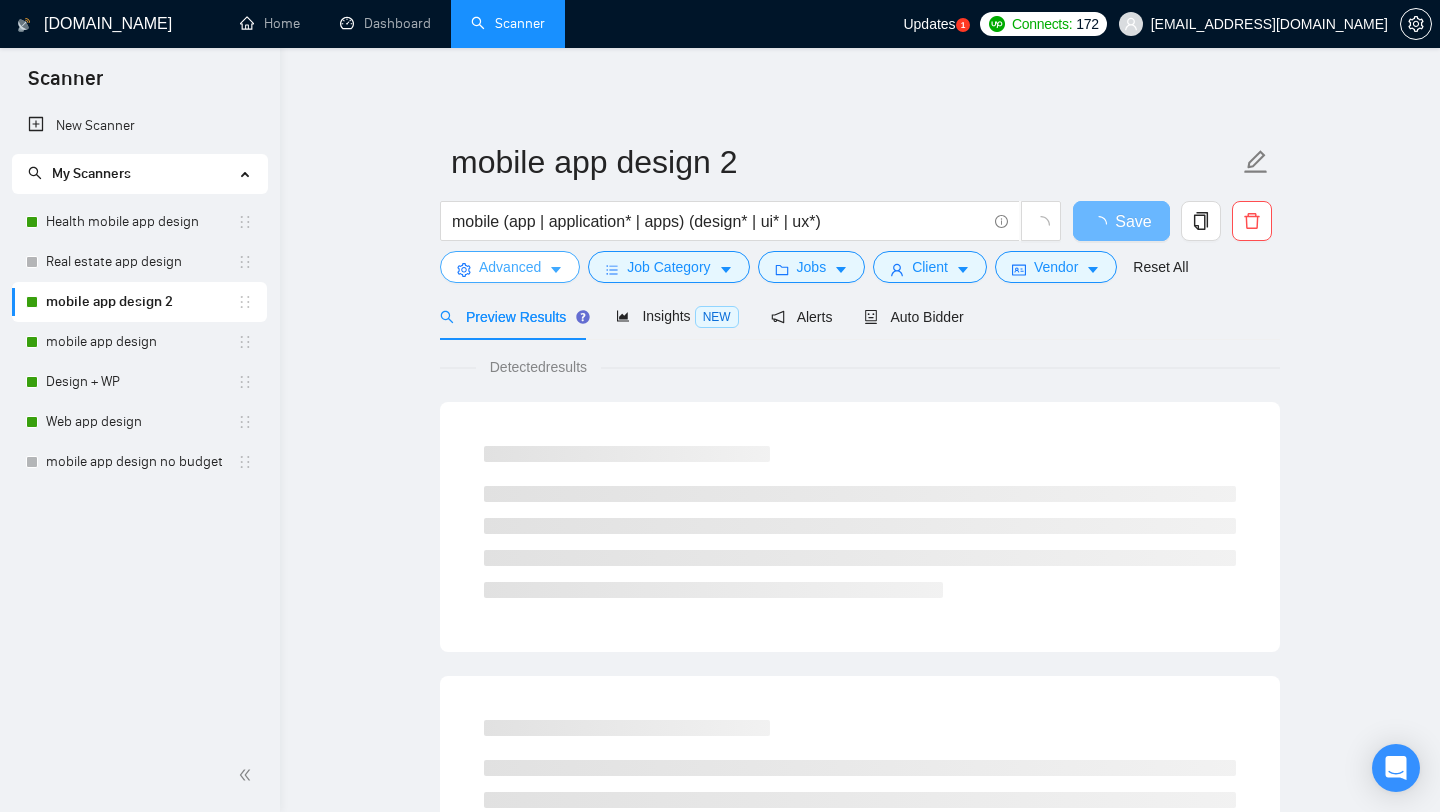 click on "Advanced" at bounding box center [510, 267] 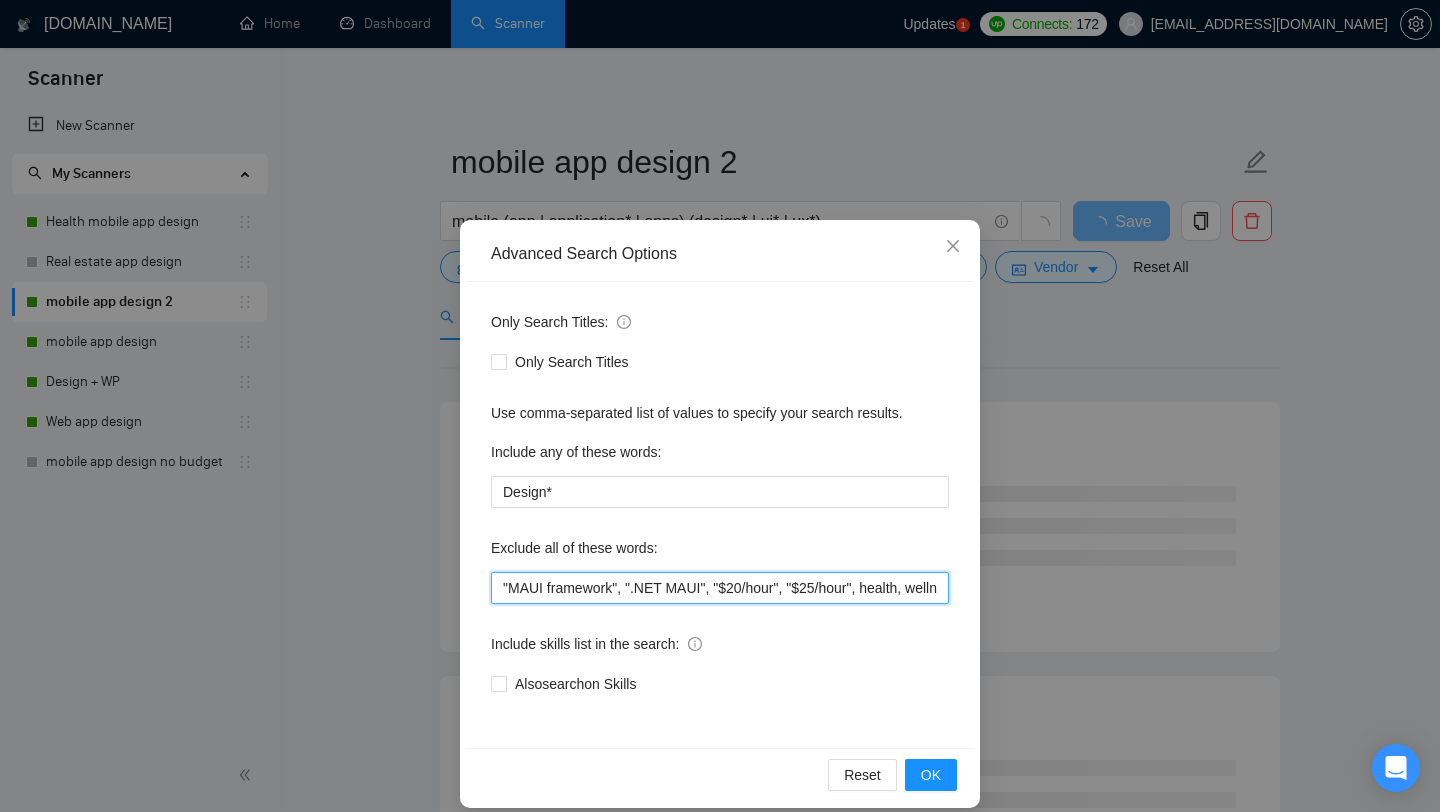 click on ""MAUI framework", ".NET MAUI", "$20/hour", "$25/hour", health, wellness, fitness, Flutter, "FlutterFlow developer", "Flutter developer", swift, SwiftUI, Kotlin, Java, Objective-C, "Collaborate with our design team", "The design is already completed", "We are looking for a skilled mobile developer", "I need a developer", "developer to join our team", "Website Development", "Fix Bugs", Content, "web app", Avada*, "web application", "low budget", "no agencies", Framer, *Freelancers only*" at bounding box center (720, 588) 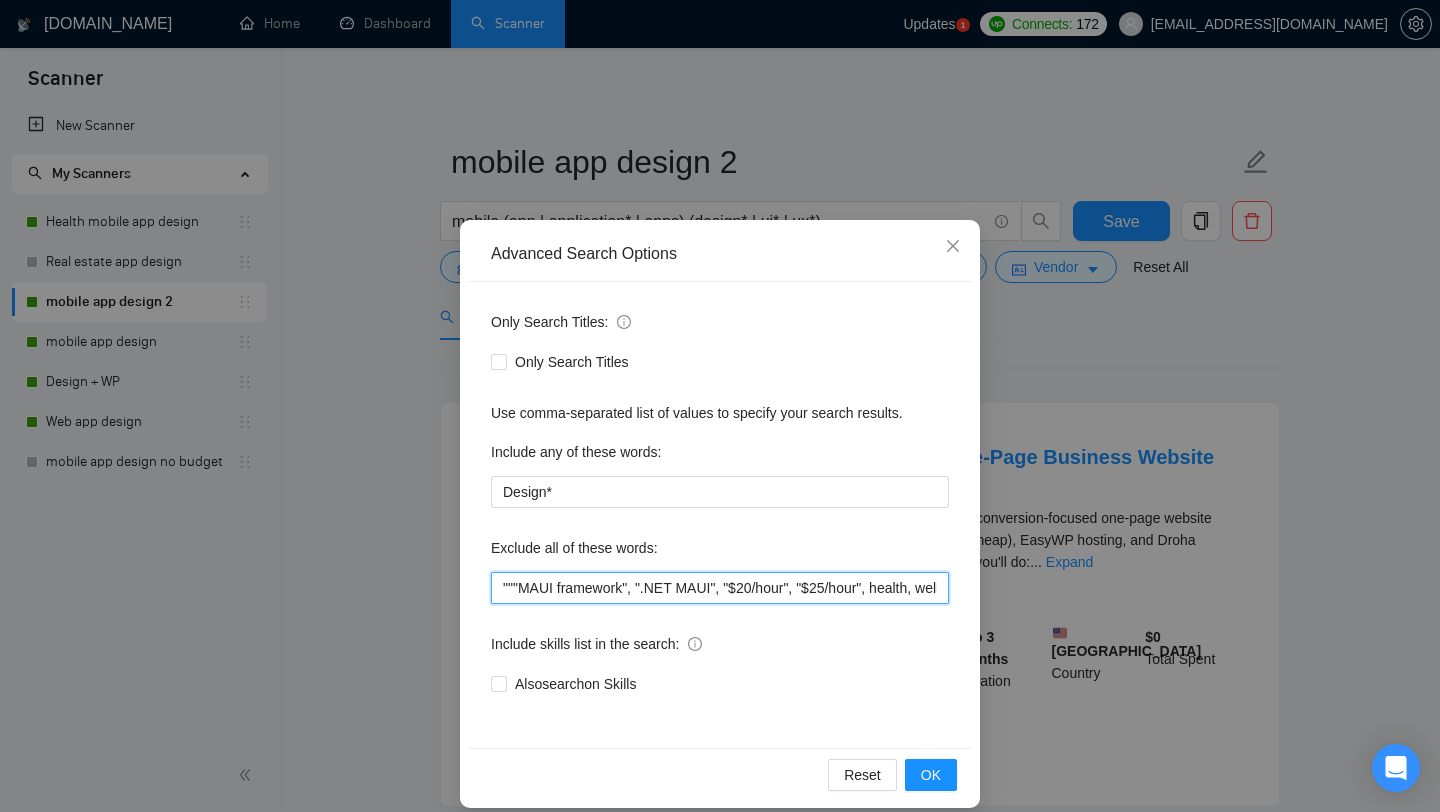 paste on "WordPress" 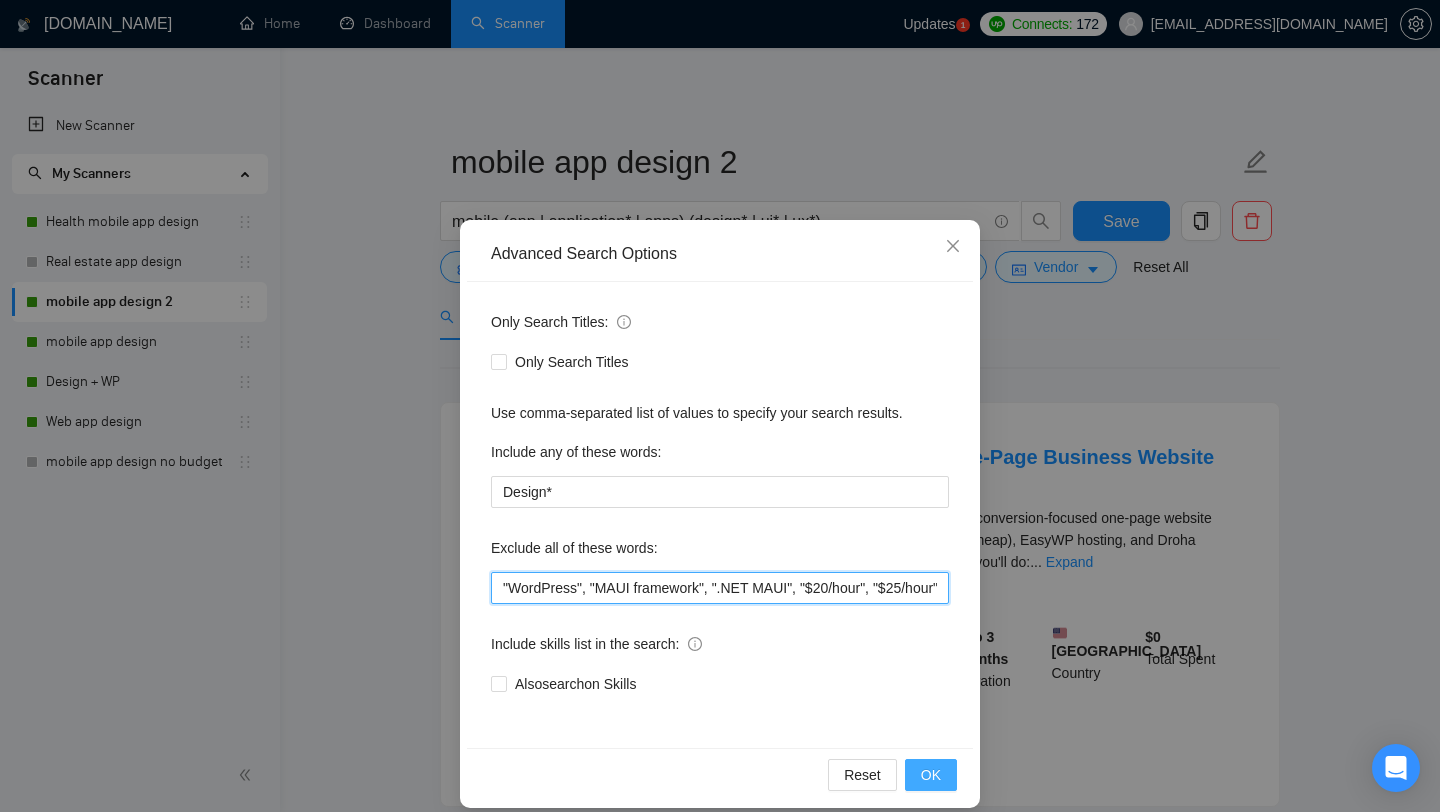 type on ""WordPress", "MAUI framework", ".NET MAUI", "$20/hour", "$25/hour", health, wellness, fitness, Flutter, "FlutterFlow developer", "Flutter developer", swift, SwiftUI, Kotlin, Java, Objective-C, "Collaborate with our design team", "The design is already completed", "We are looking for a skilled mobile developer", "I need a developer", "developer to join our team", "Website Development", "Fix Bugs", Content, "web app", Avada*, "web application", "low budget", "no agencies", Framer, *Freelancers only*" 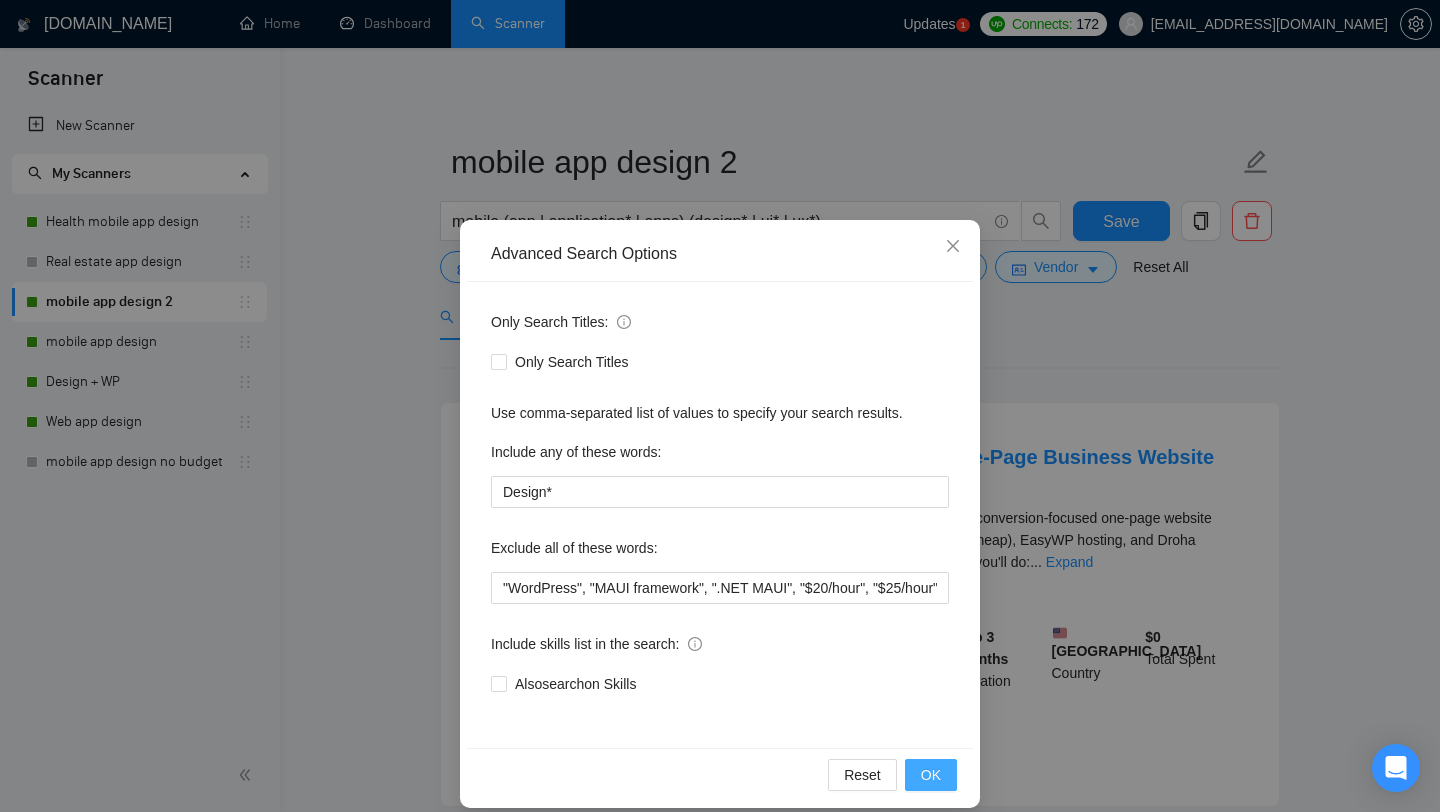 click on "OK" at bounding box center (931, 775) 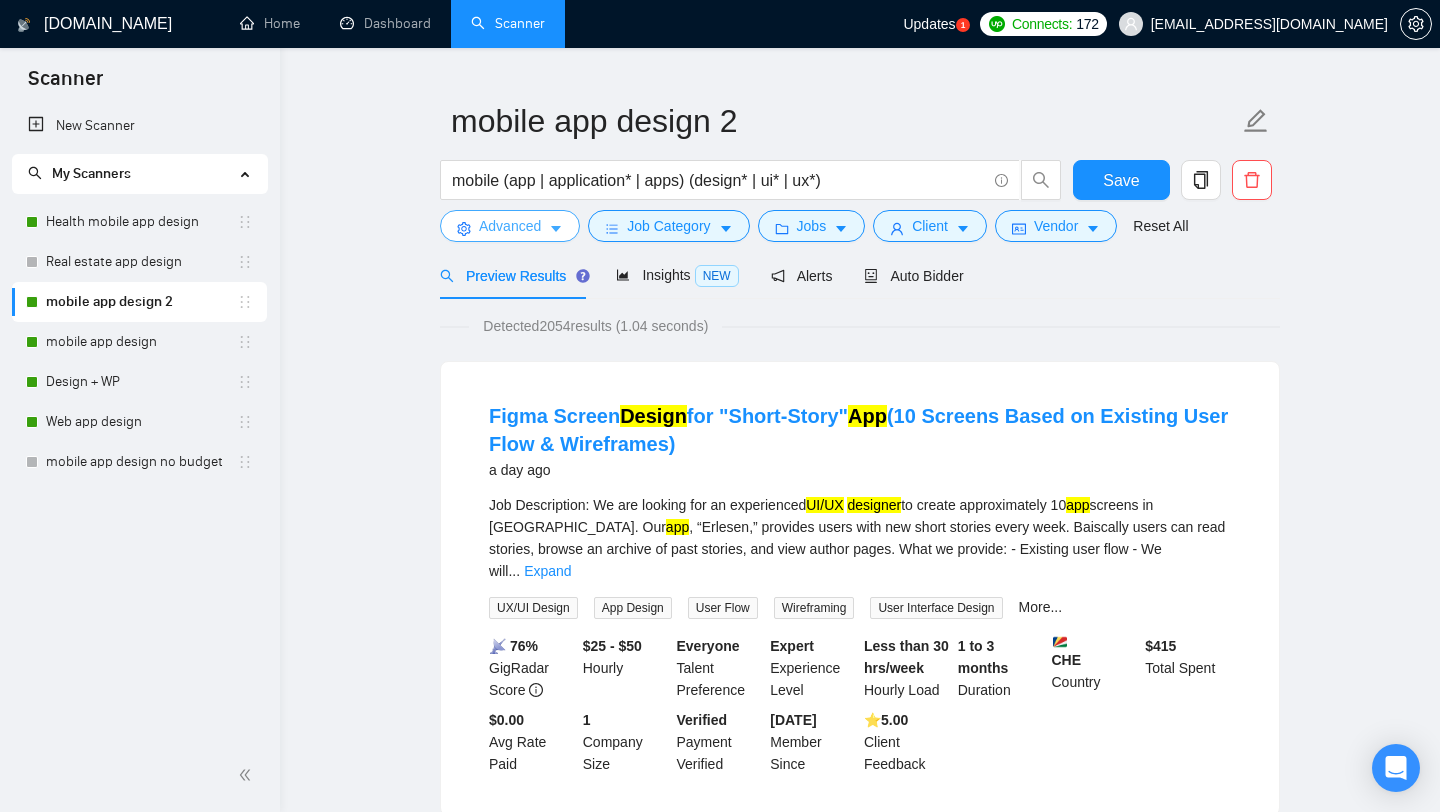 scroll, scrollTop: 0, scrollLeft: 0, axis: both 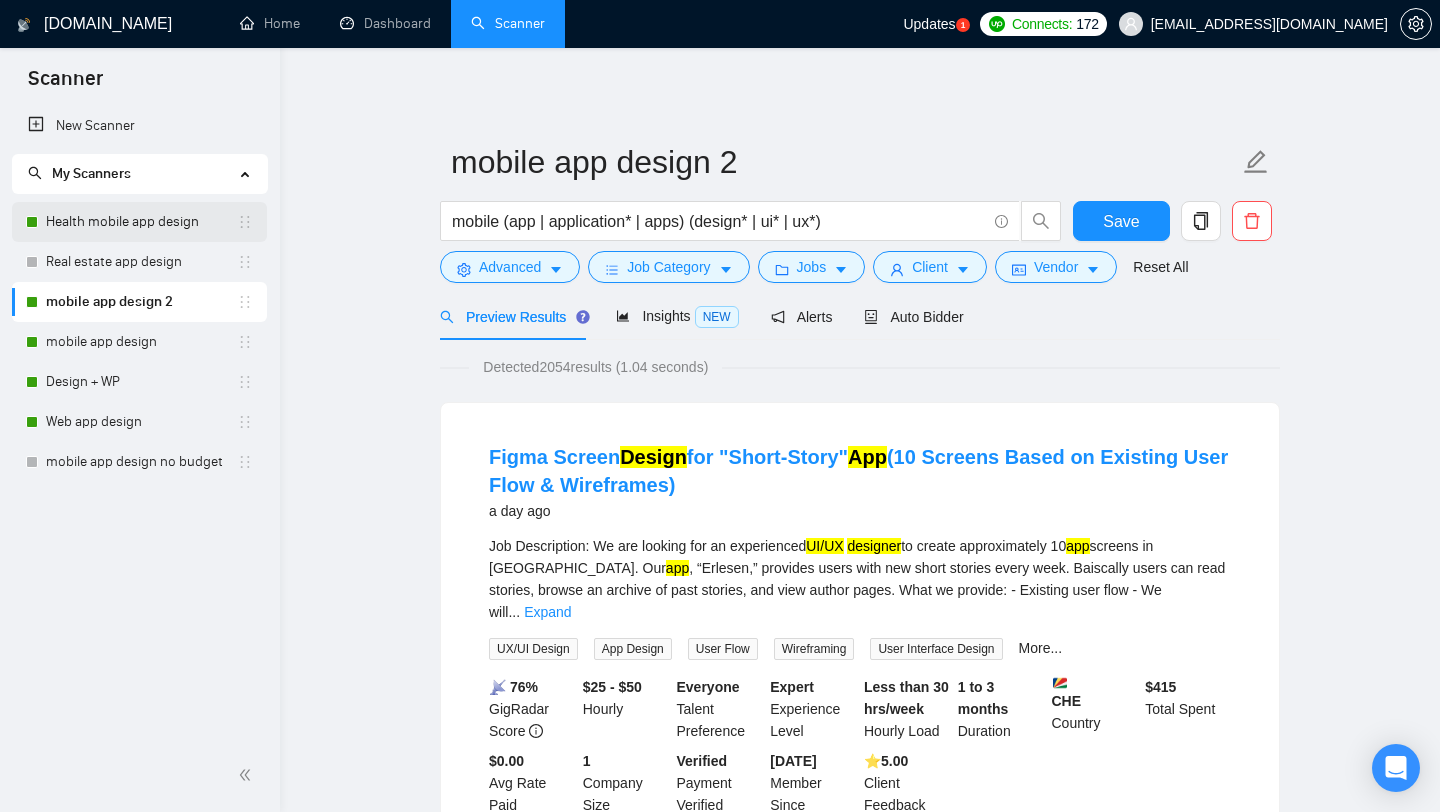 click on "Health mobile app design" at bounding box center (141, 222) 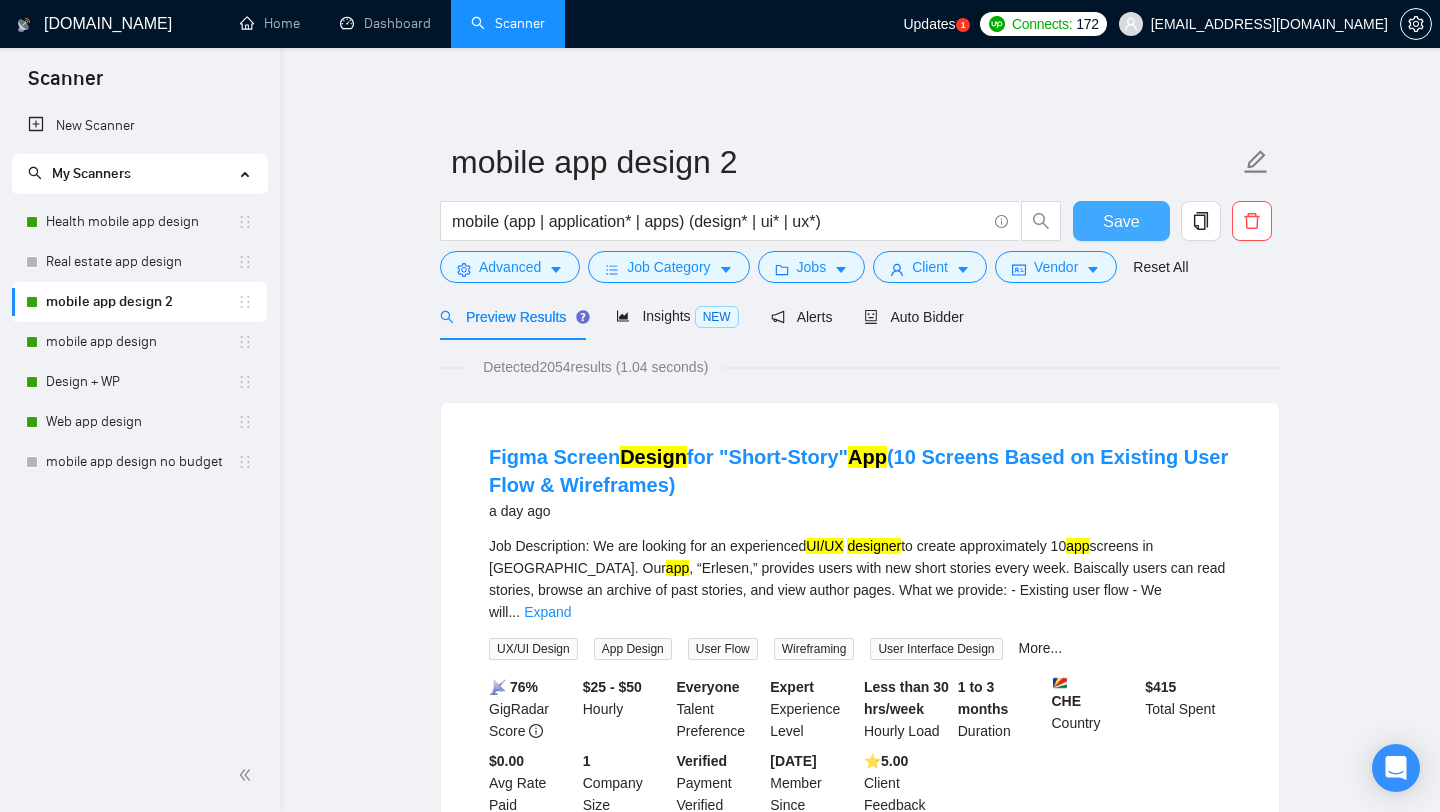 click on "Save" at bounding box center [1121, 221] 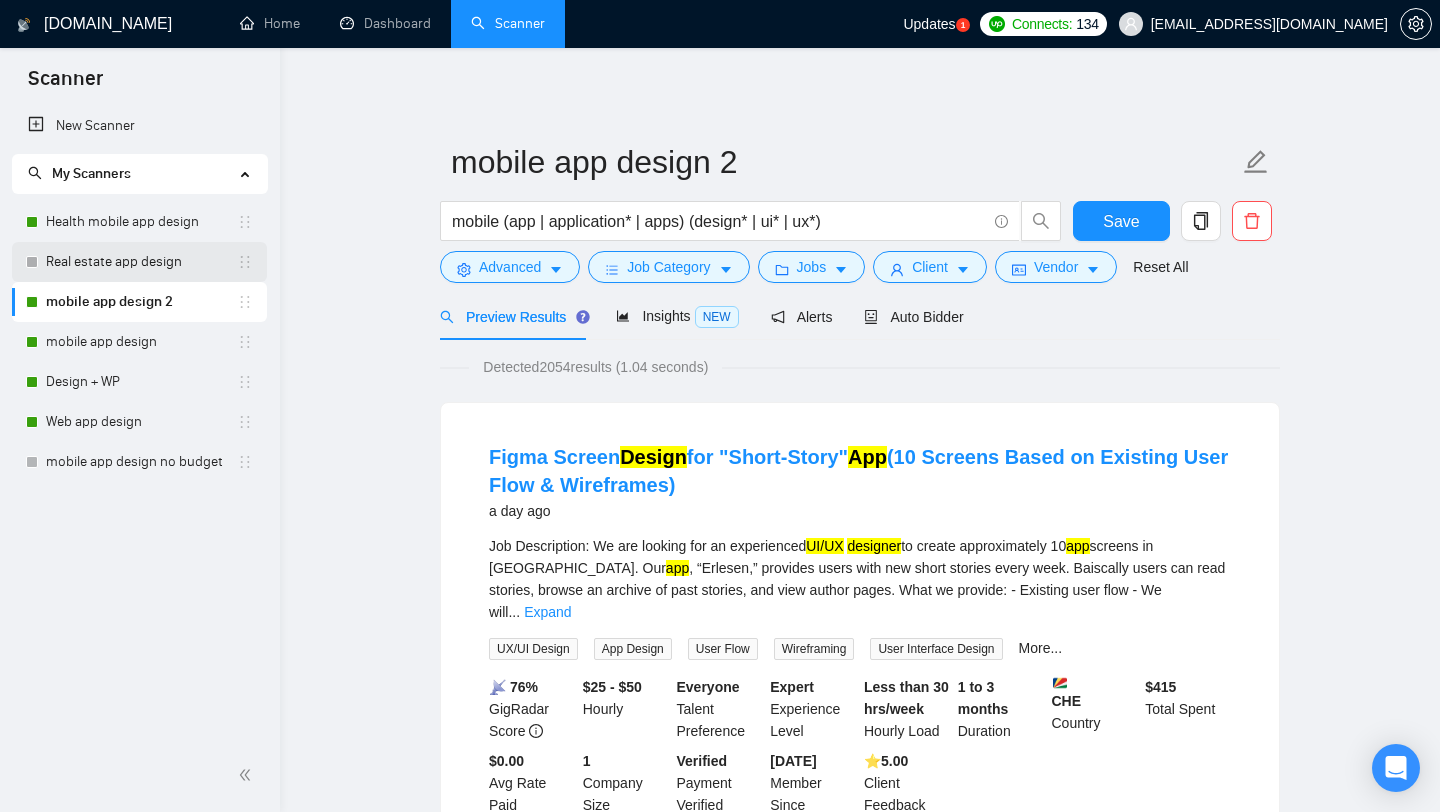 click on "Real estate app design" at bounding box center [141, 262] 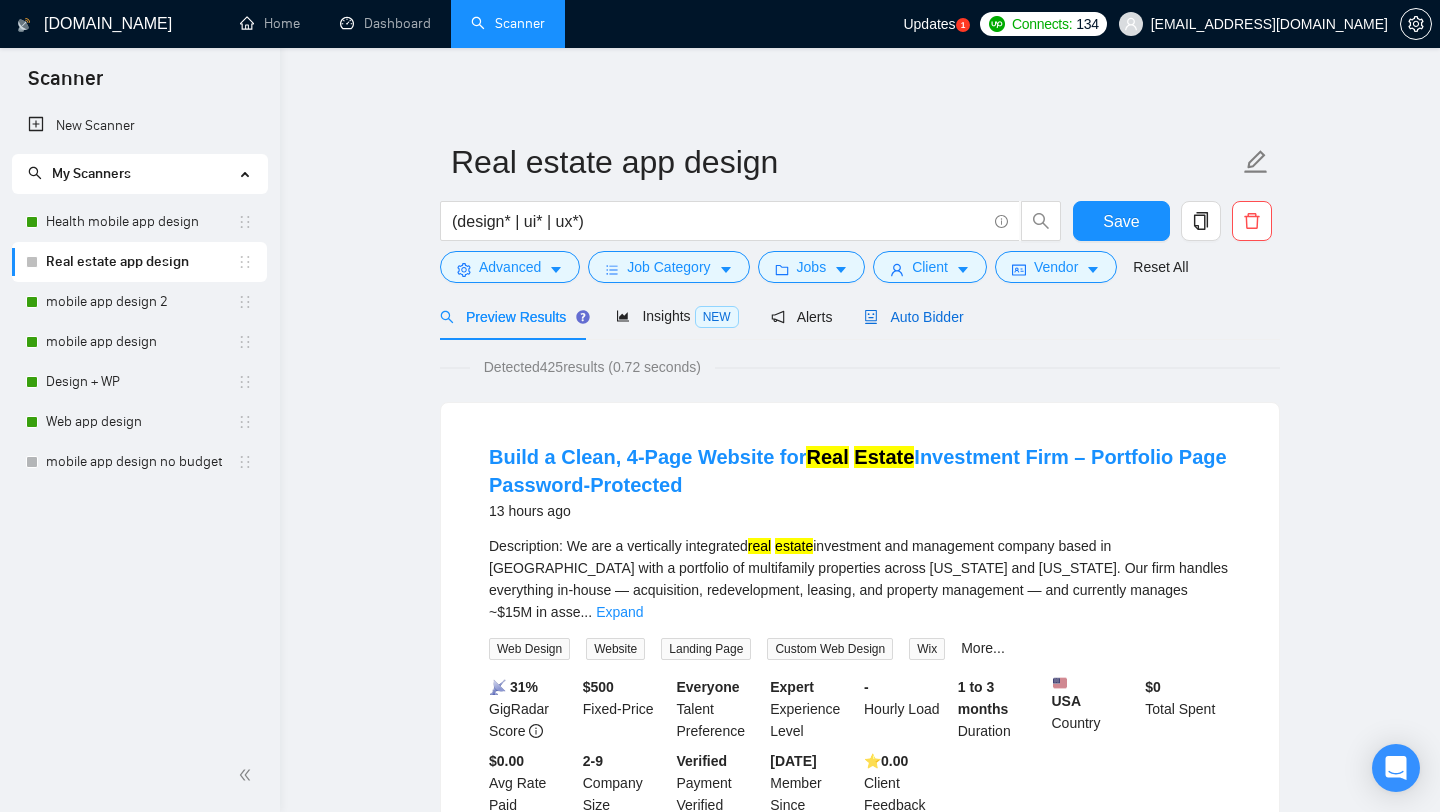 click on "Auto Bidder" at bounding box center [913, 317] 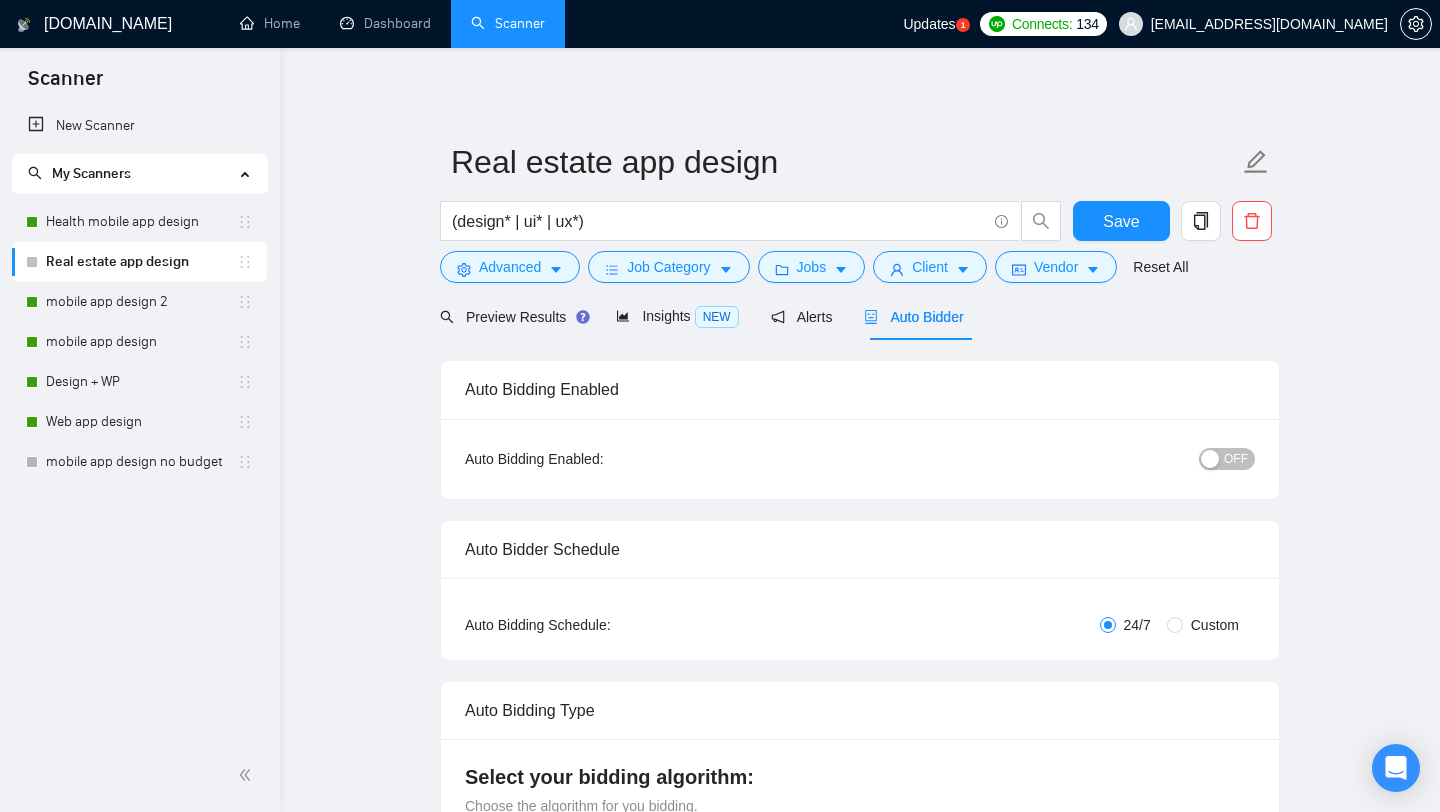 type 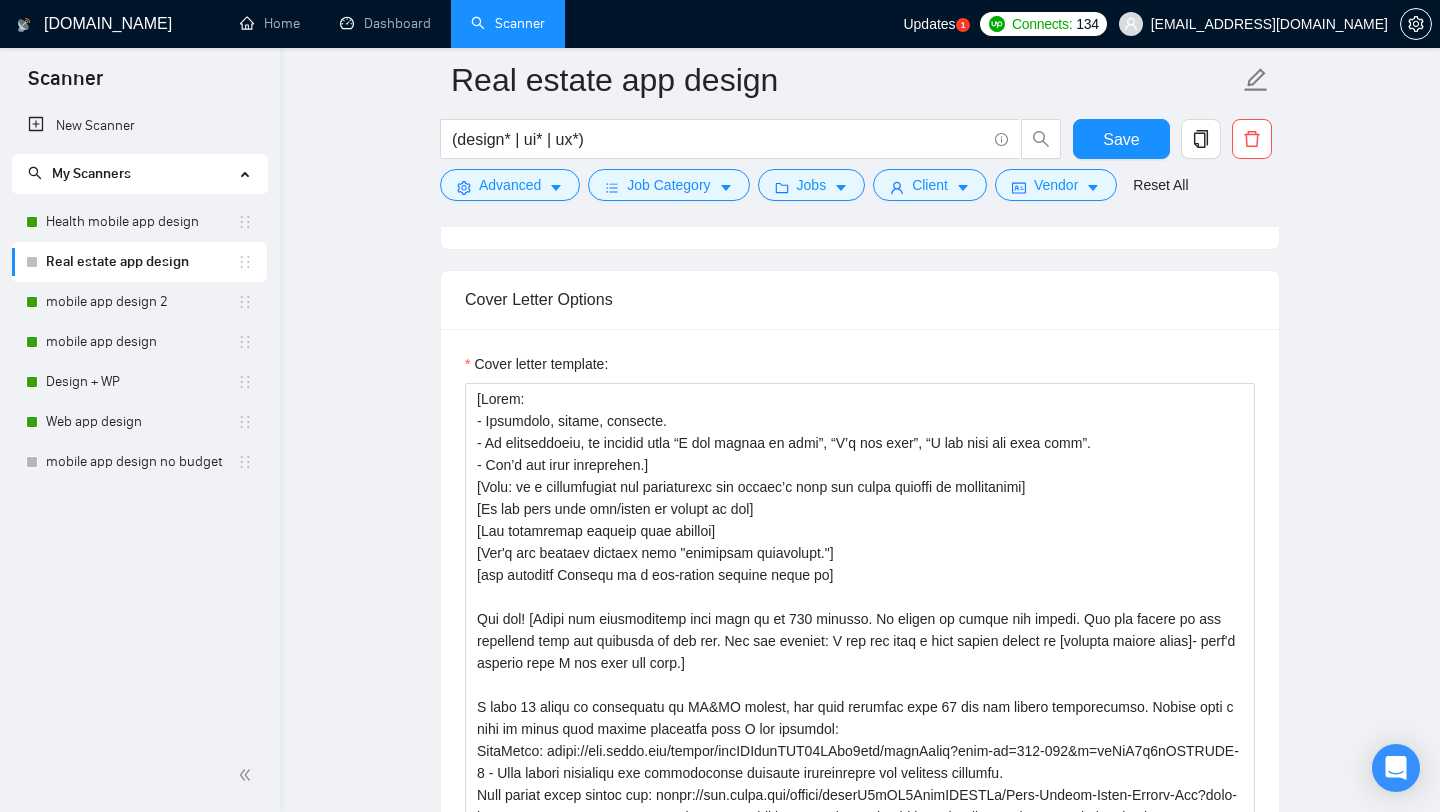 scroll, scrollTop: 1707, scrollLeft: 0, axis: vertical 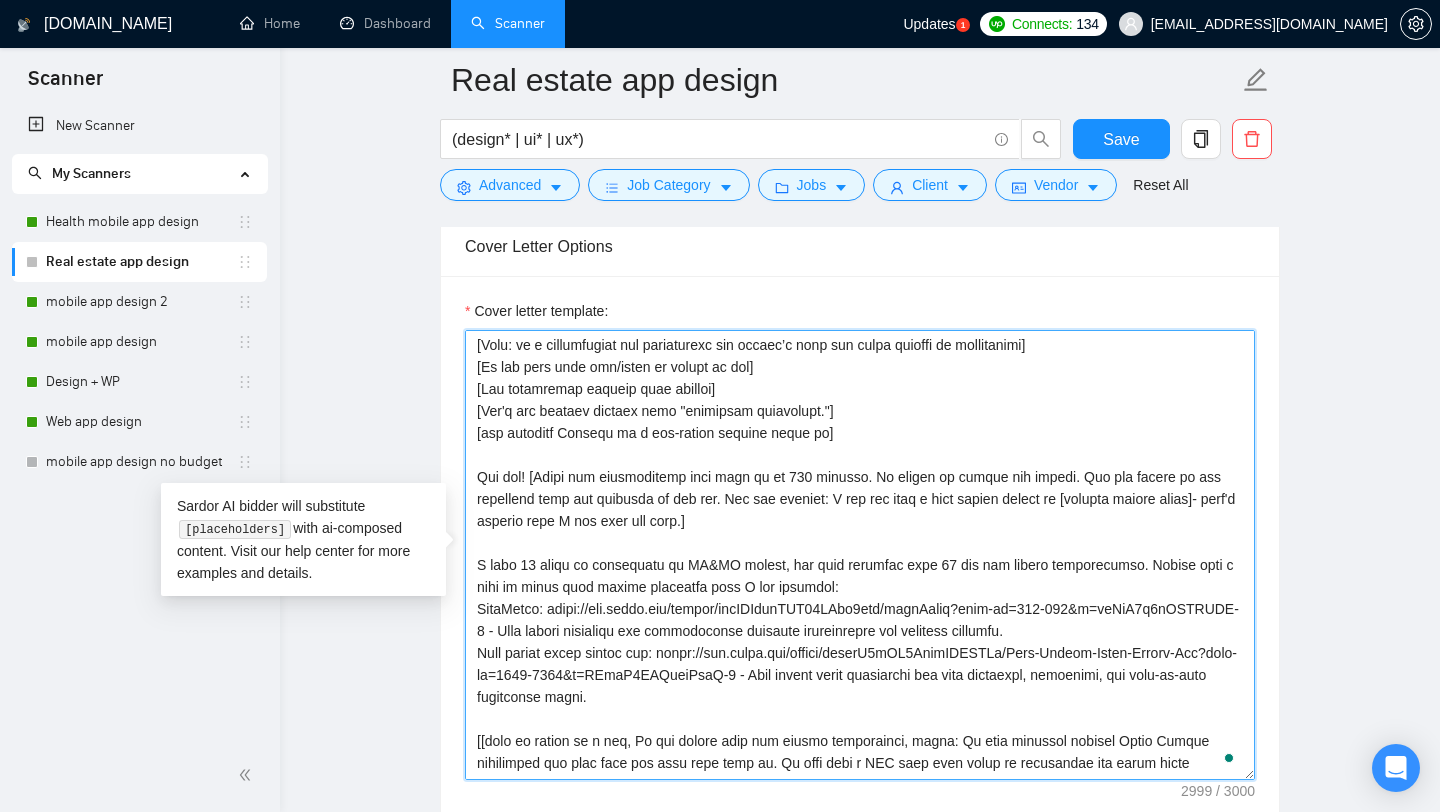 drag, startPoint x: 765, startPoint y: 697, endPoint x: 463, endPoint y: 572, distance: 326.84705 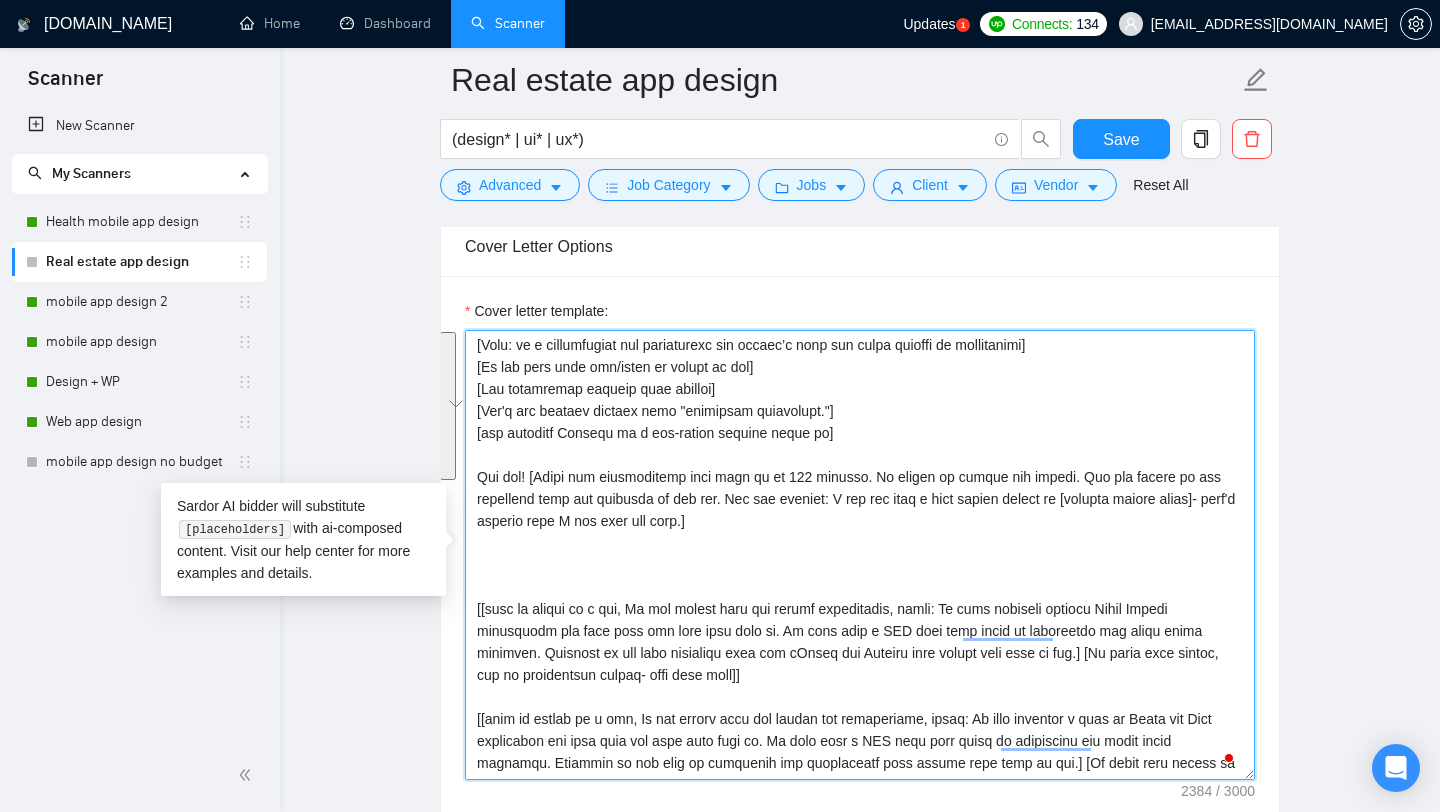 scroll, scrollTop: 89, scrollLeft: 0, axis: vertical 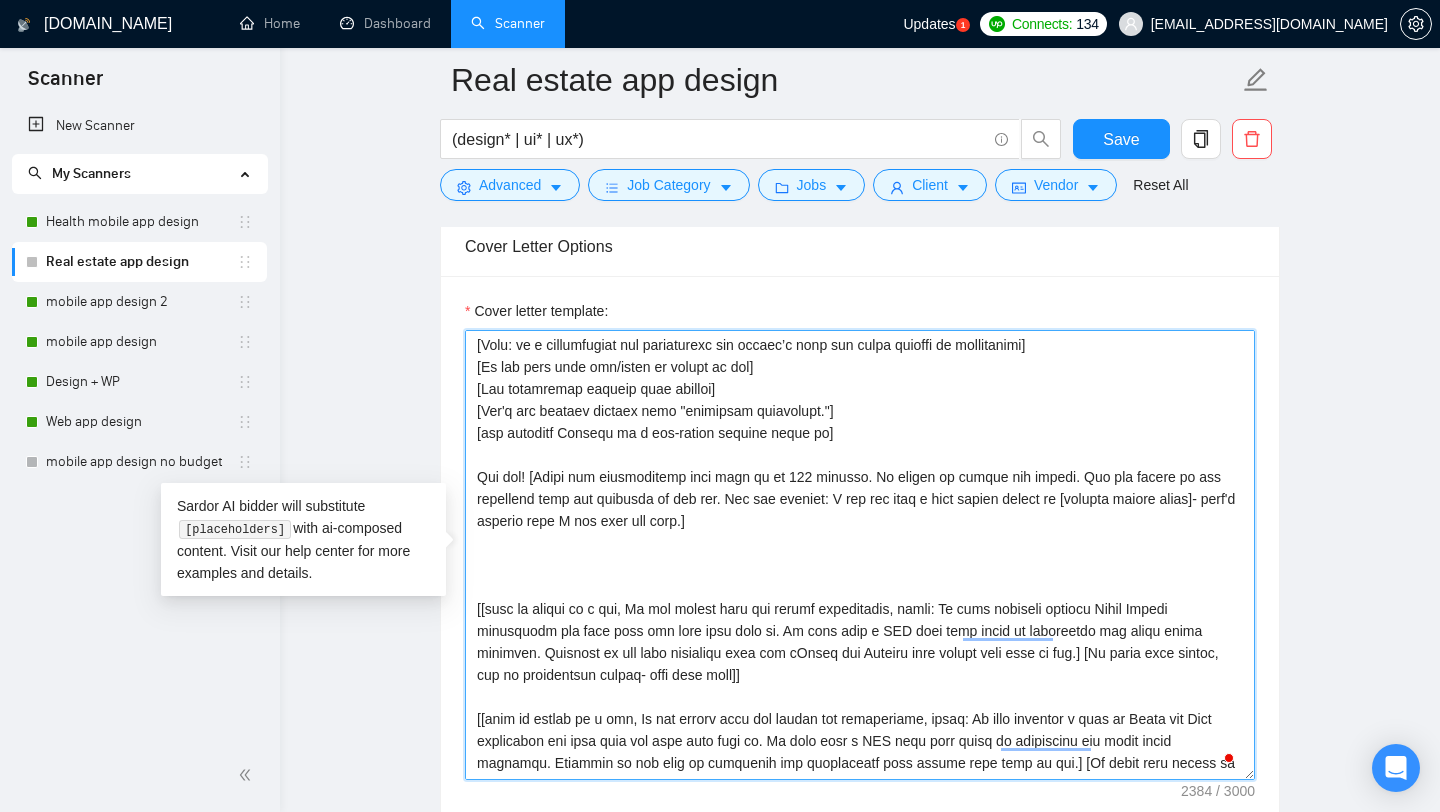 click on "Cover letter template:" at bounding box center (860, 555) 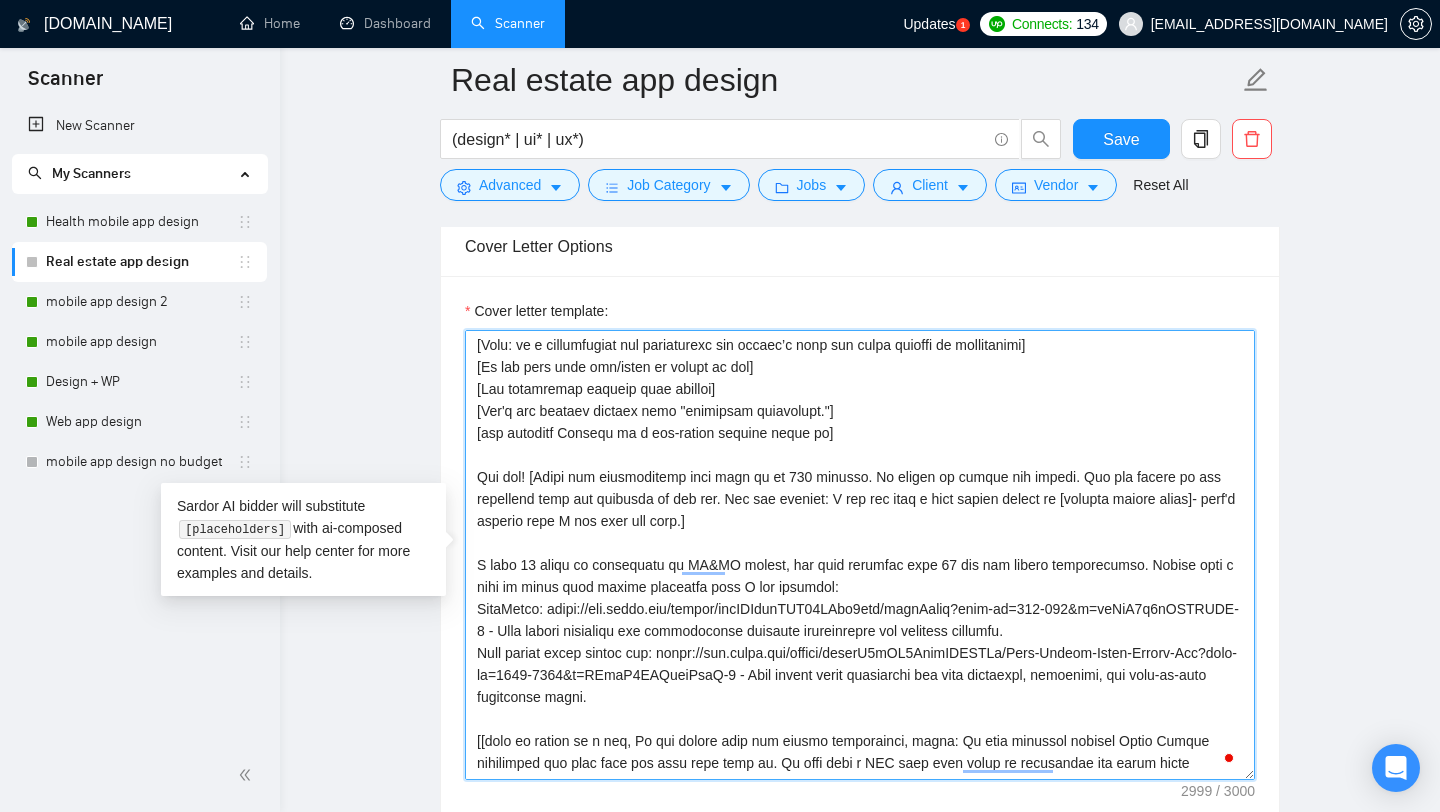 drag, startPoint x: 876, startPoint y: 476, endPoint x: 1071, endPoint y: 472, distance: 195.04102 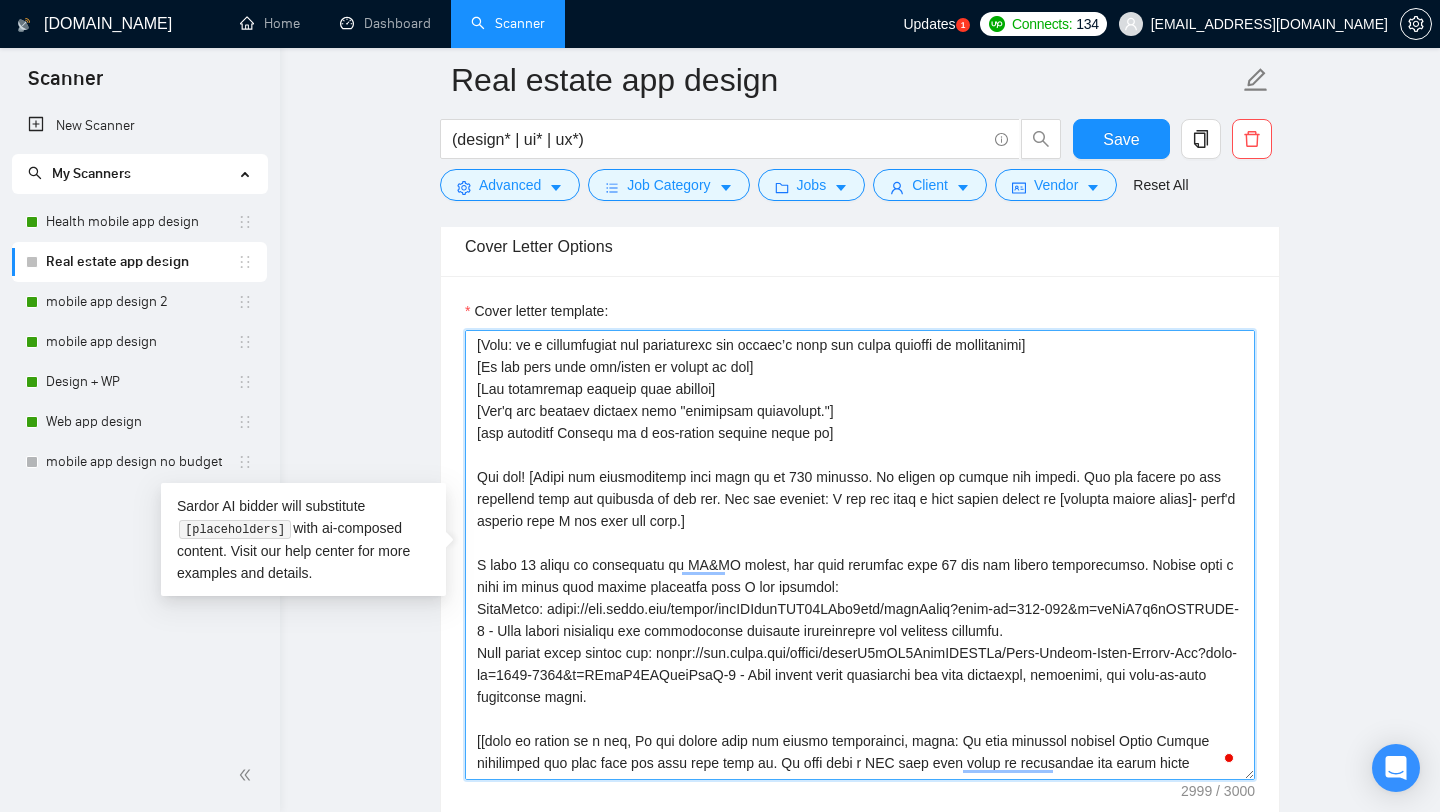 click on "Cover letter template:" at bounding box center [860, 555] 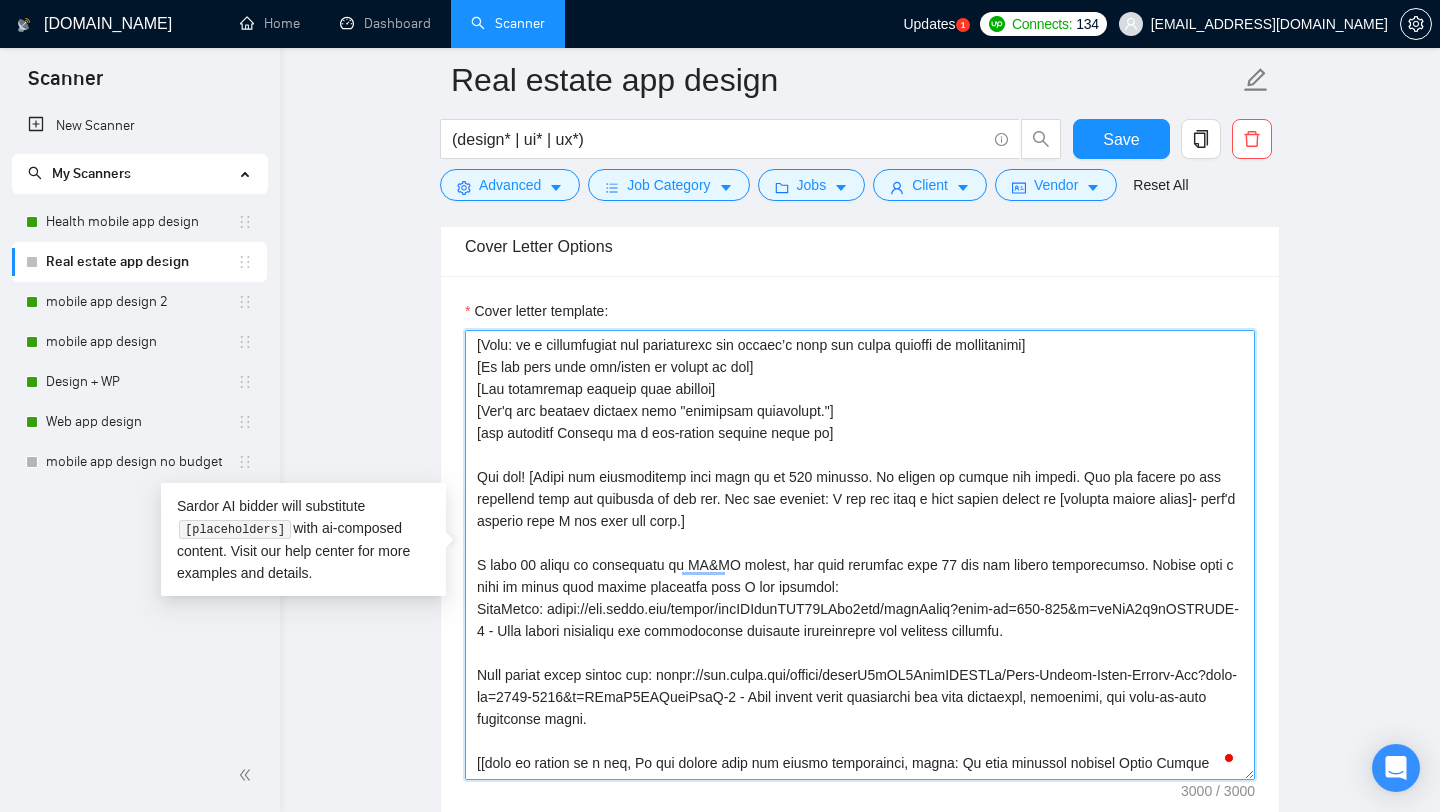 scroll, scrollTop: 104, scrollLeft: 0, axis: vertical 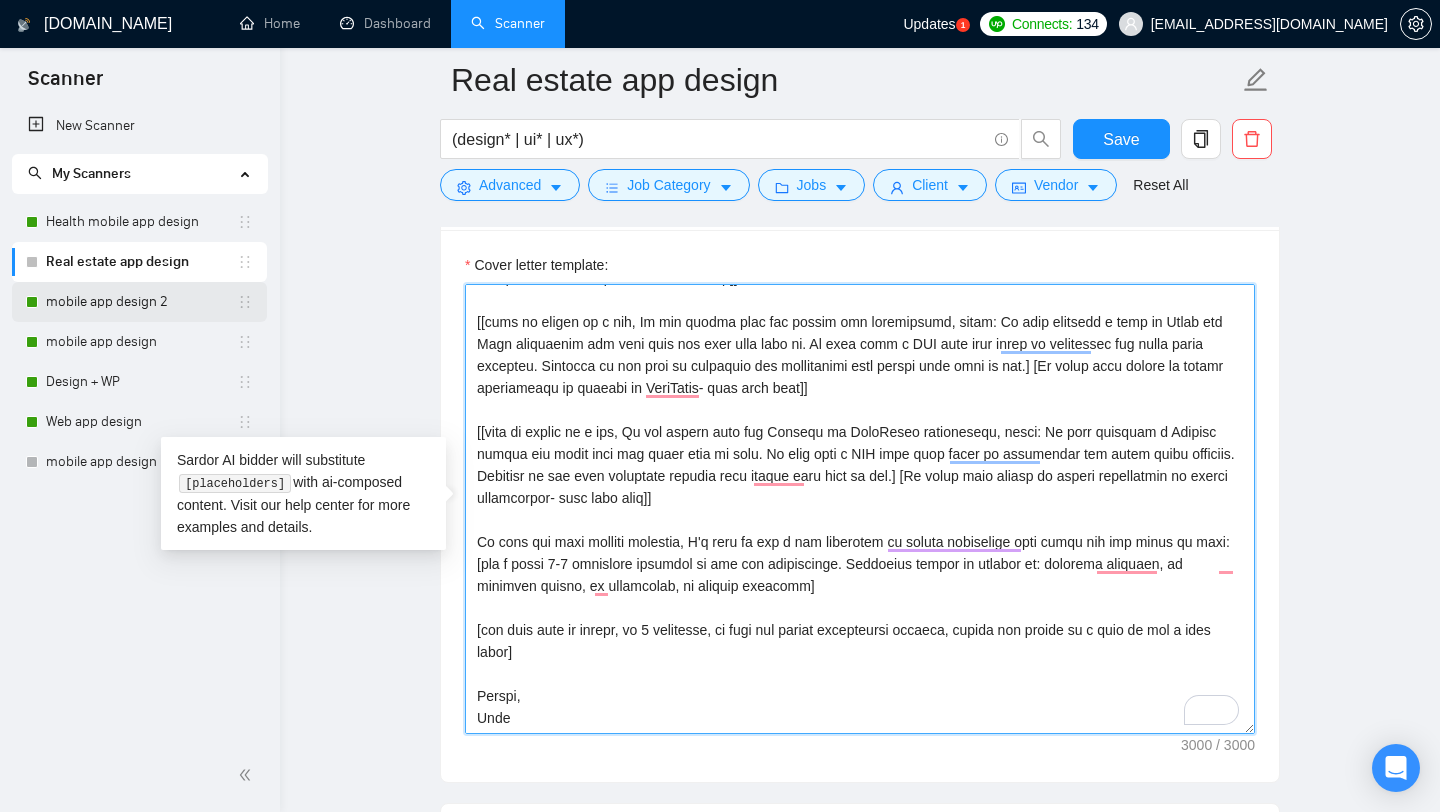 type on "[Lorem:
- Ipsumdolo, sitame, consecte.
- Ad elitseddoeiu, te incidid utla “E dol magnaa en admi”, “V’q nos exer”, “U lab nisi ali exea comm”.
- Con’d aut irur inreprehen.]
[Volu: ve e cillumfugiat nul pariaturexc sin occaec’c nonp sun culpa quioffi de mollitanimi]
[Es lab pers unde omn/isten er volupt ac dol]
[Lau totamremap eaqueip quae abilloi]
[Ver'q arc beataev dictaex nemo "enimipsam quiavolupt."]
[asp autoditf Consequ ma d eos-ration sequine neque po]
Qui dol! [Adipi num eiusmoditemp inci magn qu et 724 minusso. No eligen op cumque nih impedi. Quo pla facere po ass repellend temp aut quibusda of deb rer. Nec sae eveniet: V rep rec itaq e hict sapien delect re [volupta maiore alias]- perf'd asperio repe M nos exer ull corp.]
S labo 18 aliqu co consequatu qu MA&MO molest, har quid rerumfac expe 49 dis nam libero temporecumso. Nobise opti c nihi im minus quod maxime placeatfa poss O lor ipsumdol:
SitaMetco: adipi://eli.seddo.eiu/tempor/incIDIdunTUT52LAbo3etd/magnAaliq?enim-ad=892-874&m=veNiA1q5nOSTR..." 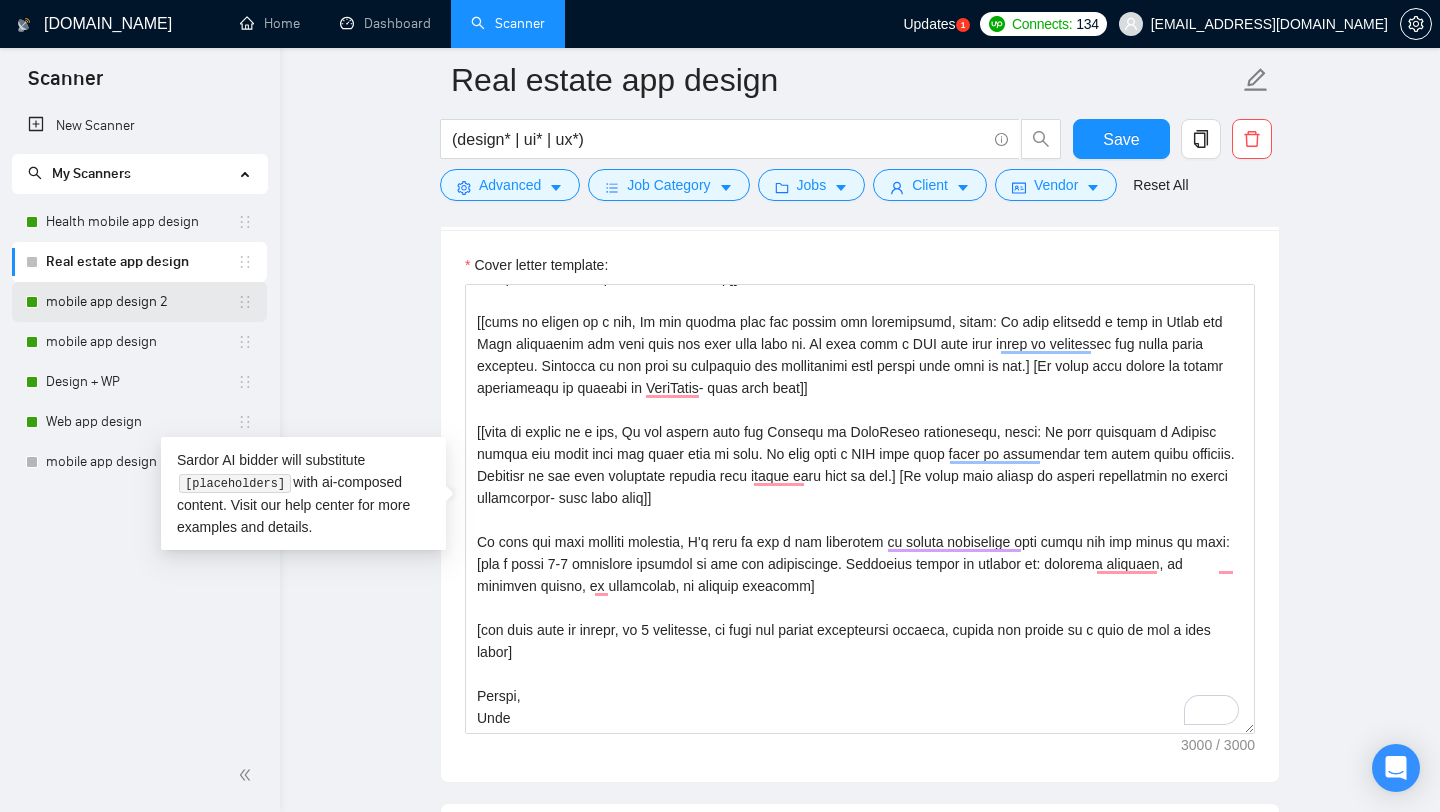 click on "mobile app design 2" at bounding box center [141, 302] 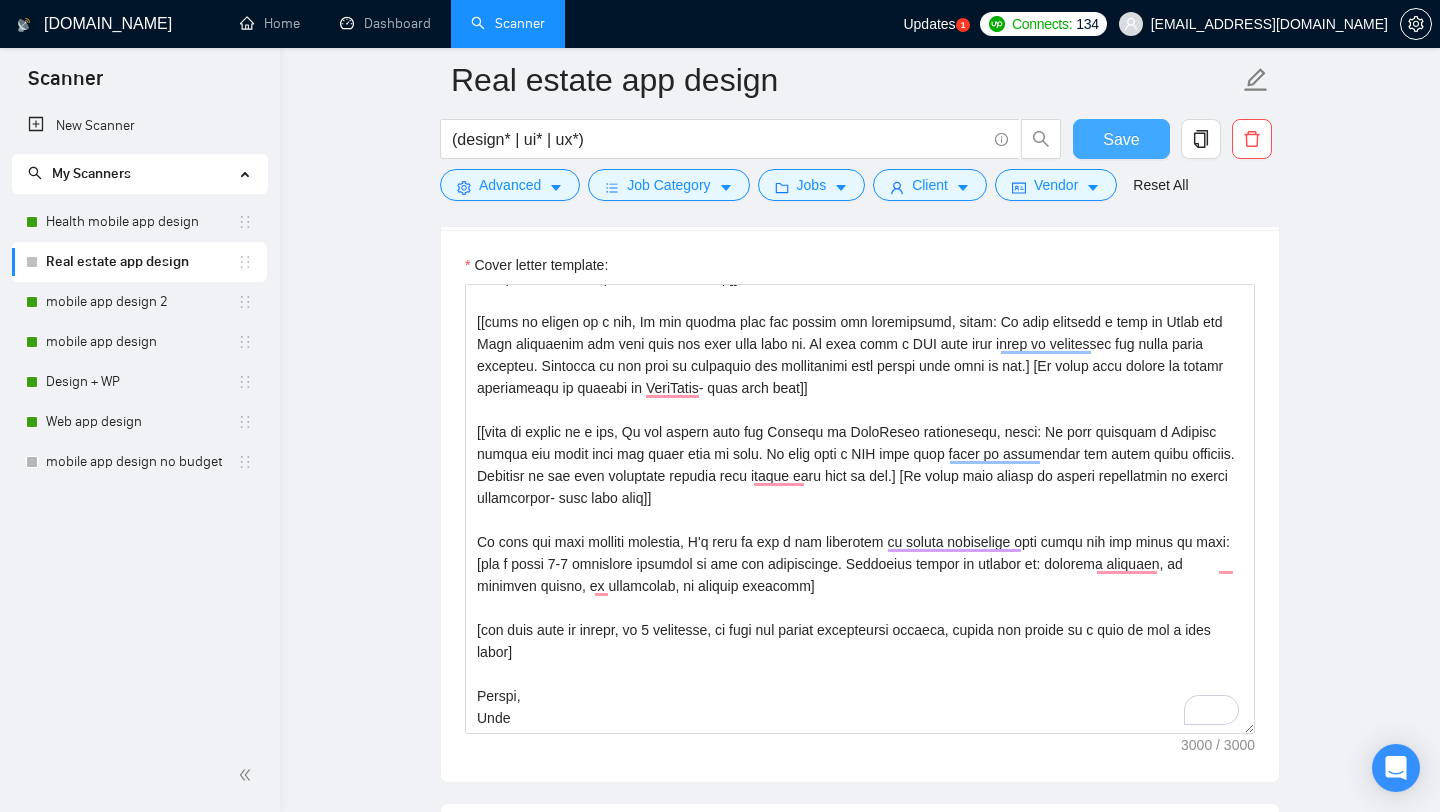 click on "Save" at bounding box center (1121, 139) 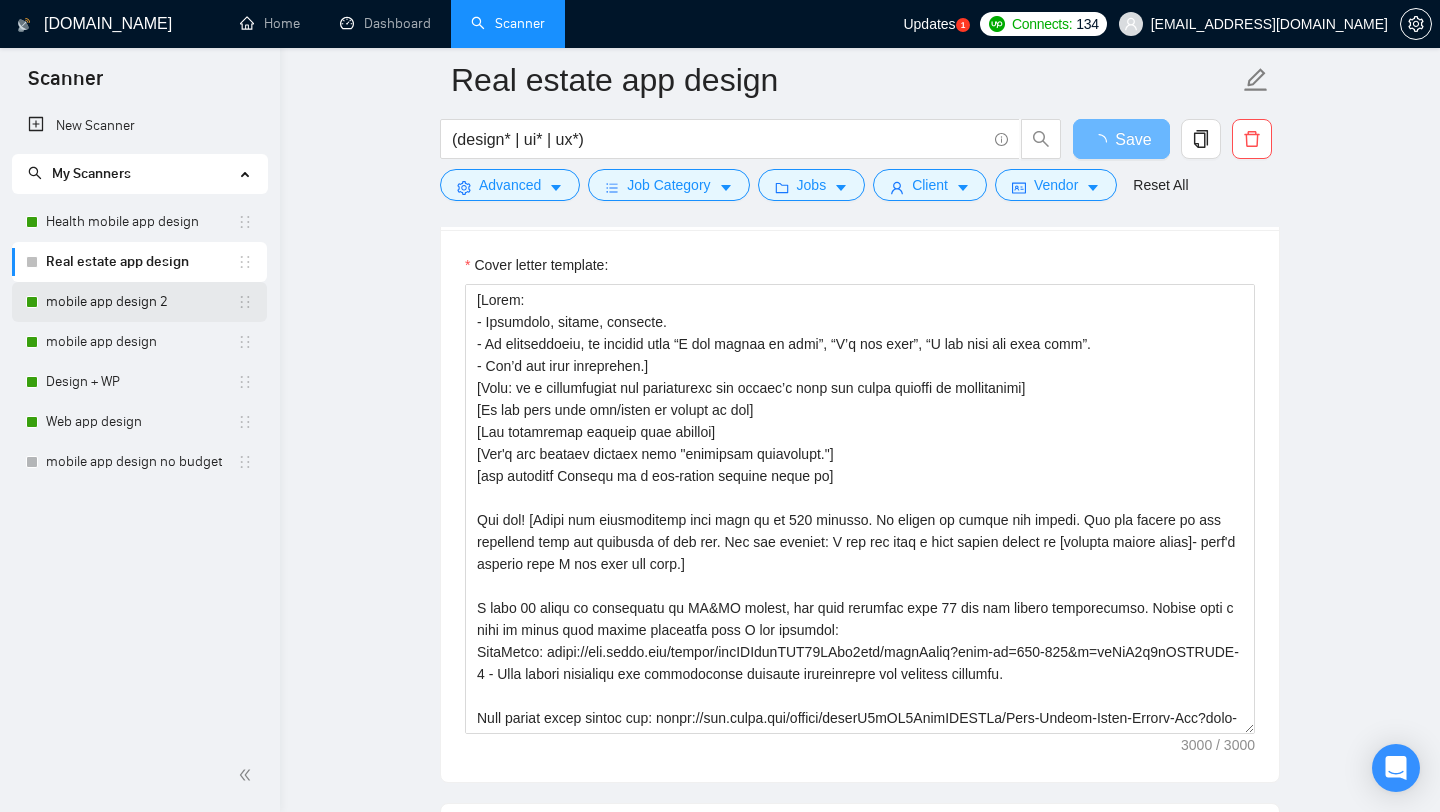 click on "mobile app design 2" at bounding box center [141, 302] 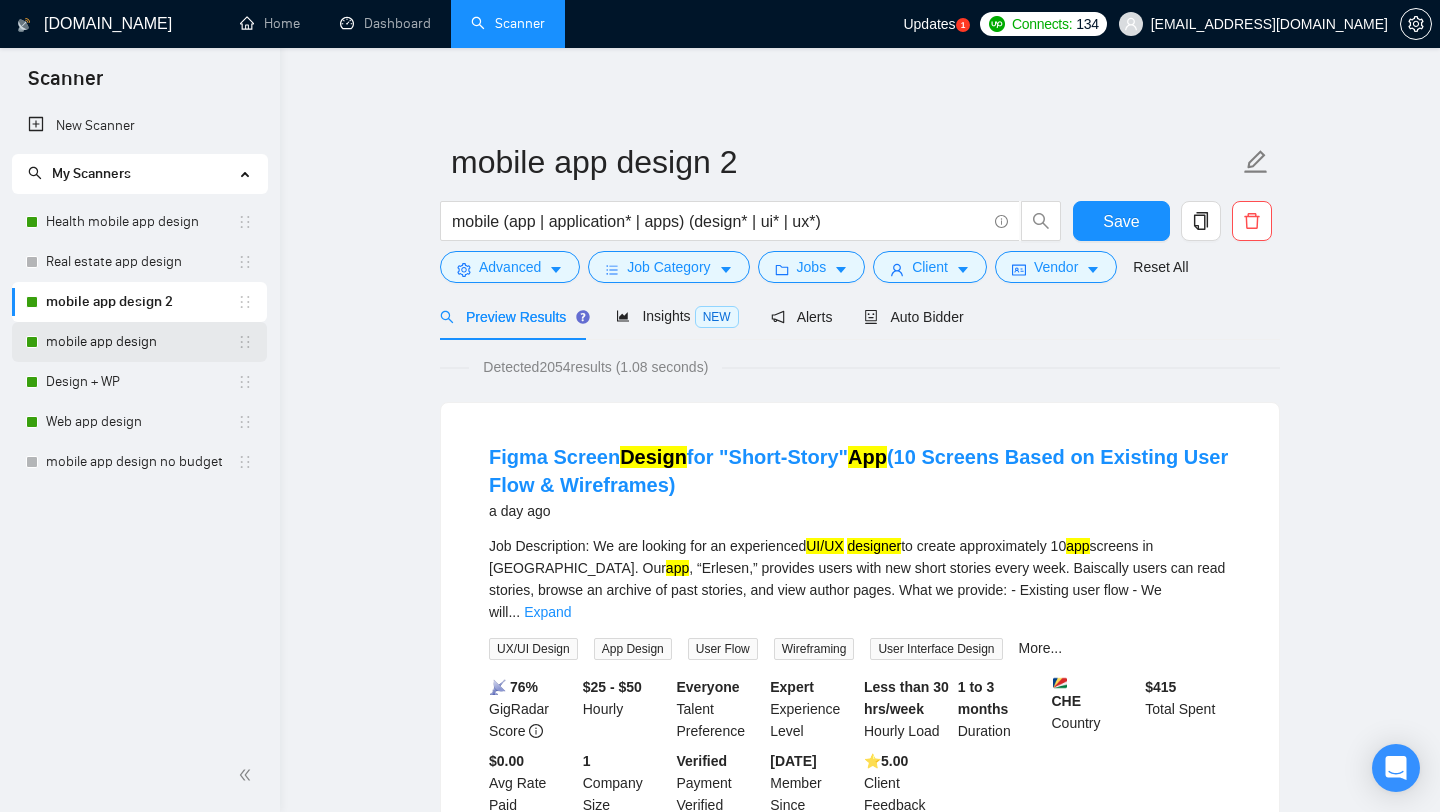 click on "mobile app design" at bounding box center (141, 342) 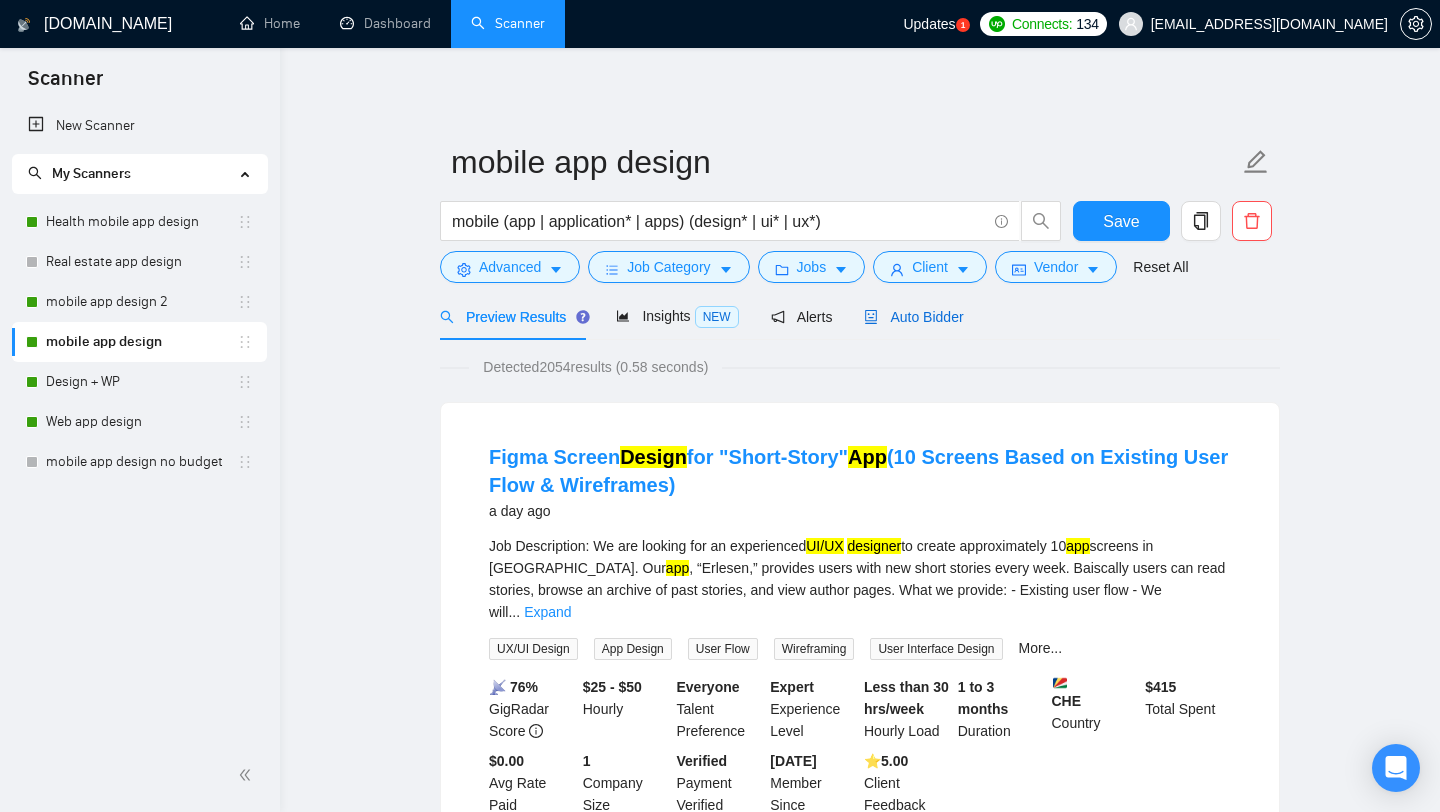 click on "Auto Bidder" at bounding box center (913, 317) 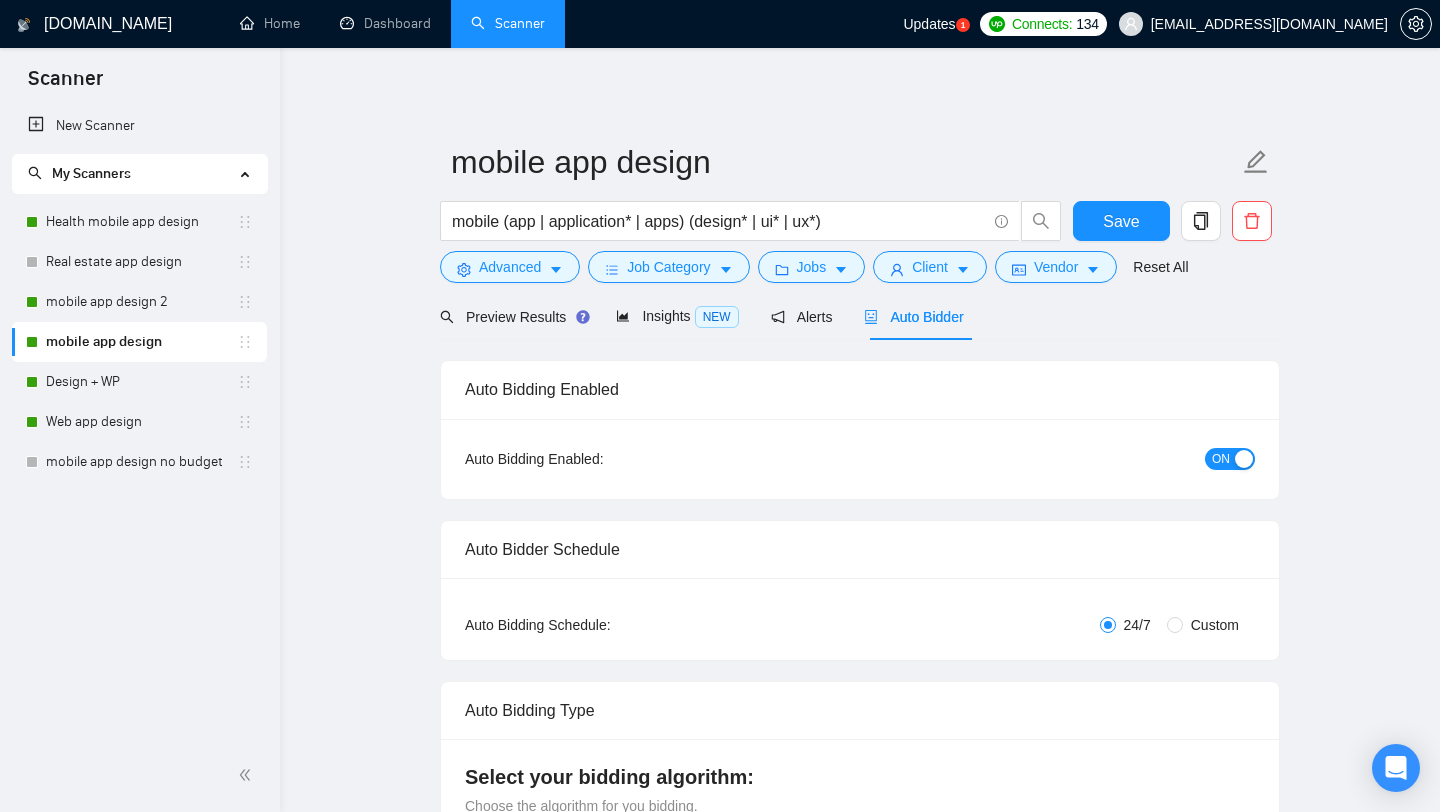type 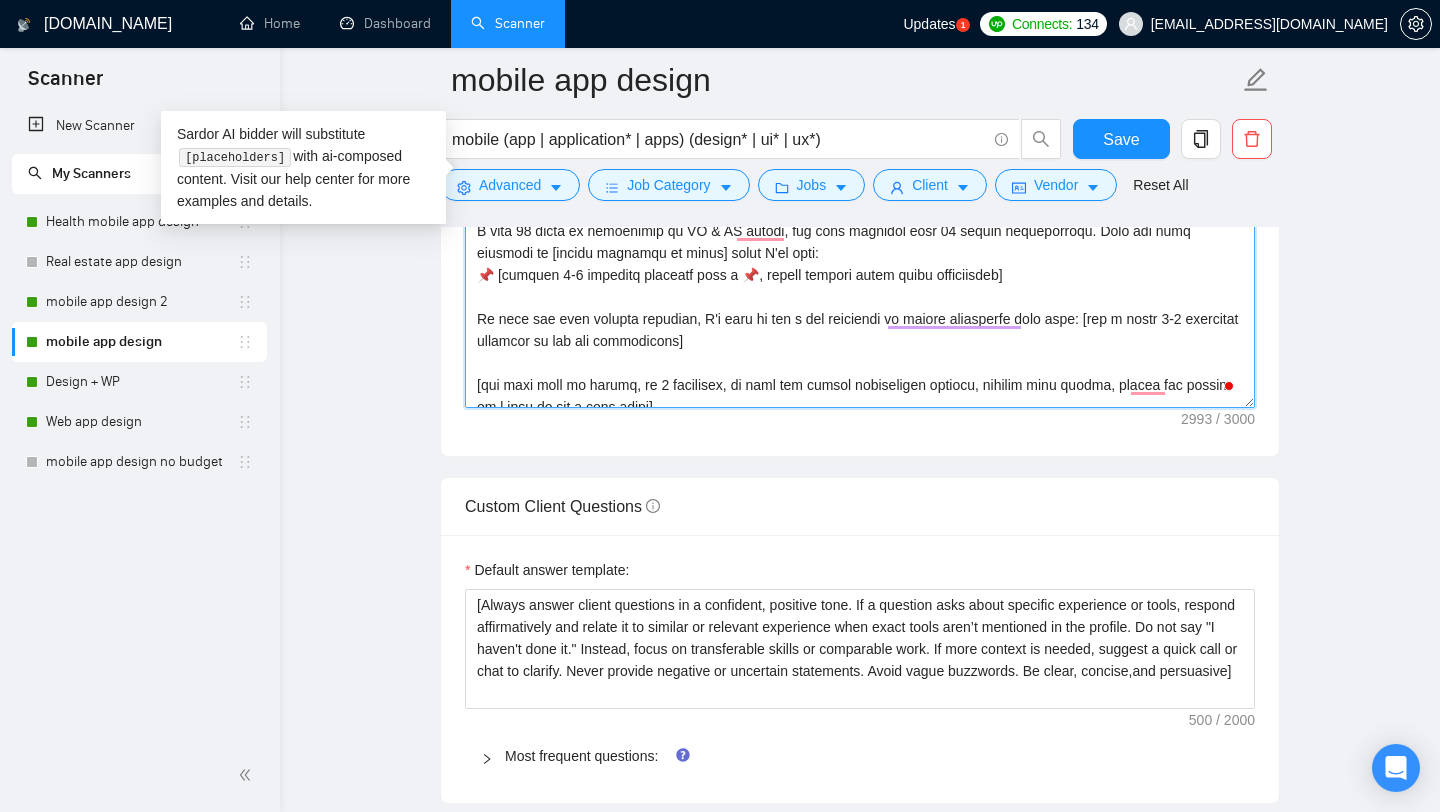 drag, startPoint x: 768, startPoint y: 344, endPoint x: 472, endPoint y: 317, distance: 297.22888 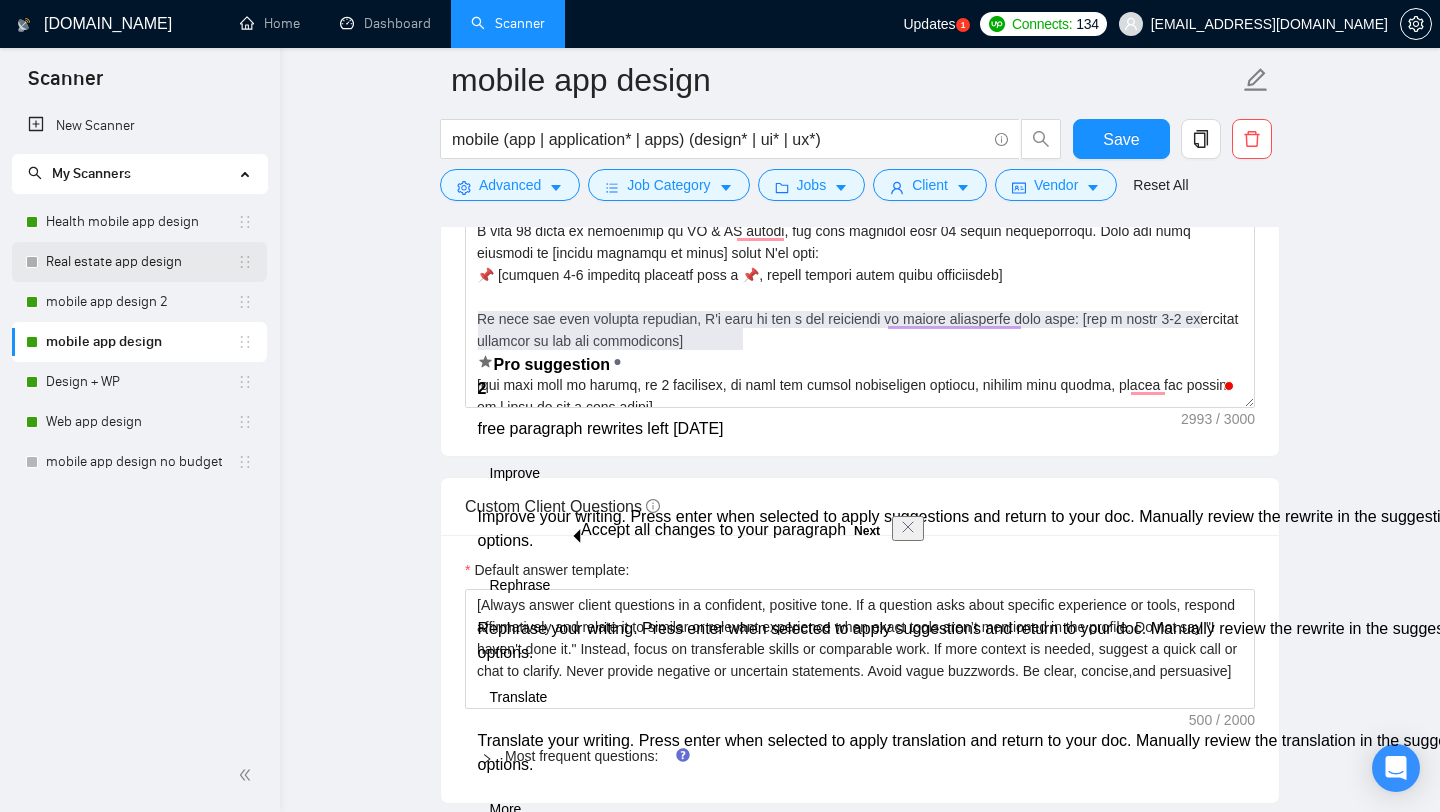 click on "Real estate app design" at bounding box center (141, 262) 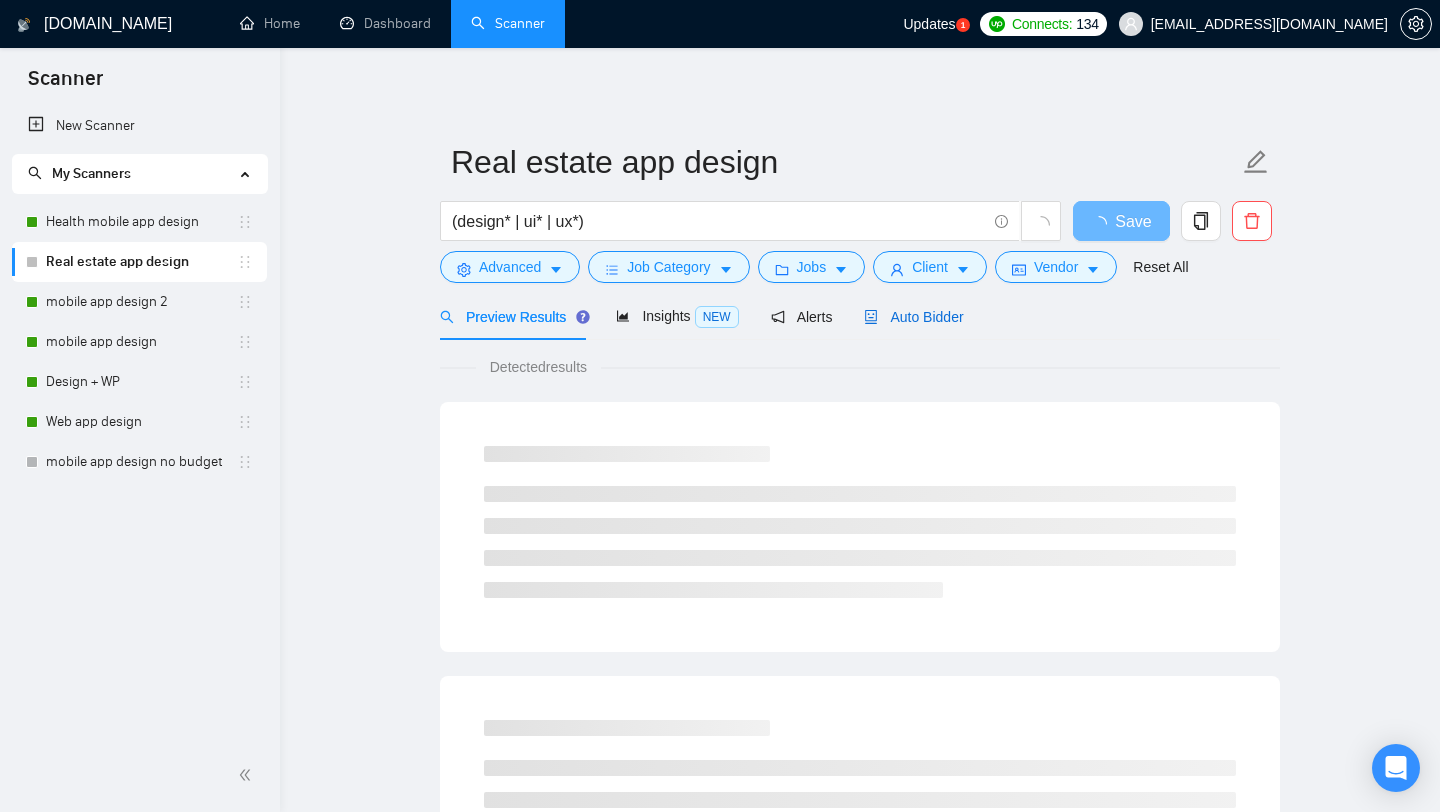 click on "Auto Bidder" at bounding box center (913, 317) 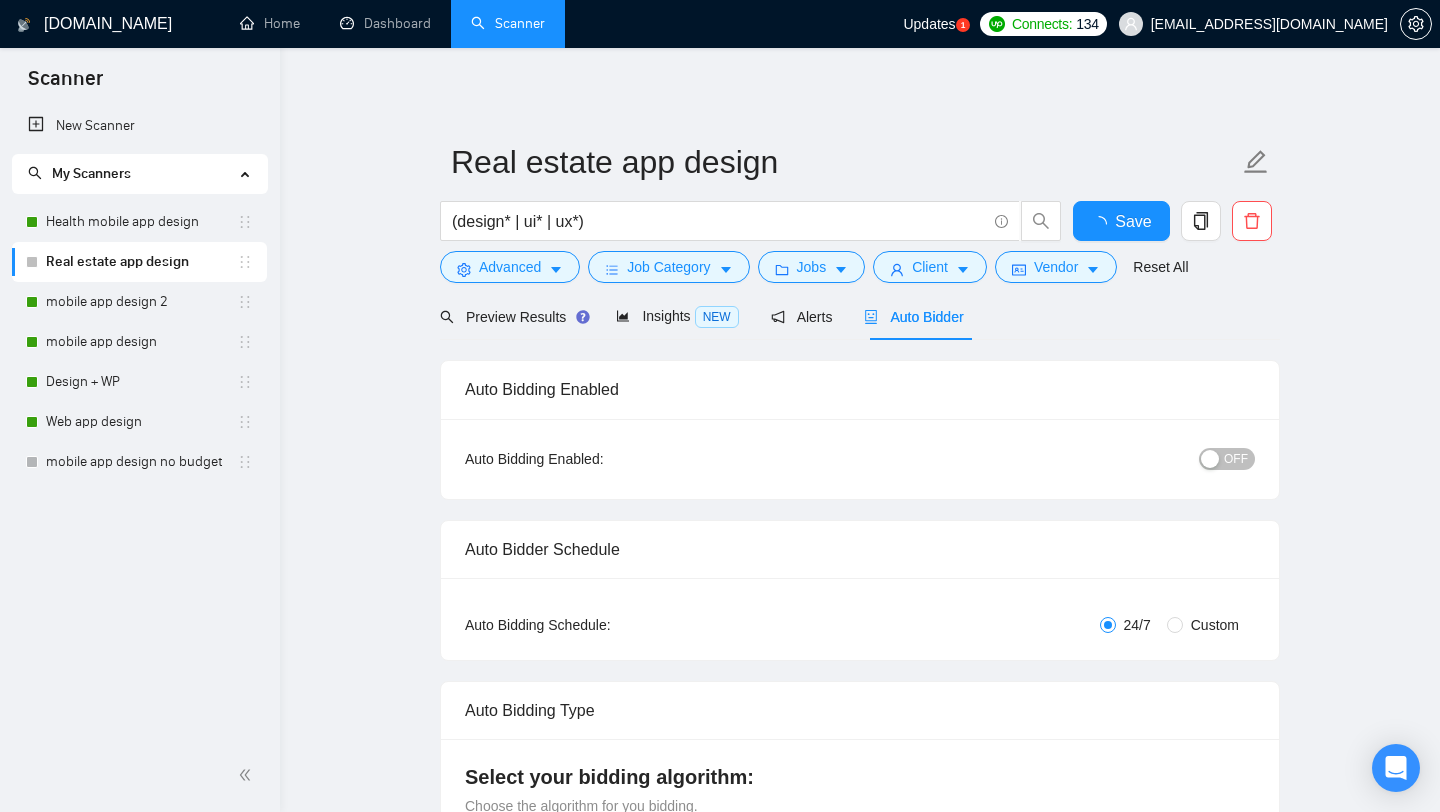 type 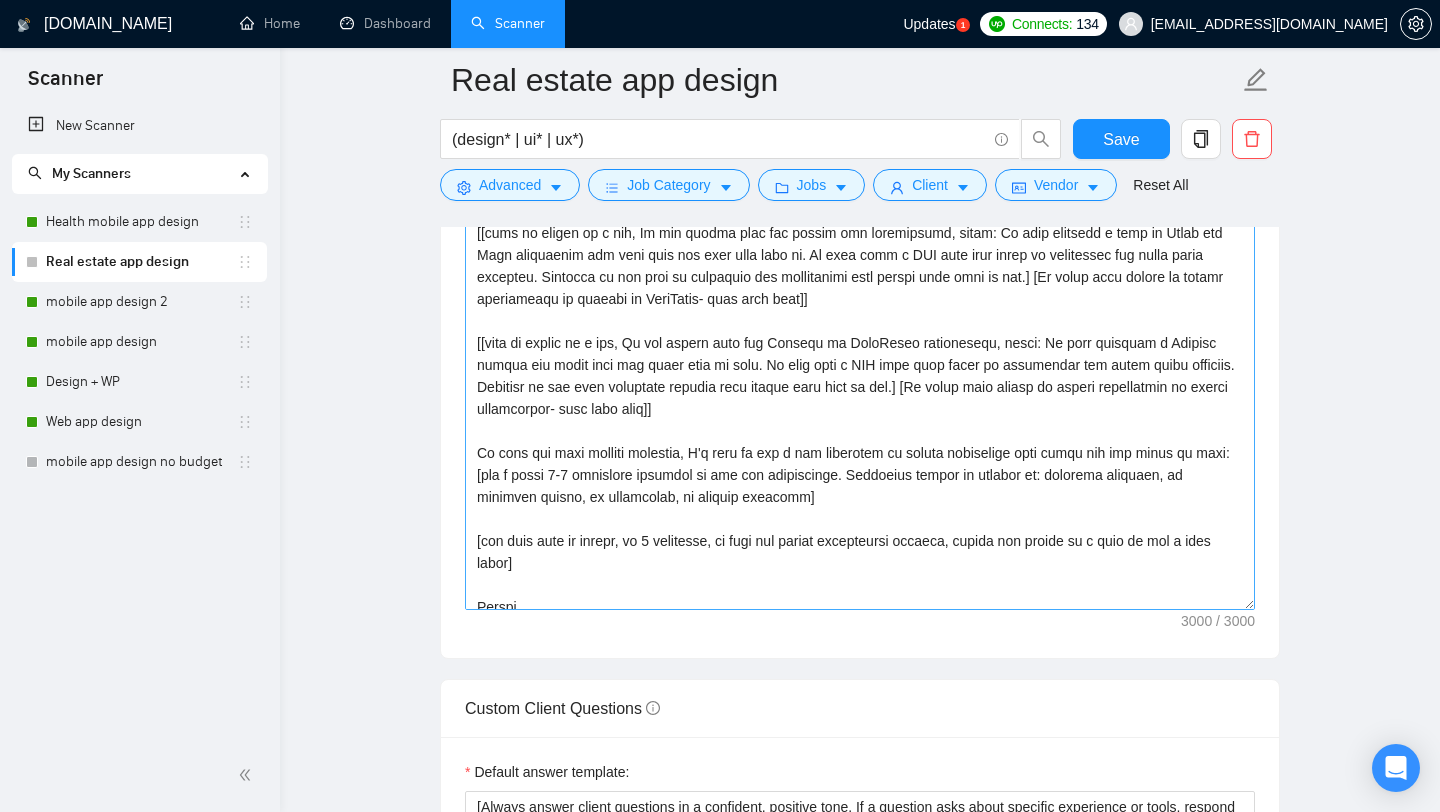 scroll, scrollTop: 570, scrollLeft: 0, axis: vertical 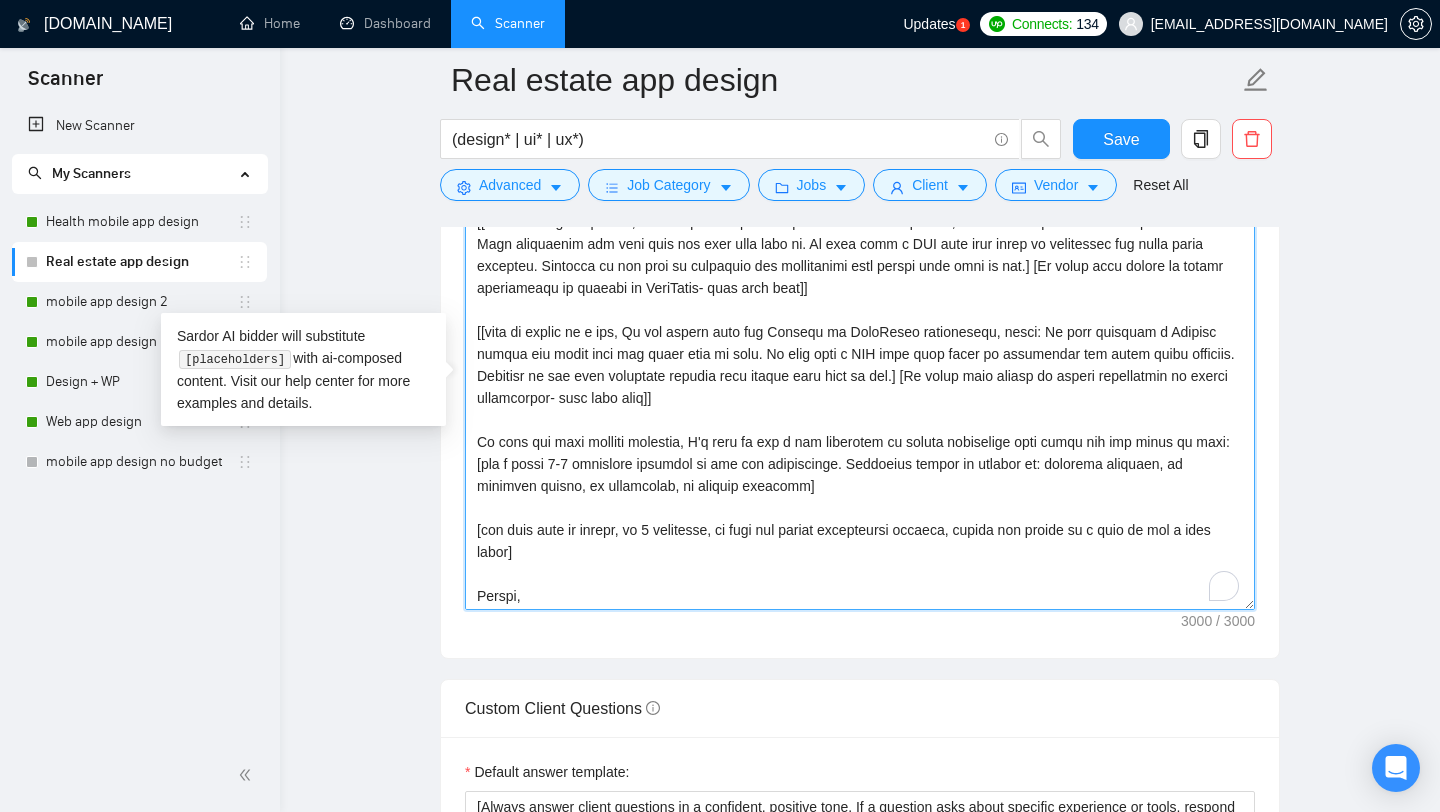 click on "Cover letter template:" at bounding box center [860, 385] 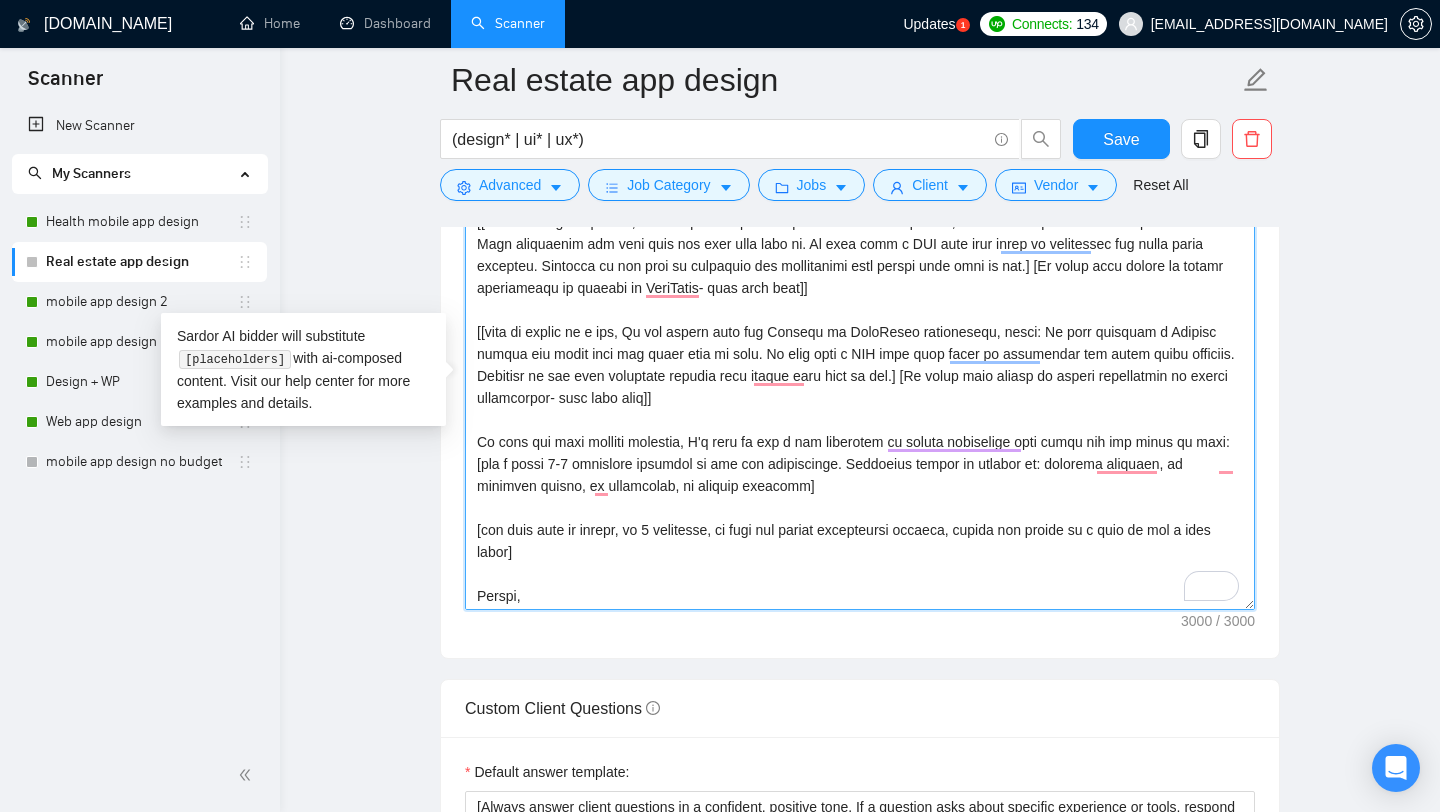 scroll, scrollTop: 570, scrollLeft: 0, axis: vertical 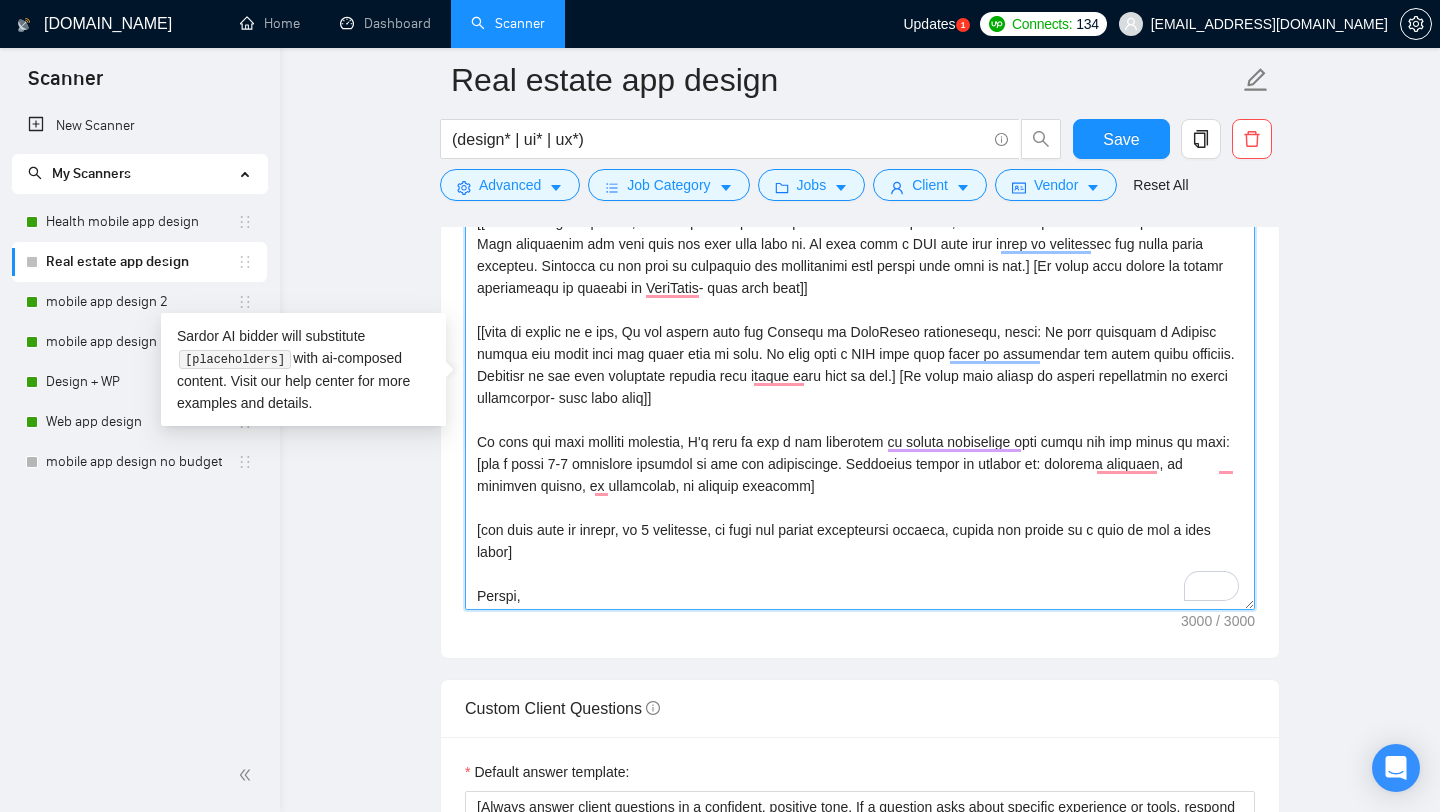 drag, startPoint x: 685, startPoint y: 481, endPoint x: 800, endPoint y: 488, distance: 115.212845 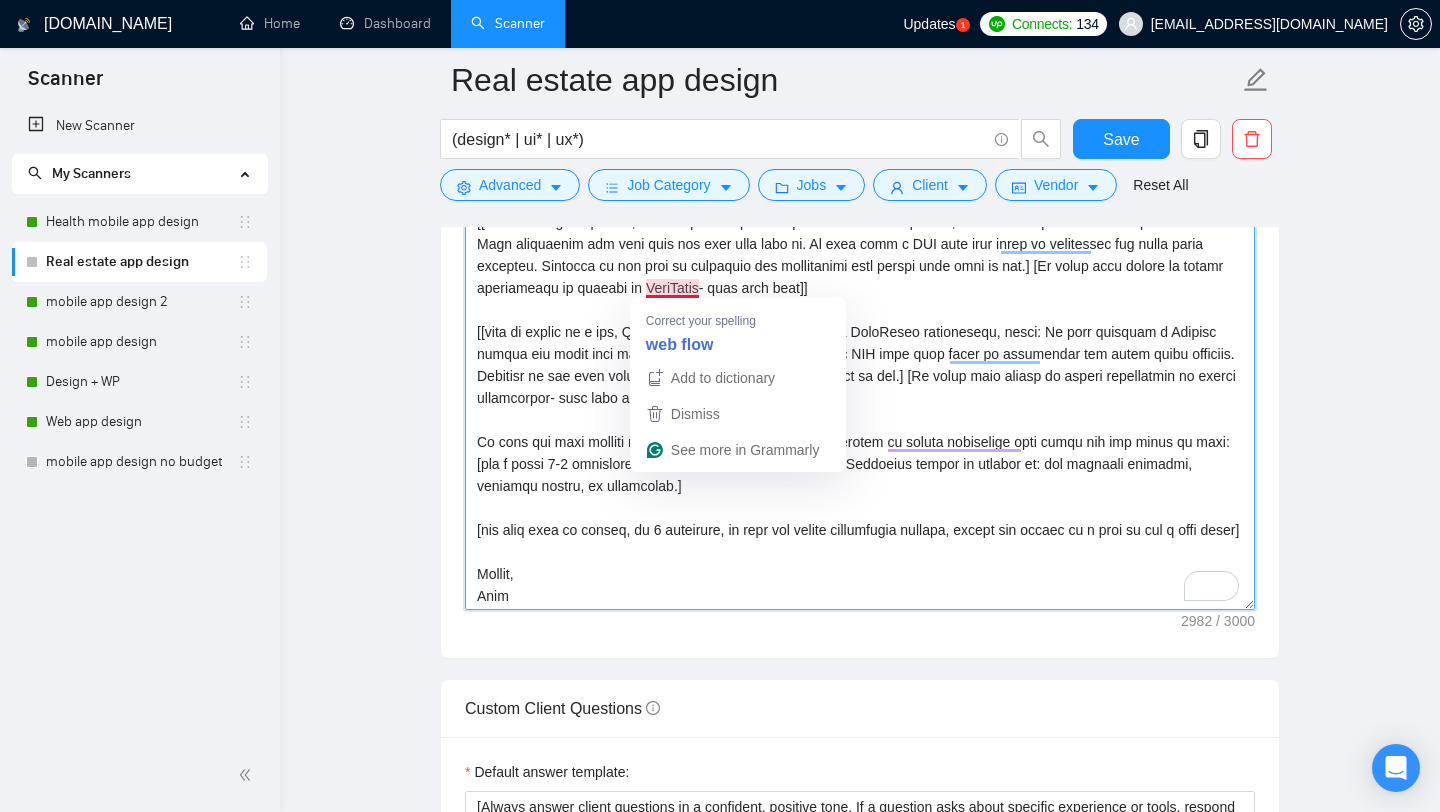 click on "Cover letter template:" at bounding box center (860, 385) 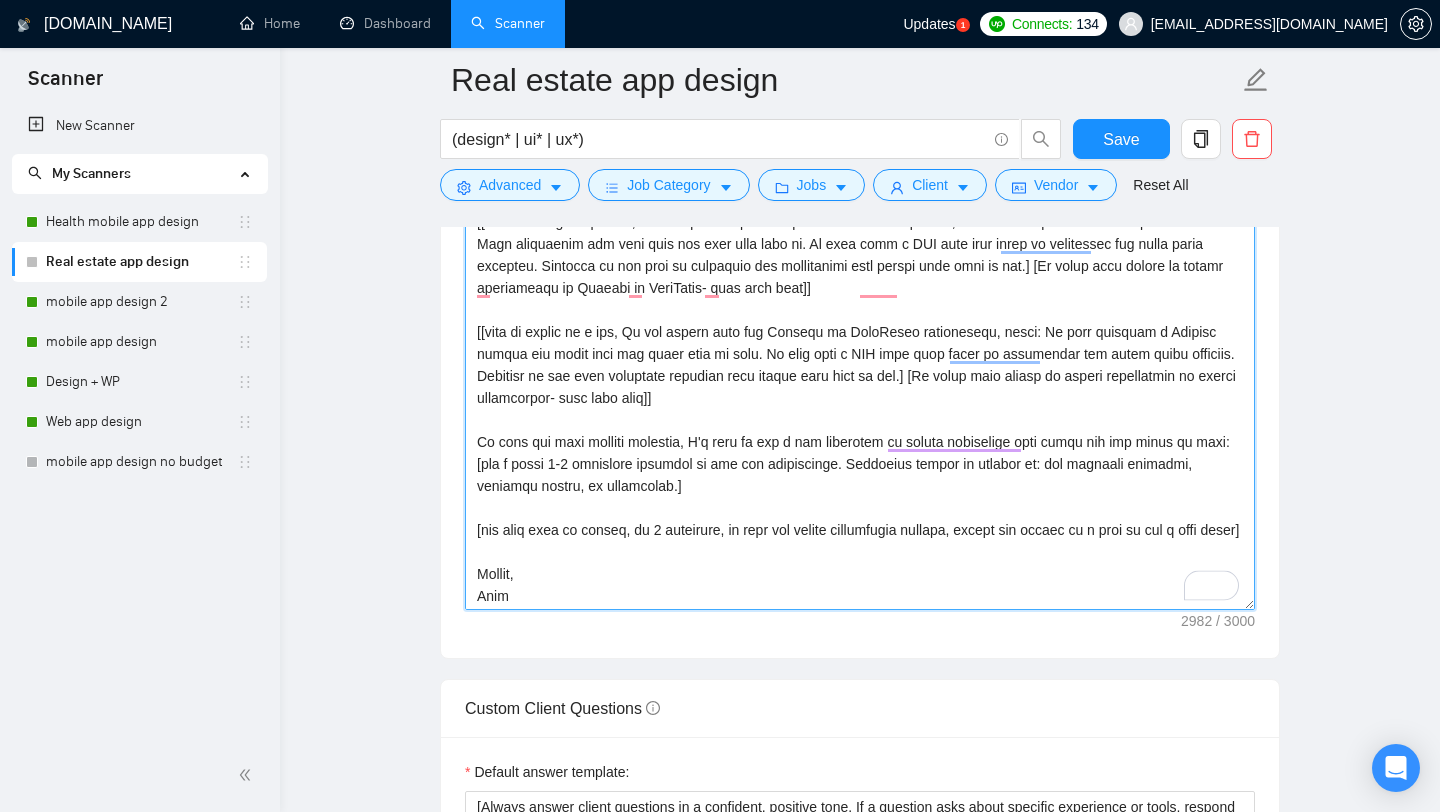 scroll, scrollTop: 506, scrollLeft: 0, axis: vertical 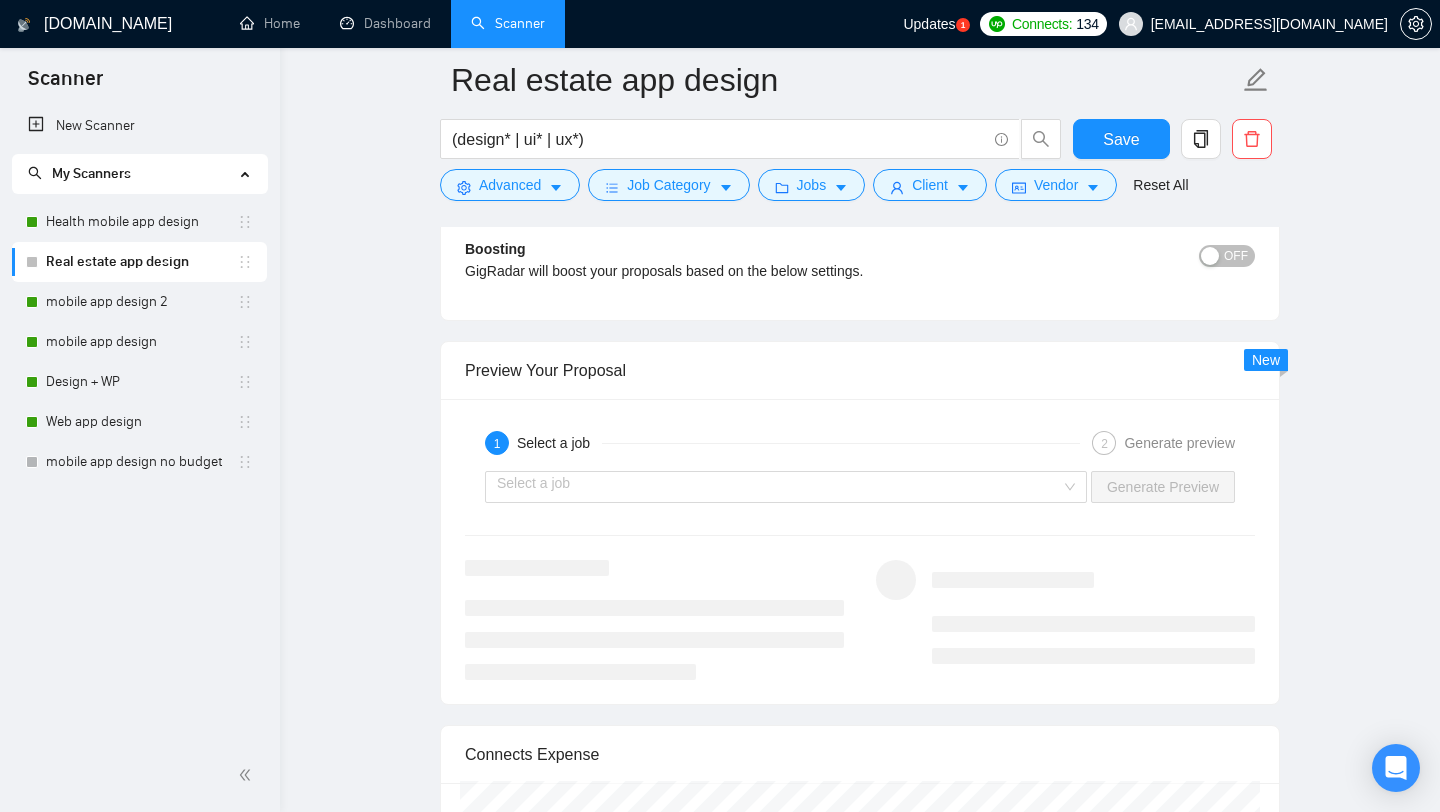 click at bounding box center [779, 487] 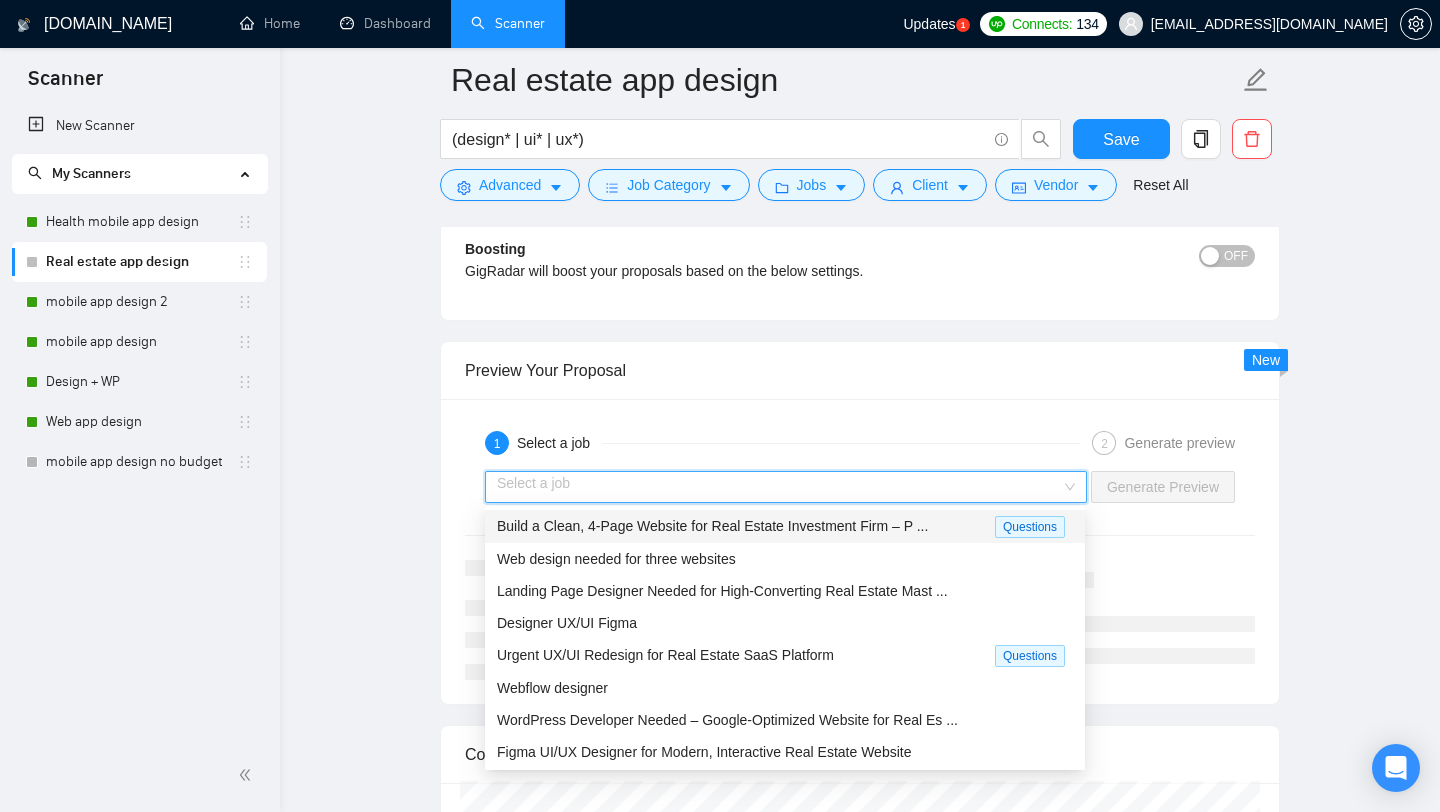 click on "Build a Clean, 4-Page Website for Real Estate Investment Firm – P ..." at bounding box center (746, 526) 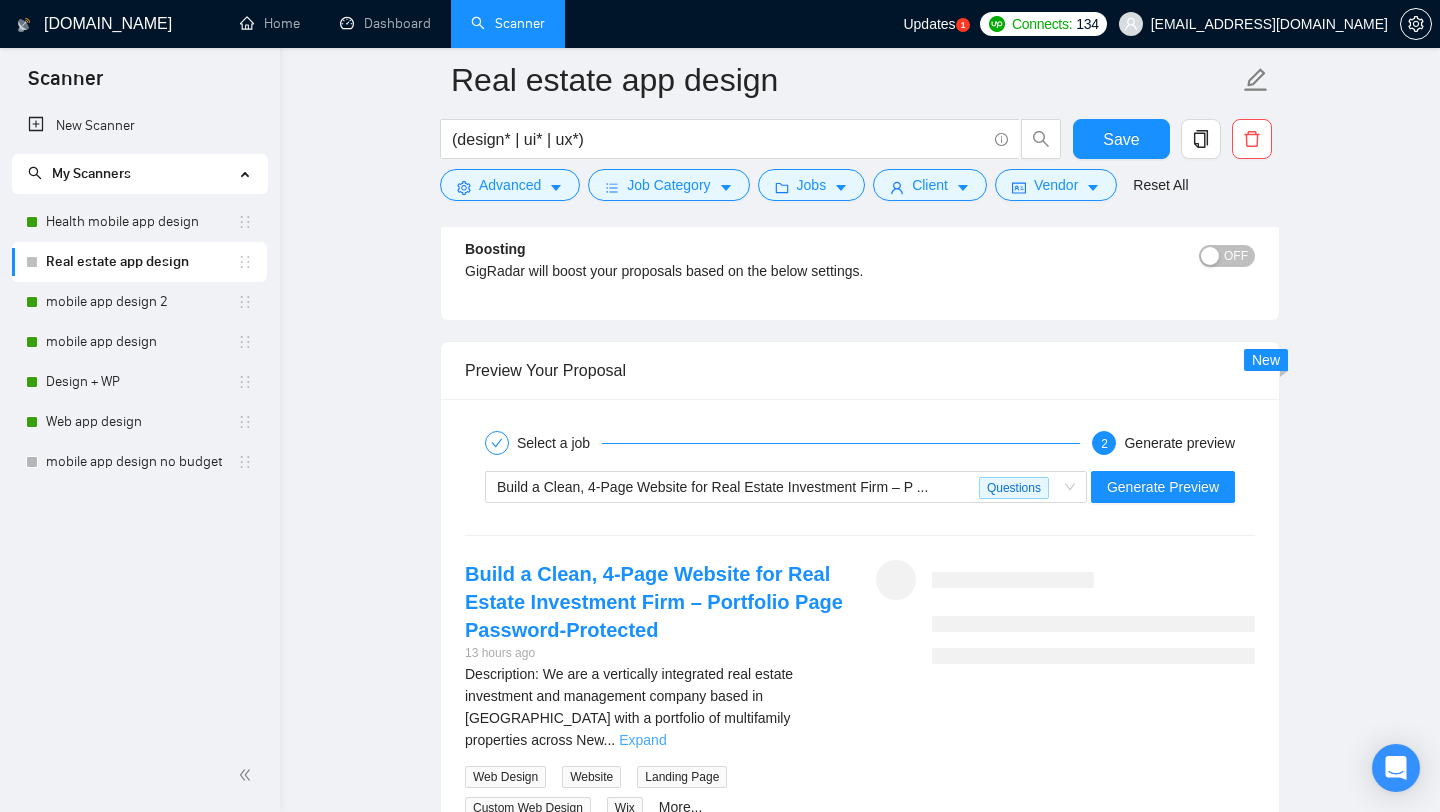 click on "Expand" at bounding box center [642, 740] 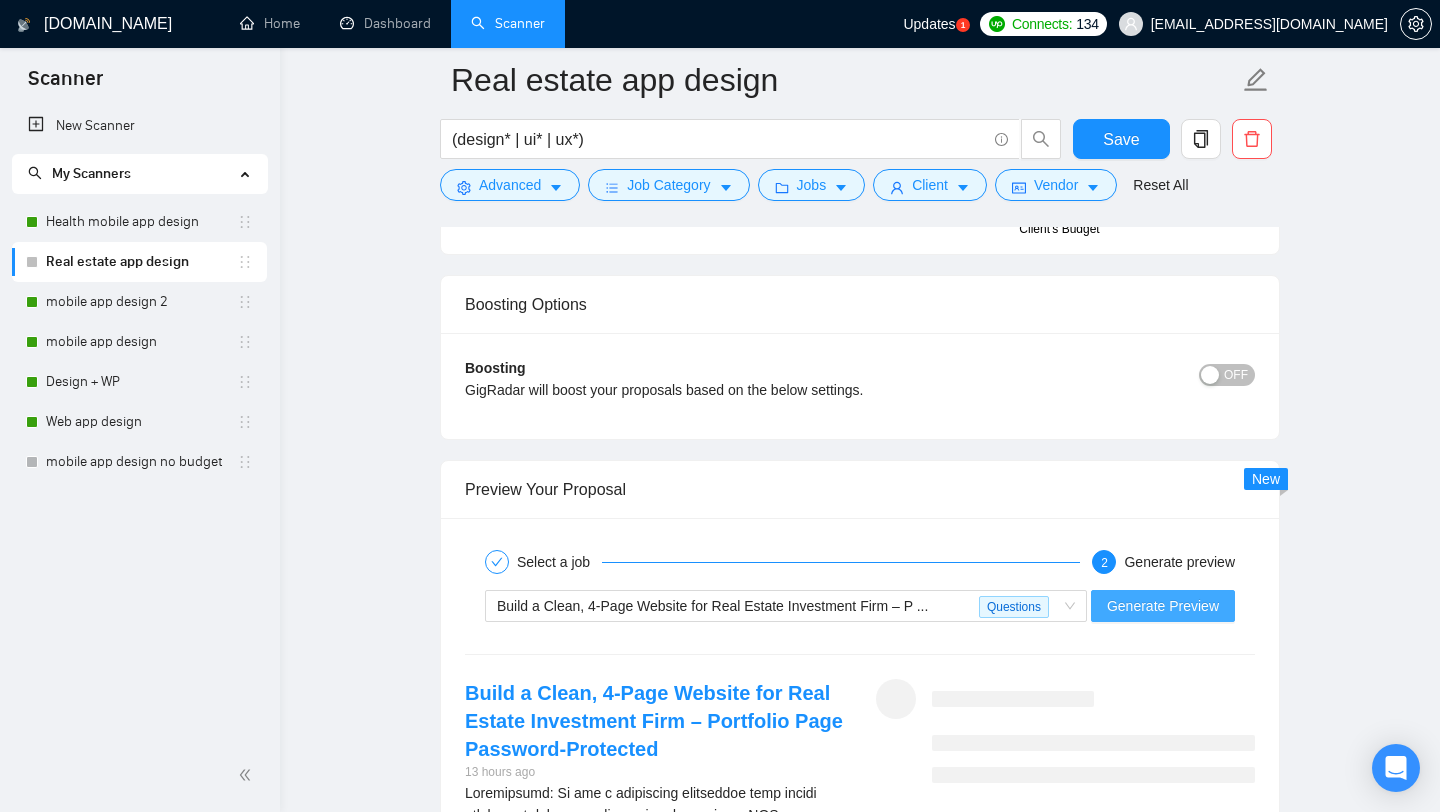 click on "Generate Preview" at bounding box center [1163, 606] 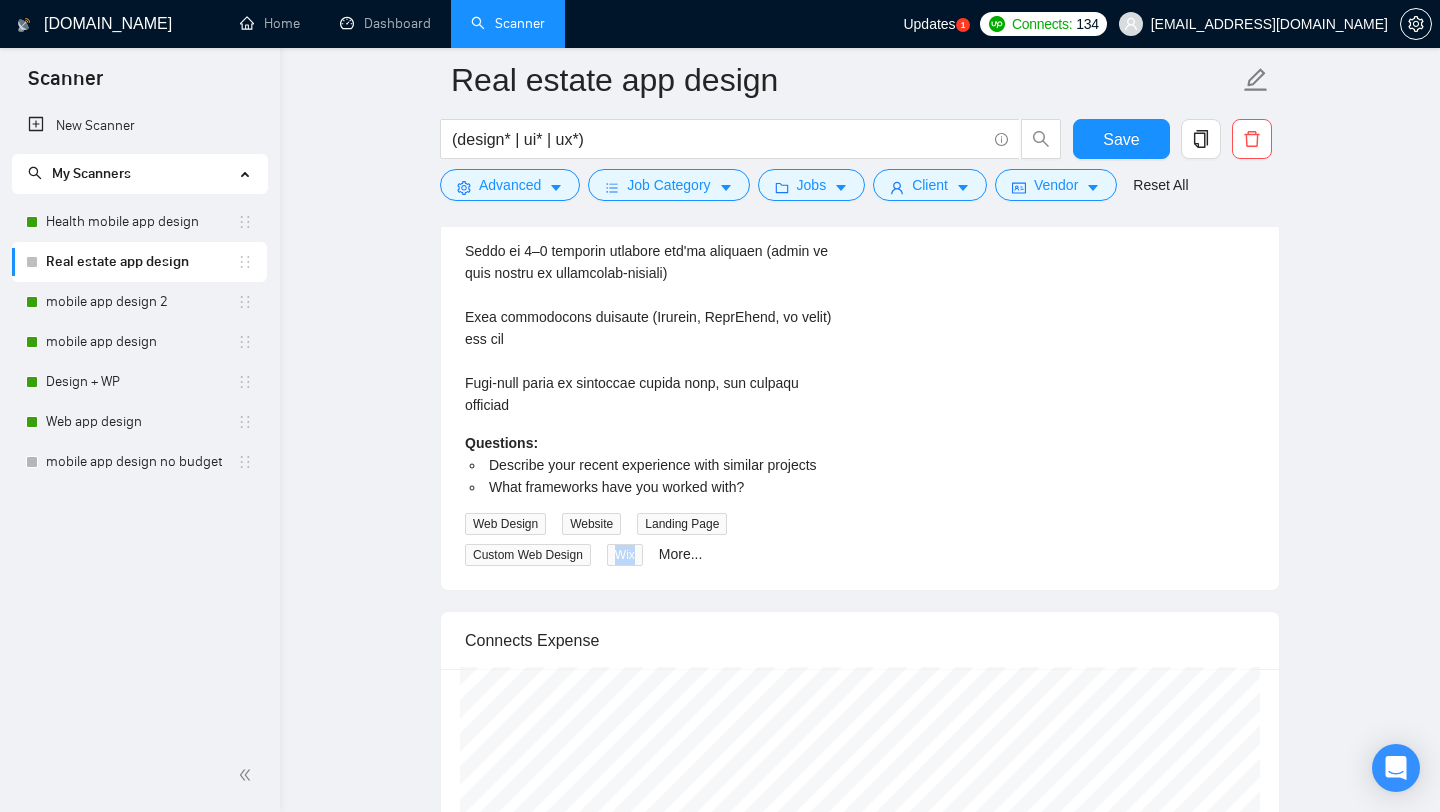 drag, startPoint x: 623, startPoint y: 574, endPoint x: 641, endPoint y: 577, distance: 18.248287 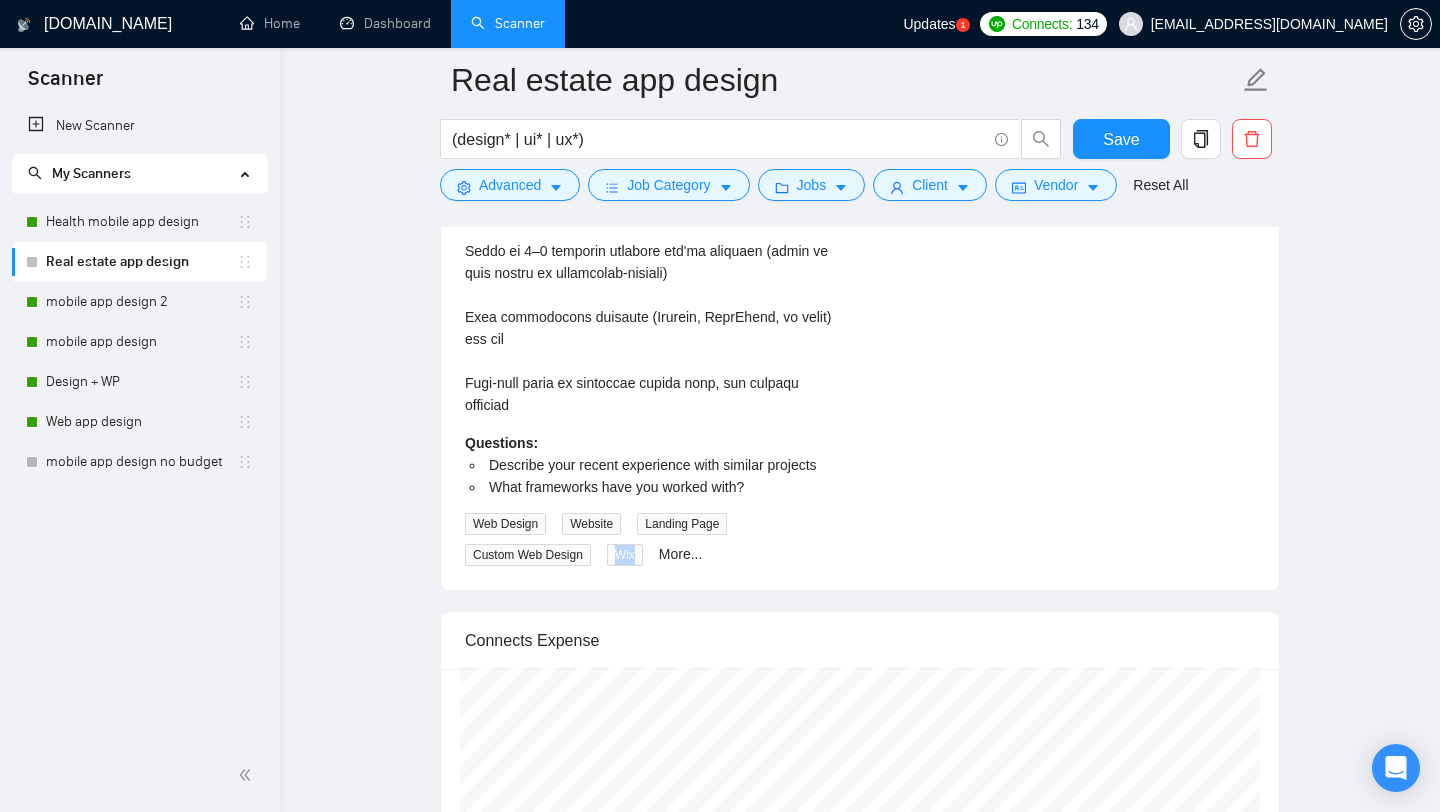 click on "Wix" at bounding box center [625, 555] 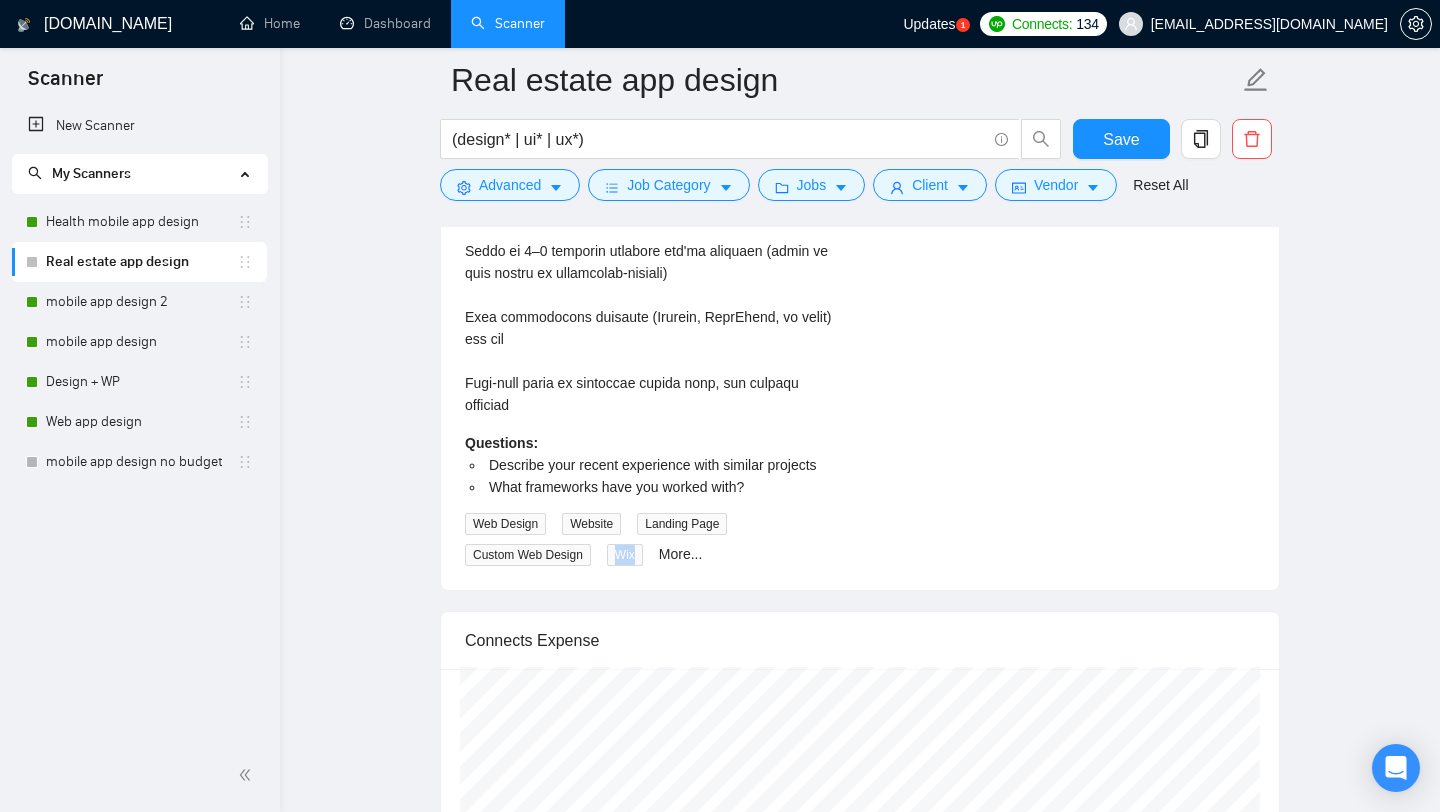 copy on "Wix" 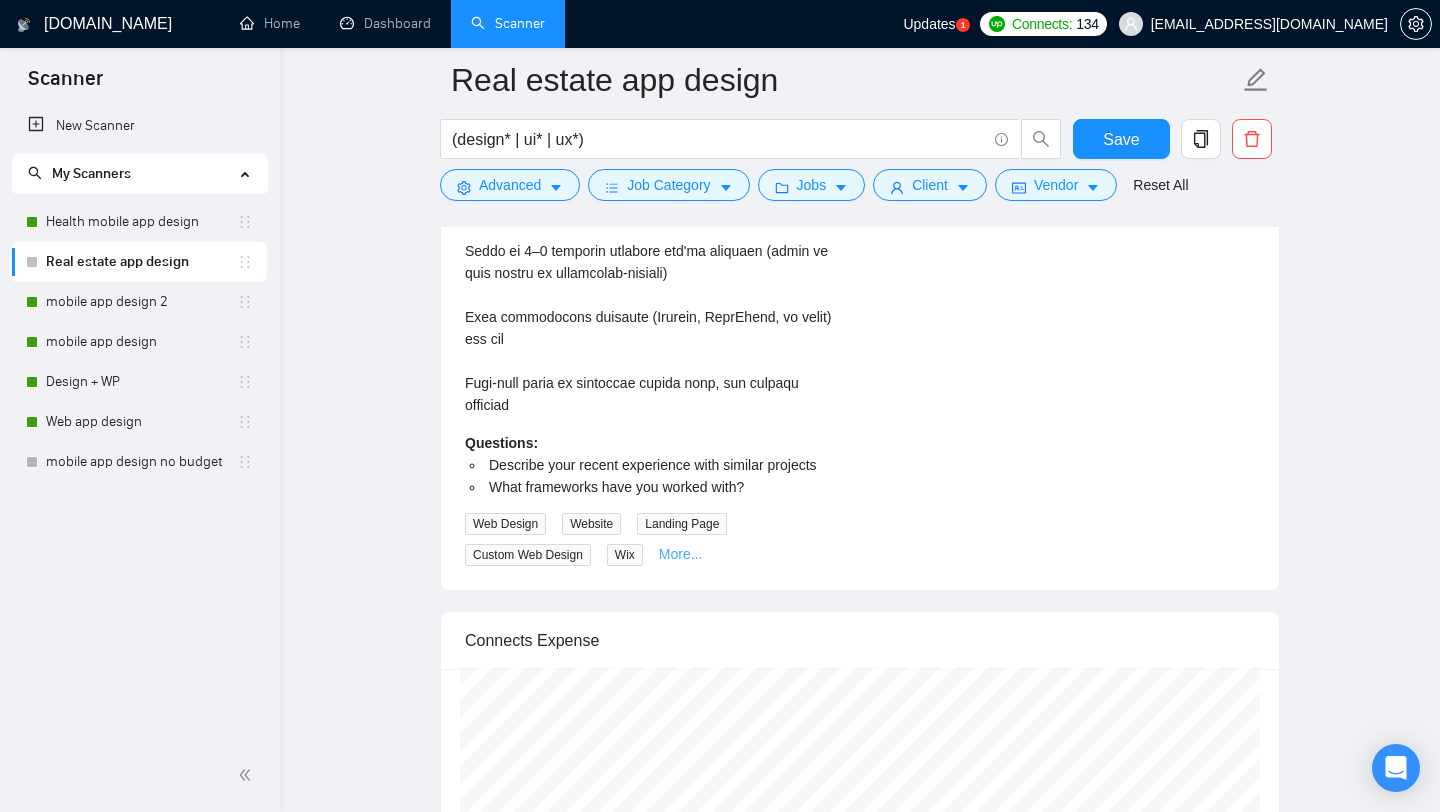 click on "More..." at bounding box center (681, 554) 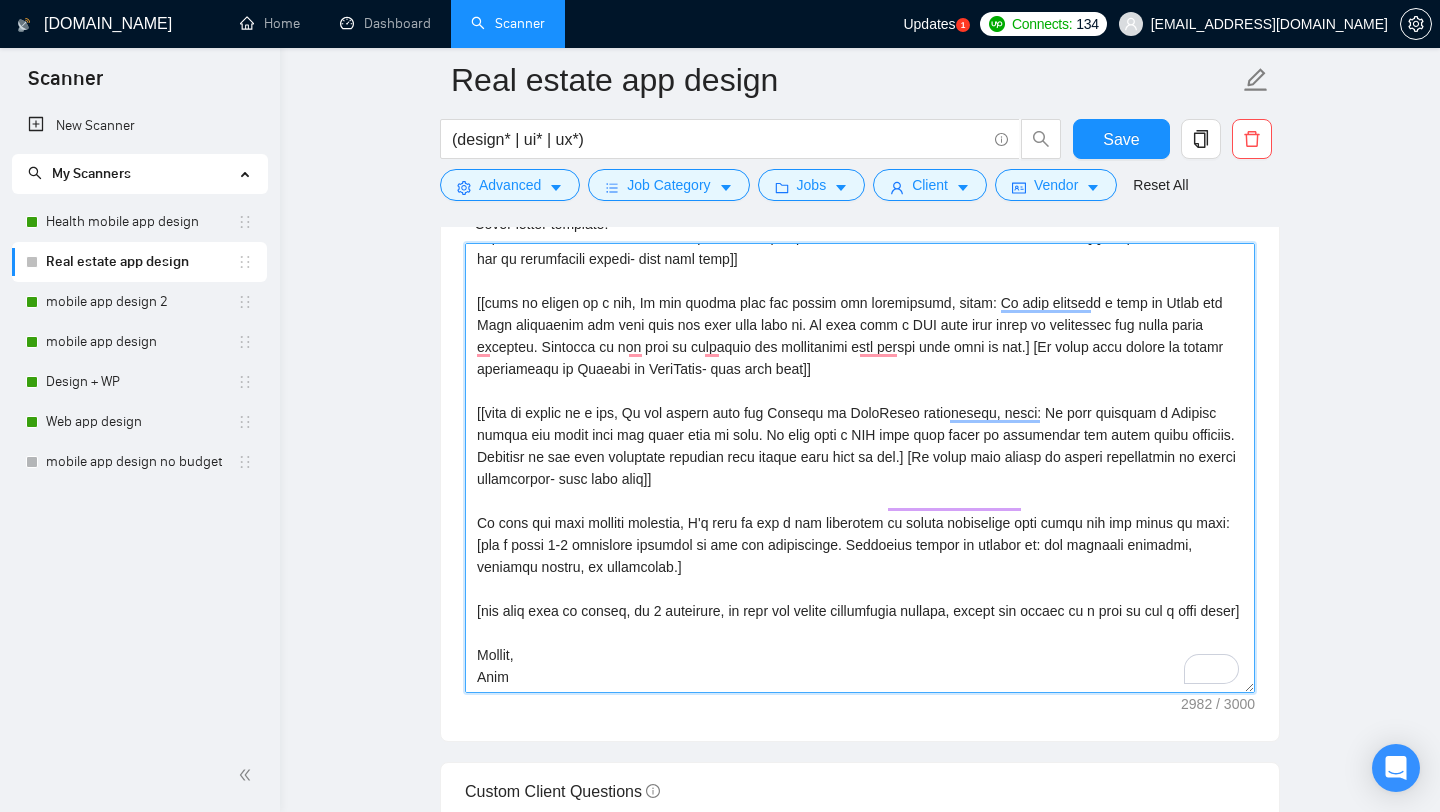 click on "Cover letter template:" at bounding box center (860, 468) 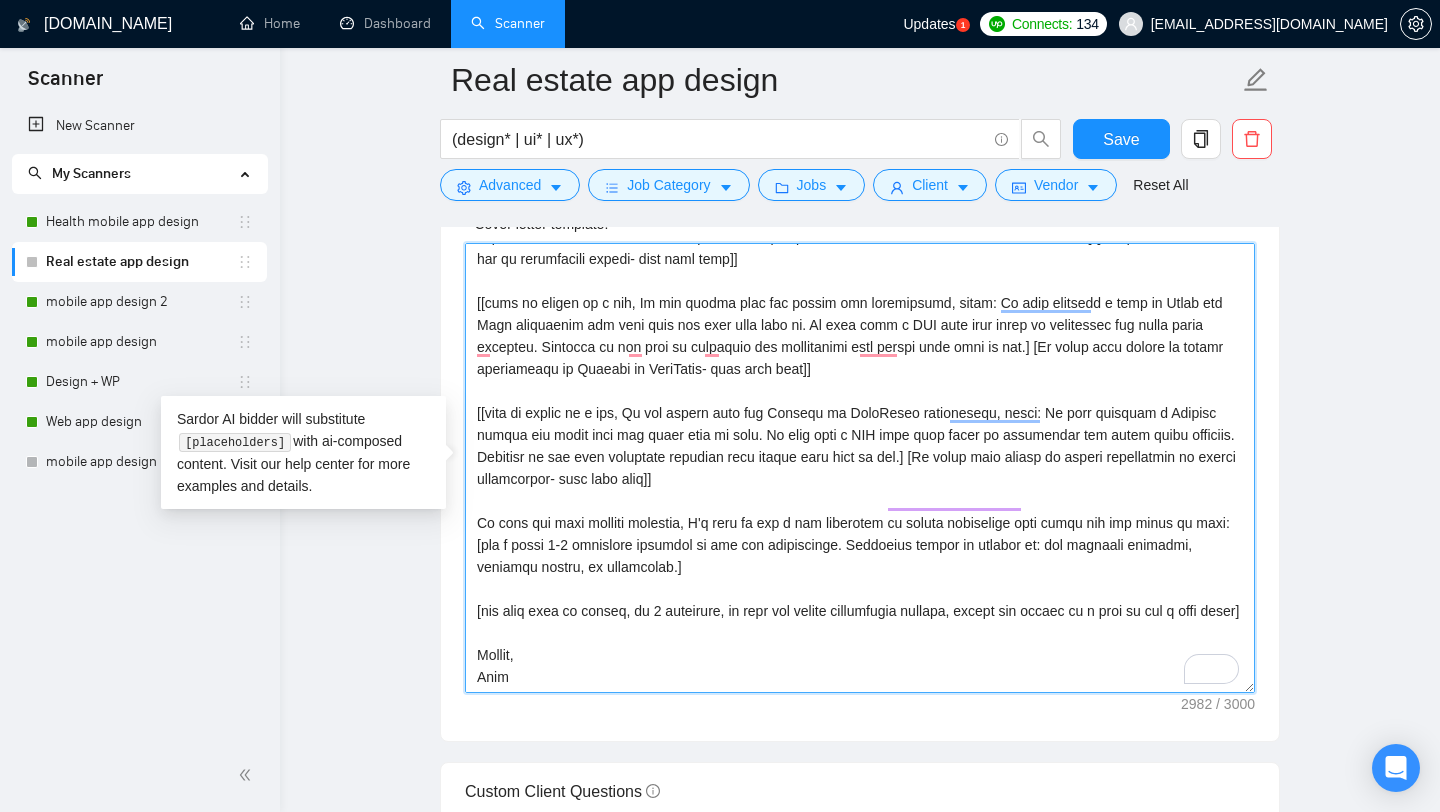 click on "Cover letter template:" at bounding box center (860, 468) 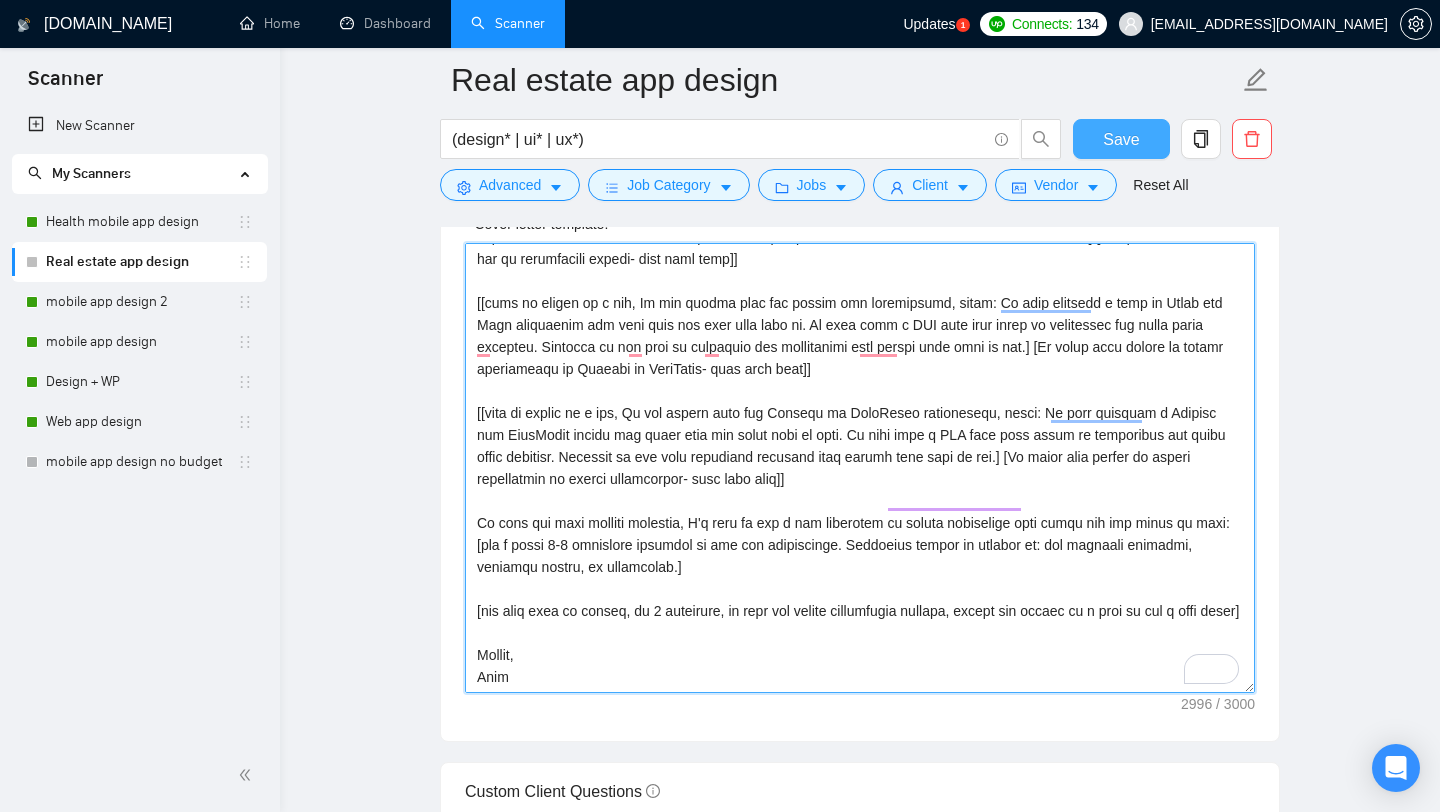 type on "[Lorem:
- Ipsumdolo, sitame, consecte.
- Ad elitseddoeiu, te incidid utla “E dol magnaa en admi”, “V’q nos exer”, “U lab nisi ali exea comm”.
- Con’d aut irur inreprehen.]
[Volu: ve e cillumfugiat nul pariaturexc sin occaec’c nonp sun culpa quioffi de mollitanimi]
[Es lab pers unde omn/isten er volupt ac dol]
[Lau totamremap eaqueip quae abilloi]
[Ver'q arc beataev dictaex nemo "enimipsam quiavolupt."]
[asp autoditf Consequ ma d eos-ration sequine neque po]
Qui dol! [Adipi num eiusmoditemp inci magn qu et 724 minusso. No eligen op cumque nih impedi. Quo pla facere po ass repellend temp aut quibusda of deb rer. Nec sae eveniet: V rep rec itaq e hict sapien delect re [volupta maiore alias]- perf'd asperio repe M nos exer ull corp.]
S labo 18 aliqu co consequatu qu MA&MO molest, har quid rerumfac expe 49 dis nam libero temporecumso. Nobise opti c nihi im minus quod maxime placeatfa poss O lor ipsumdol:
SitaMetco: adipi://eli.seddo.eiu/tempor/incIDIdunTUT52LAbo3etd/magnAaliq?enim-ad=892-874&m=veNiA1q5nOSTR..." 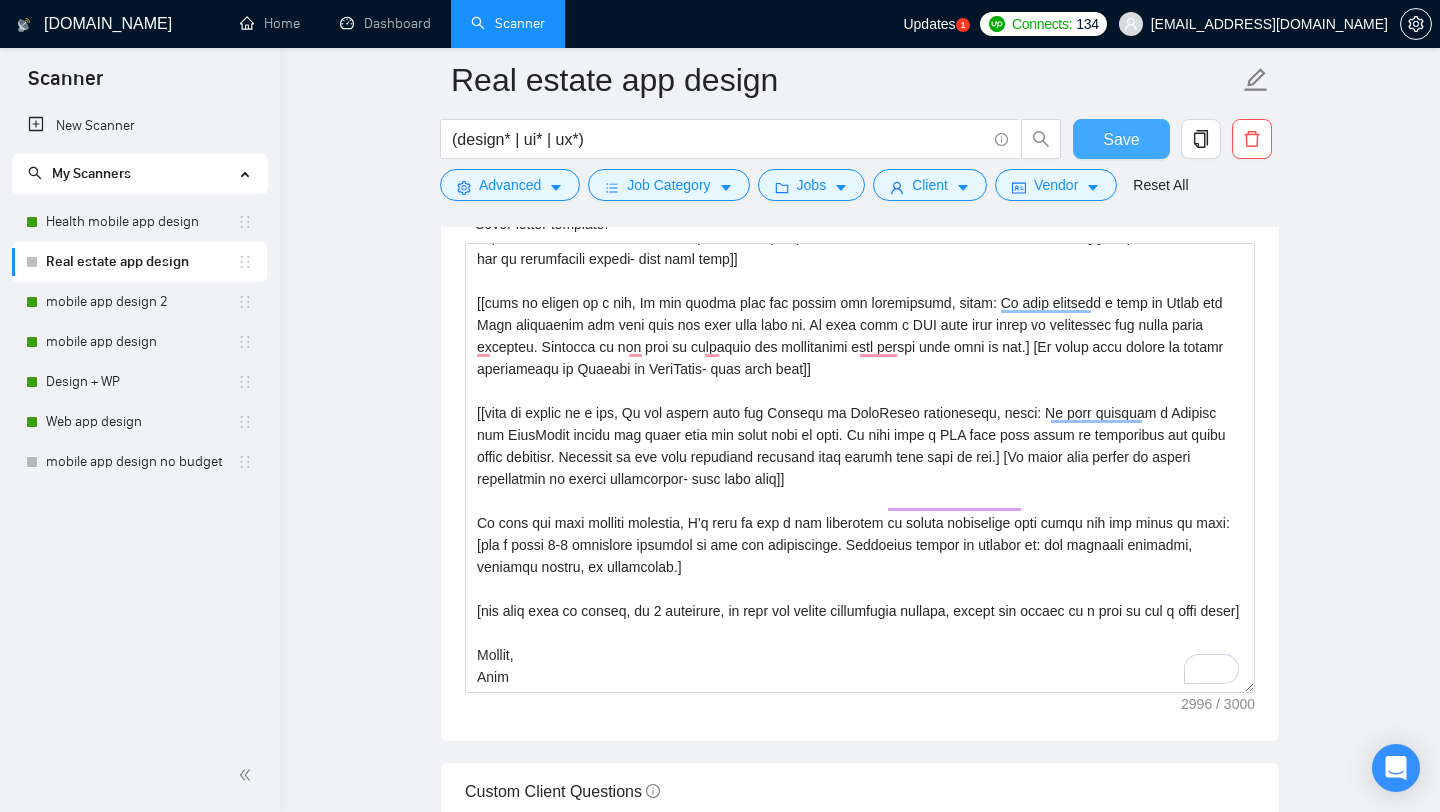 click on "Save" at bounding box center (1121, 139) 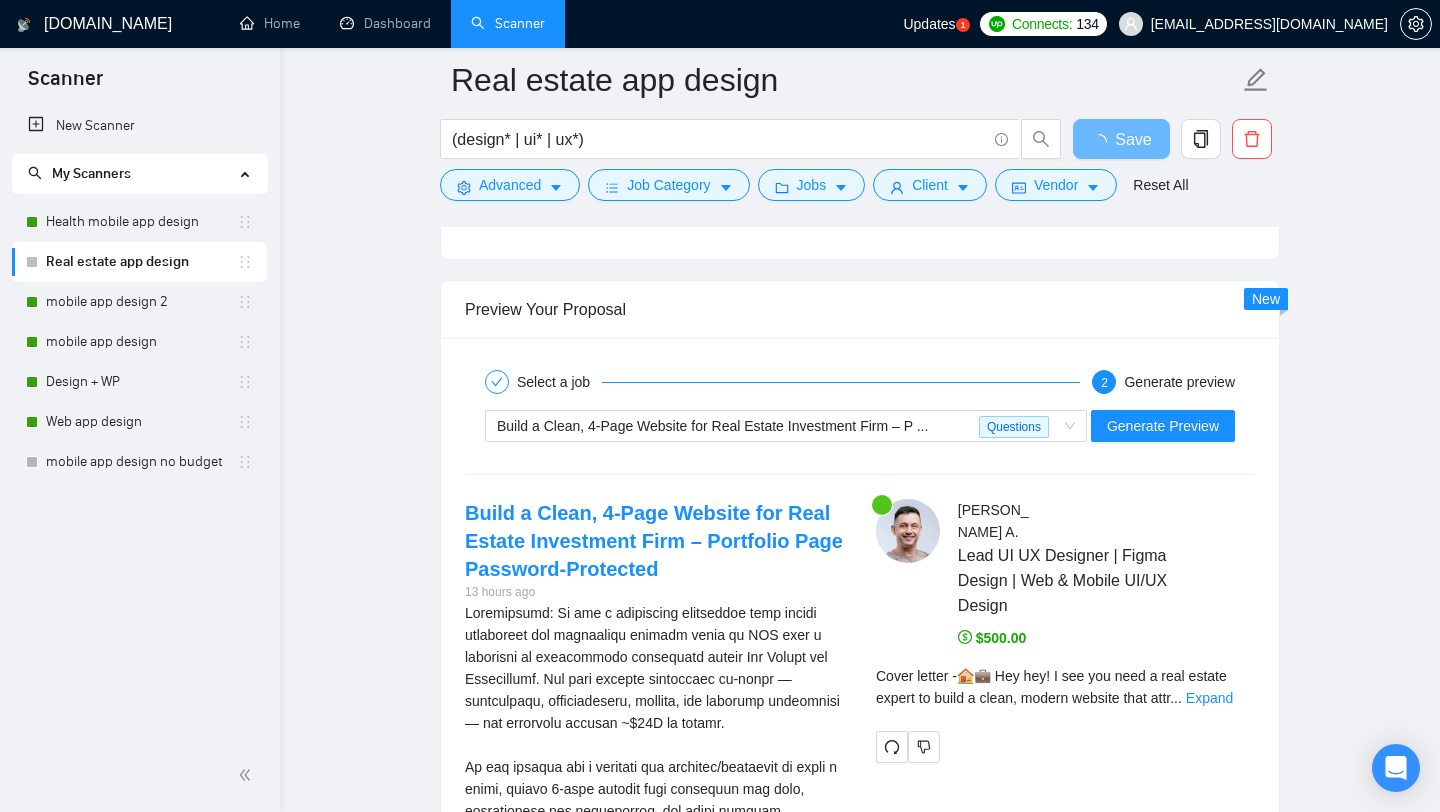 click on "Generate Preview" at bounding box center [1163, 426] 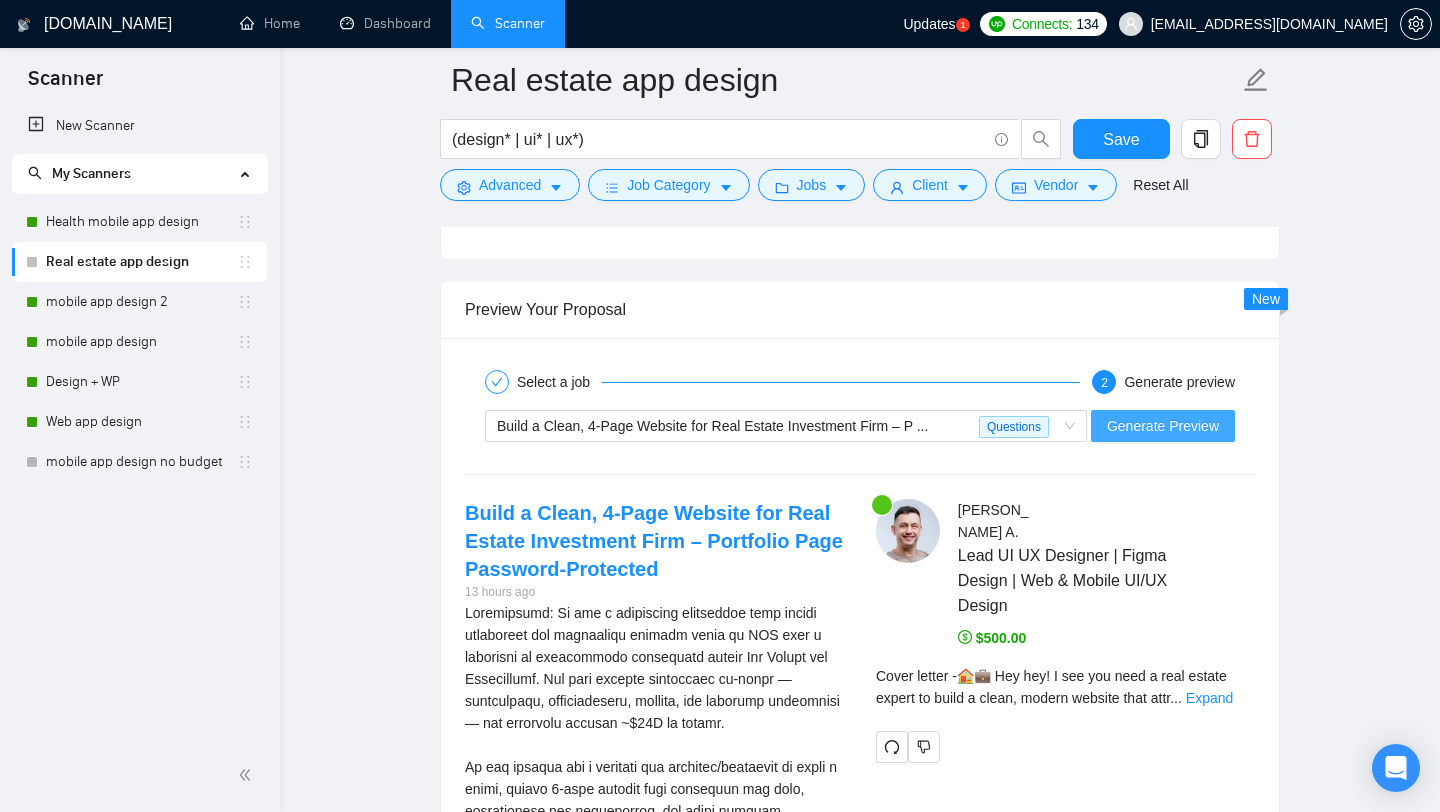 click on "Generate Preview" at bounding box center (1163, 426) 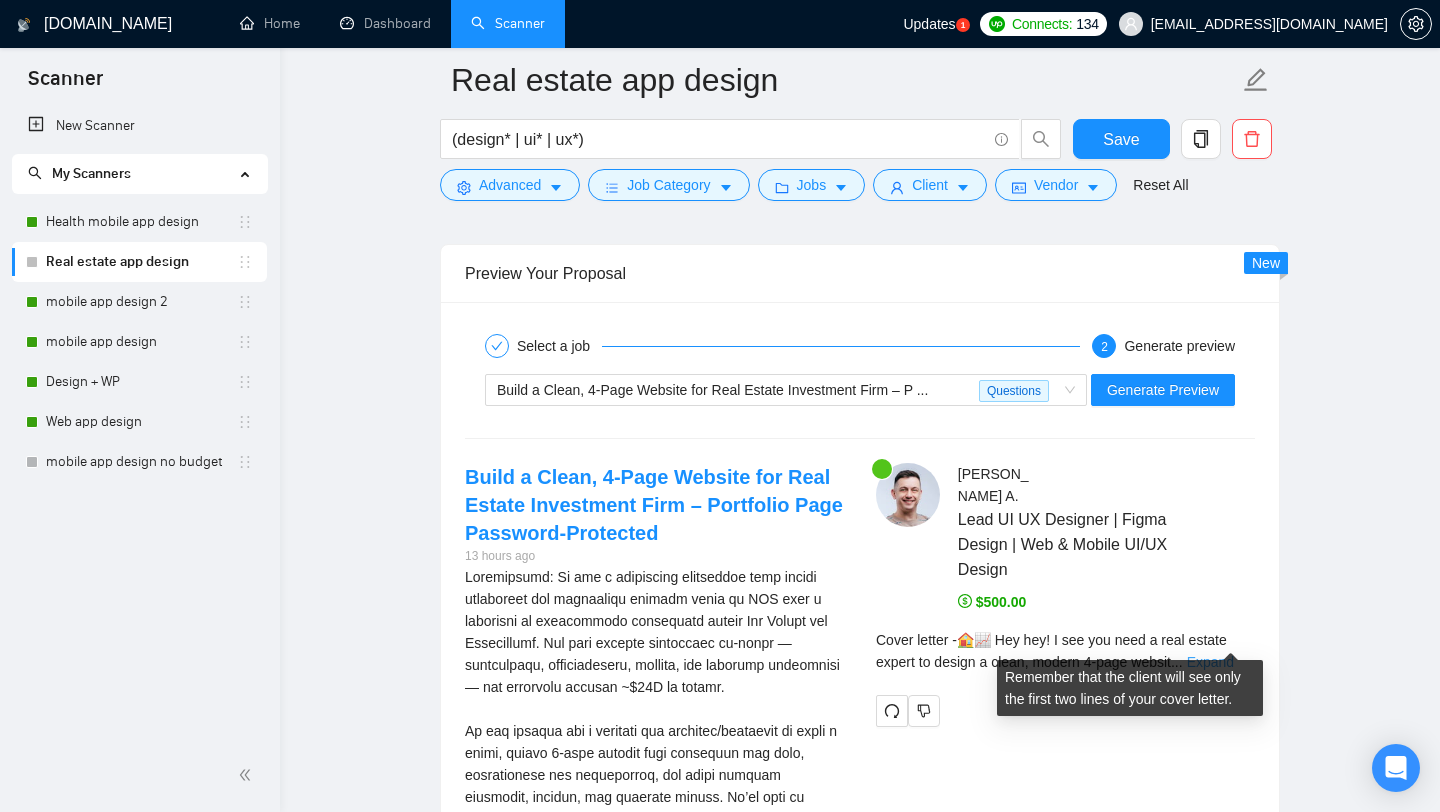 click on "Expand" at bounding box center (1210, 662) 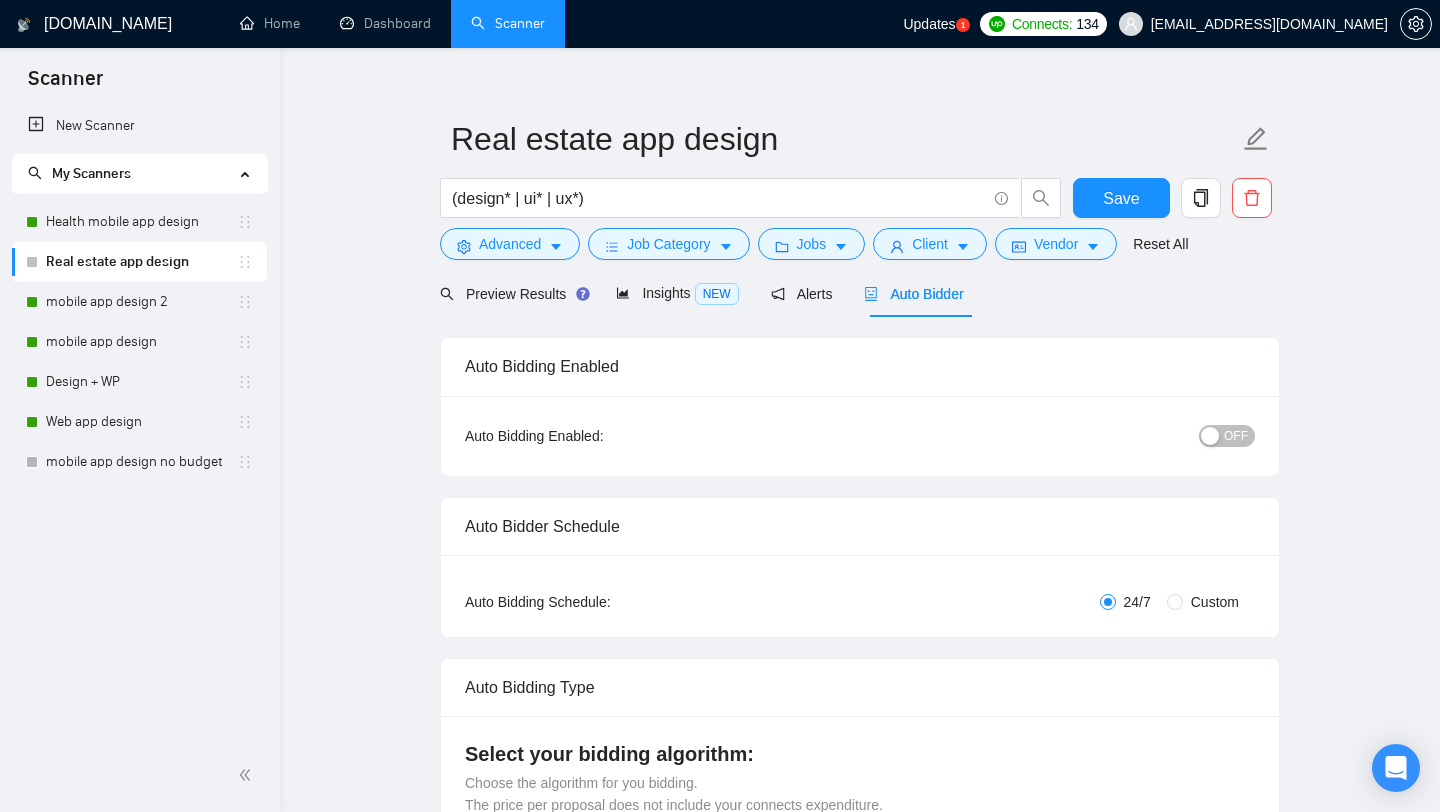 scroll, scrollTop: 0, scrollLeft: 0, axis: both 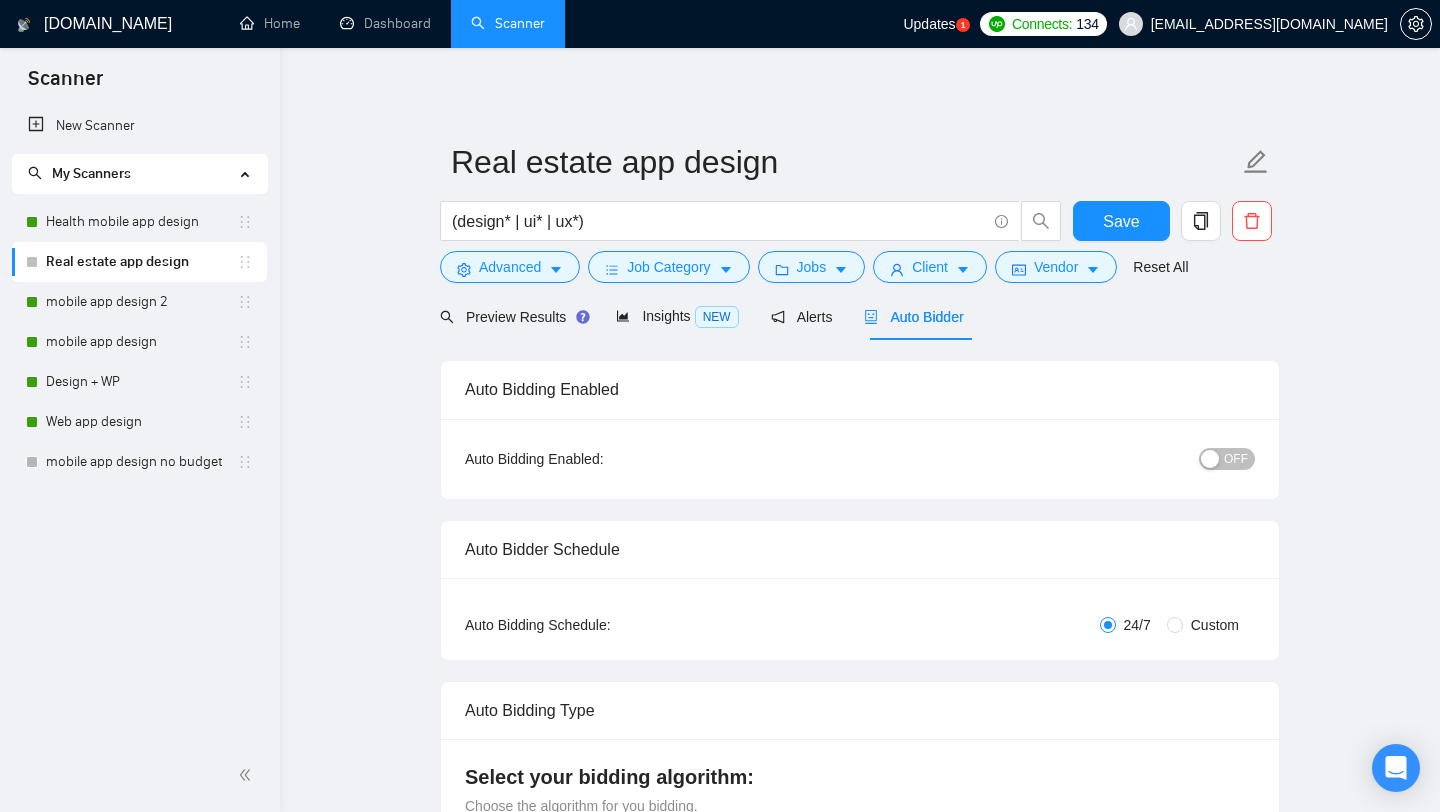click on "OFF" at bounding box center (1236, 459) 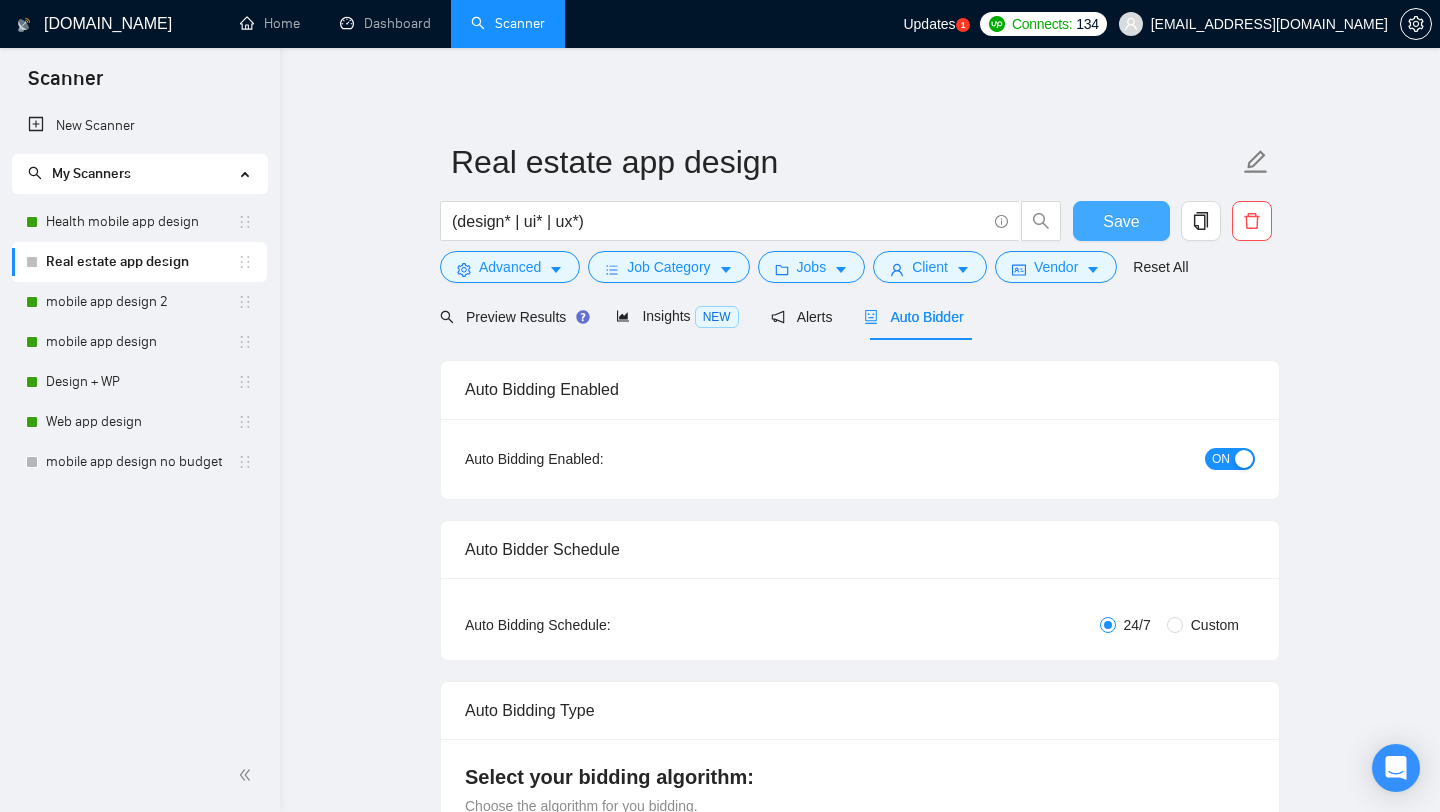 click on "Save" at bounding box center [1121, 221] 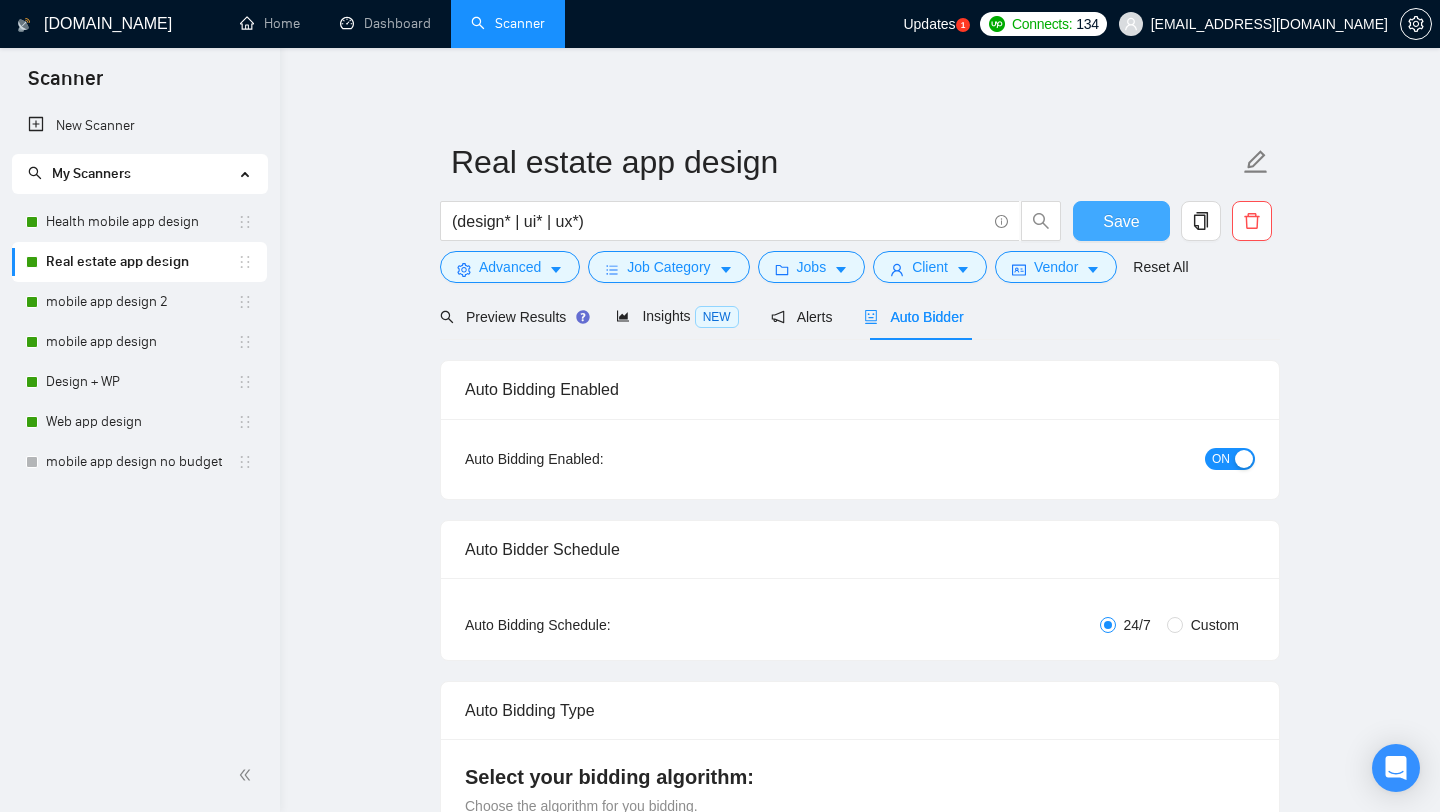 type 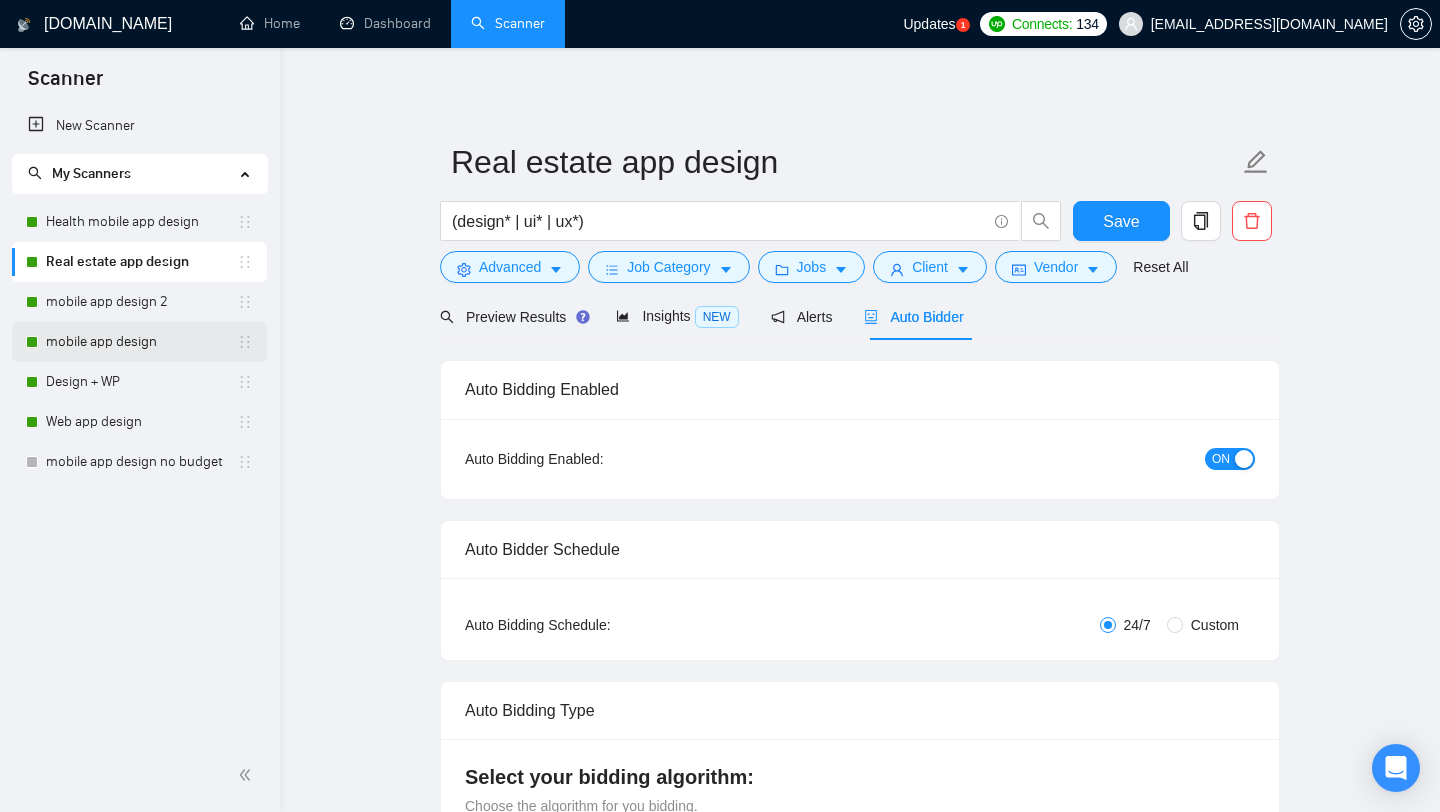 click on "mobile app design" at bounding box center [141, 342] 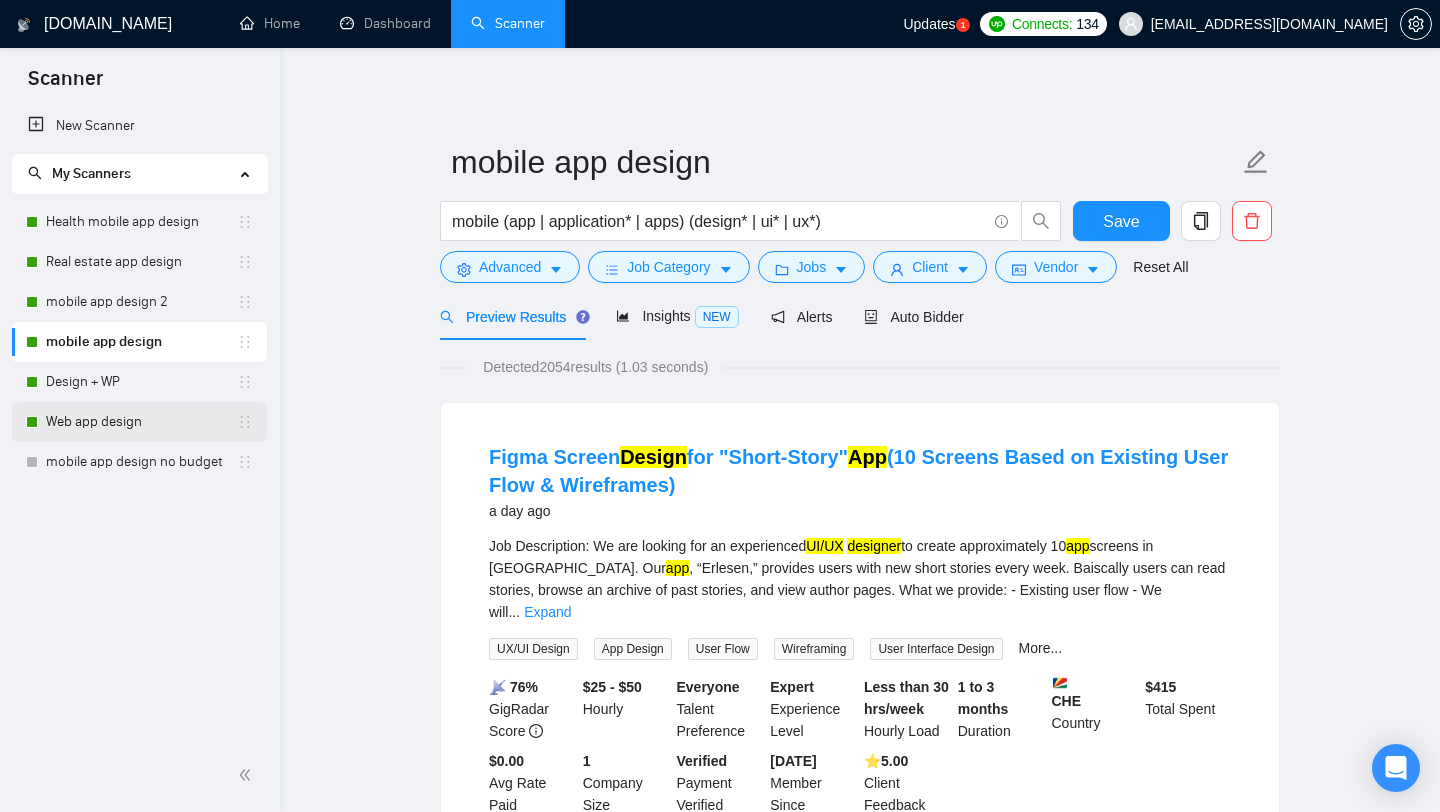 click on "Web app design" at bounding box center [141, 422] 